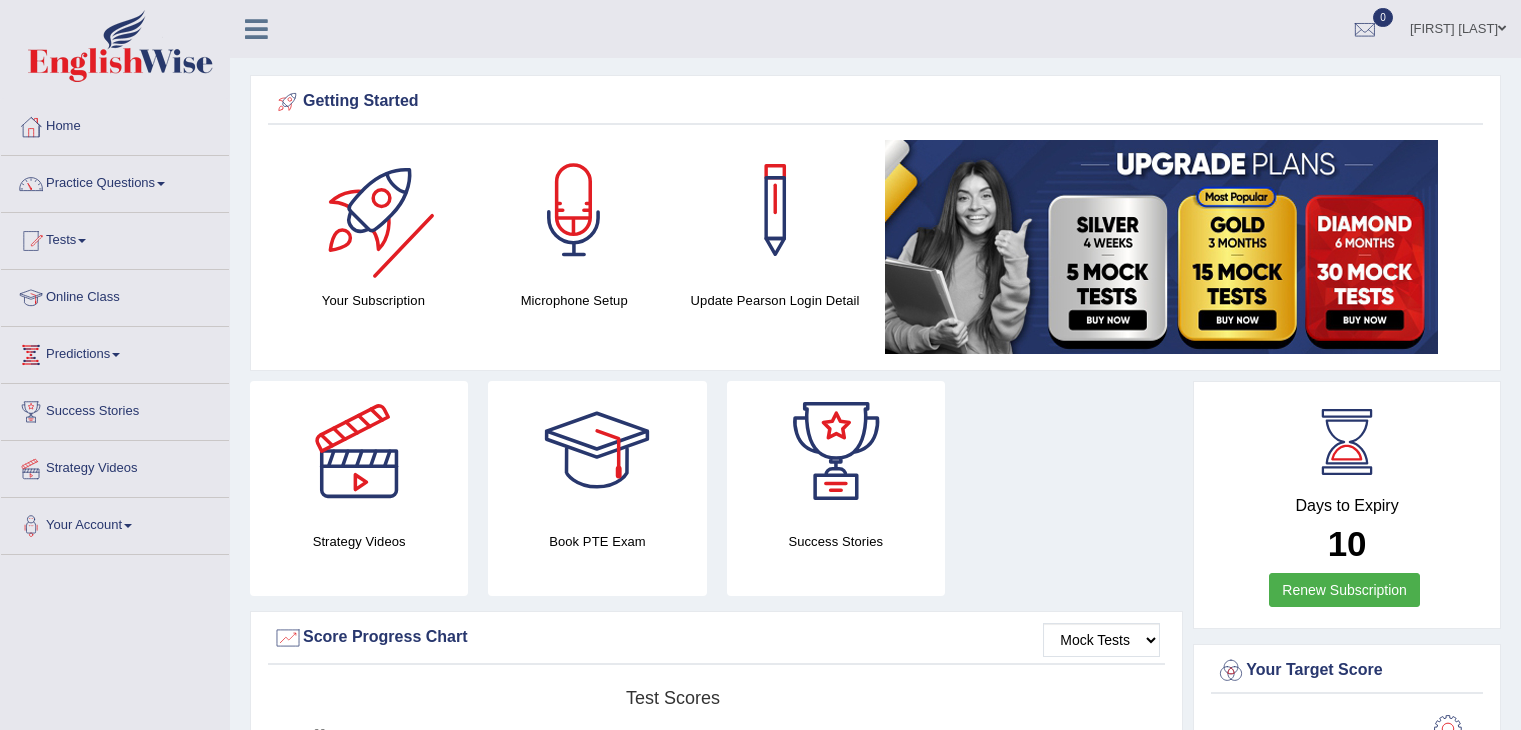 scroll, scrollTop: 0, scrollLeft: 0, axis: both 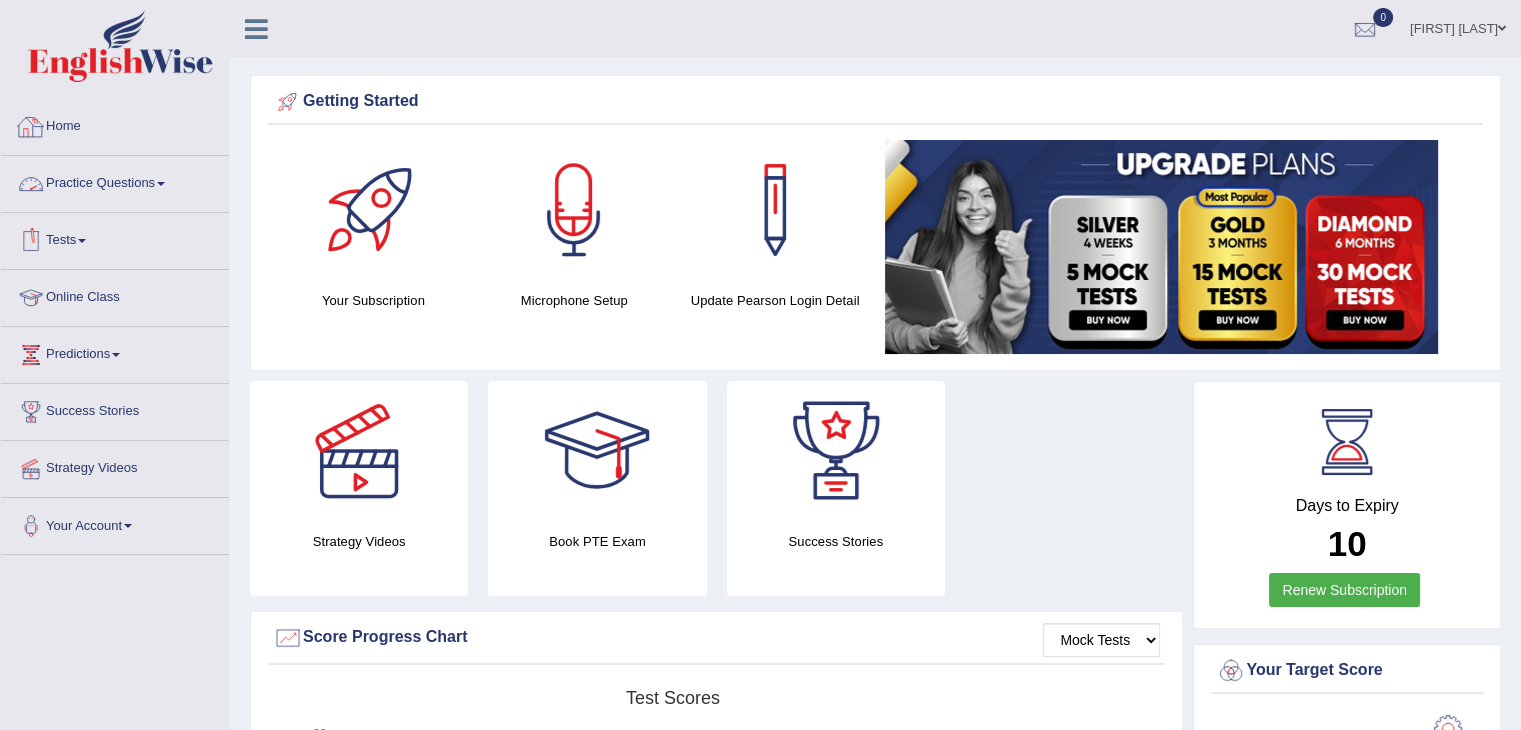 click on "Home" at bounding box center [115, 124] 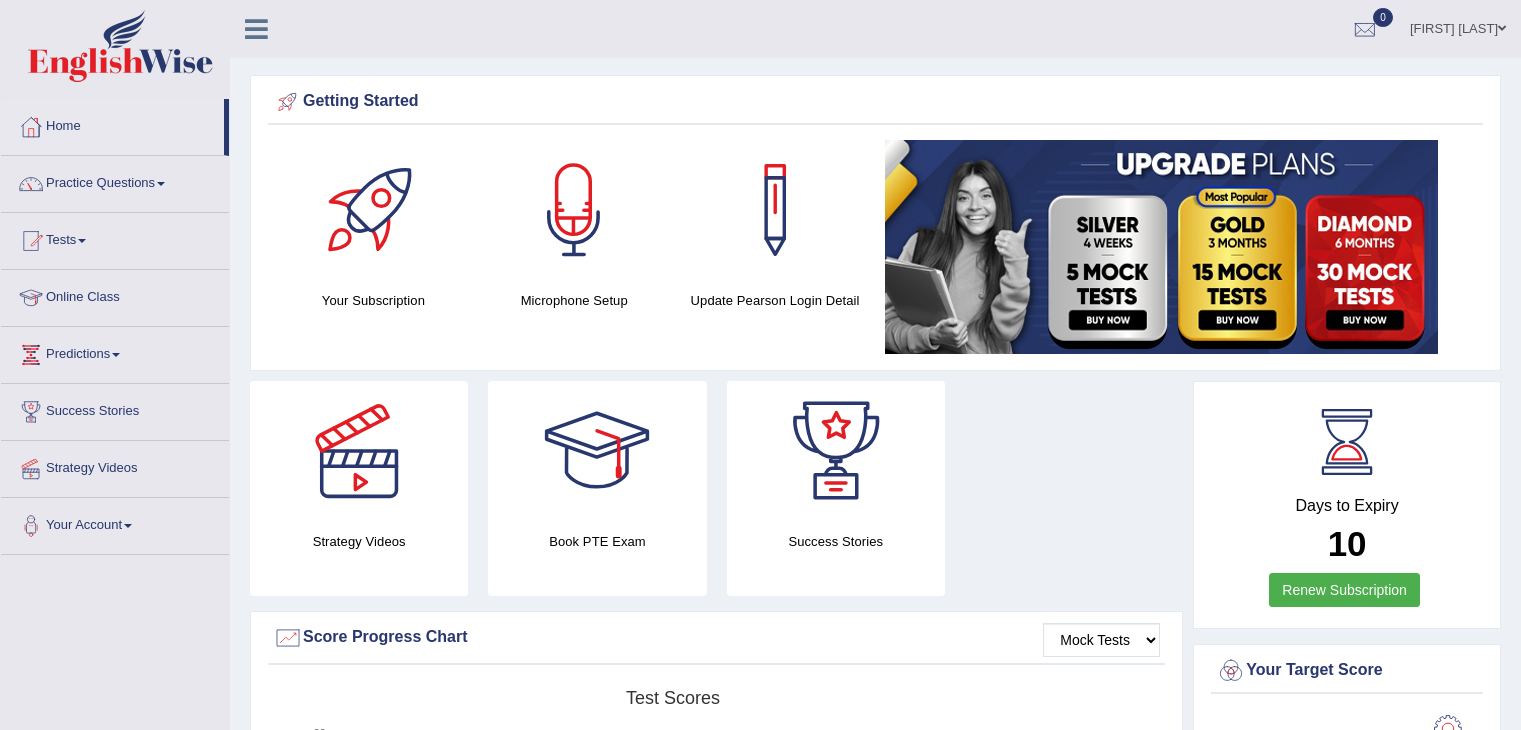 scroll, scrollTop: 0, scrollLeft: 0, axis: both 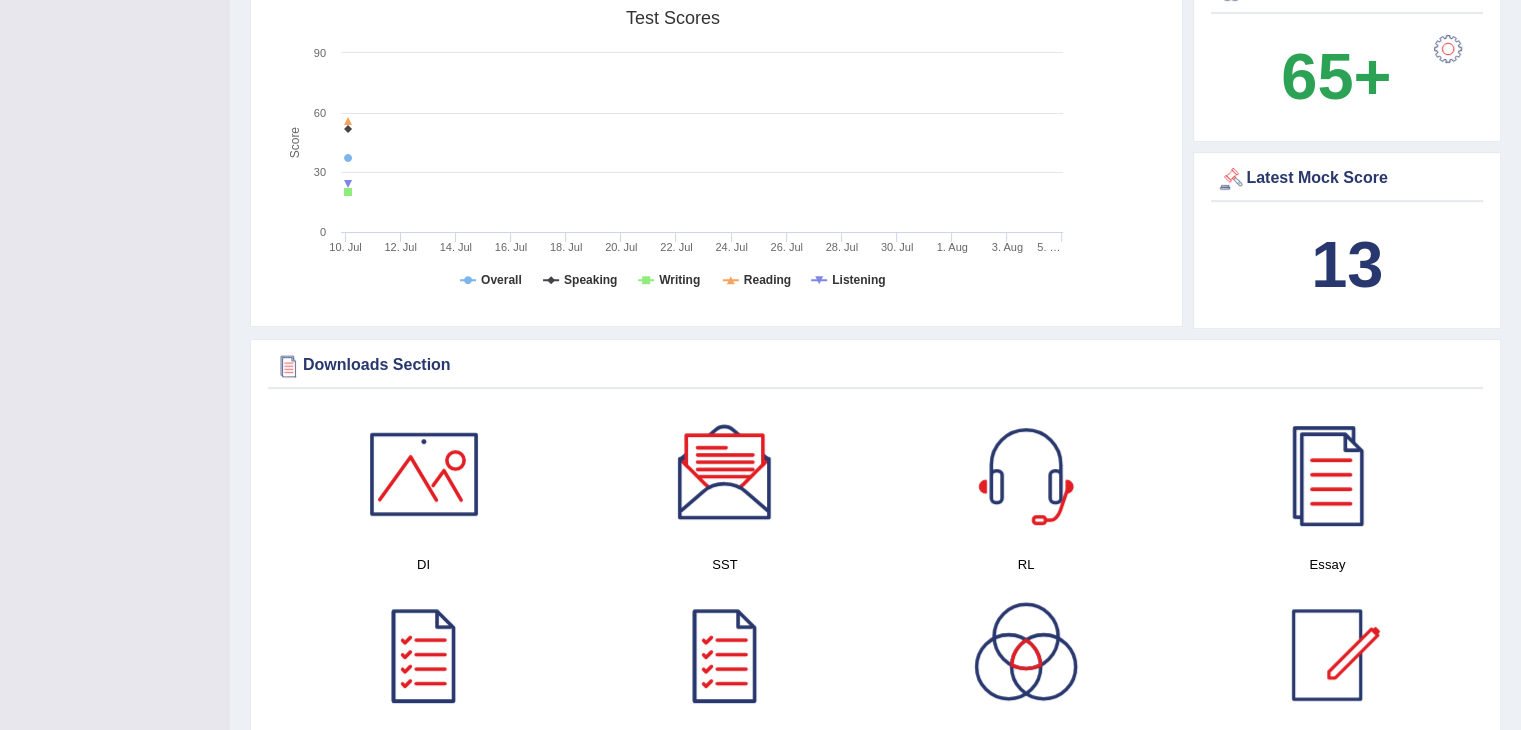 click at bounding box center [725, 474] 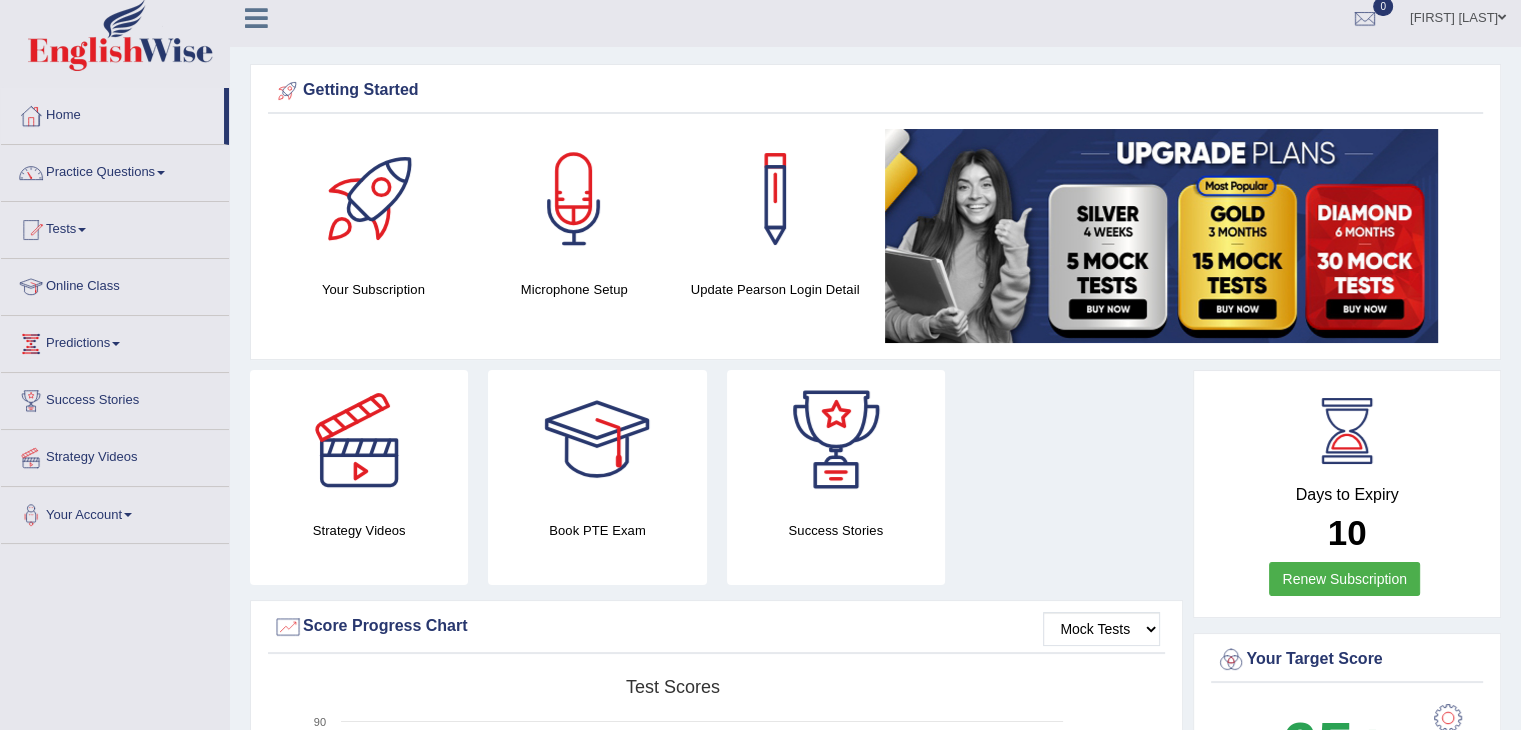 scroll, scrollTop: 0, scrollLeft: 0, axis: both 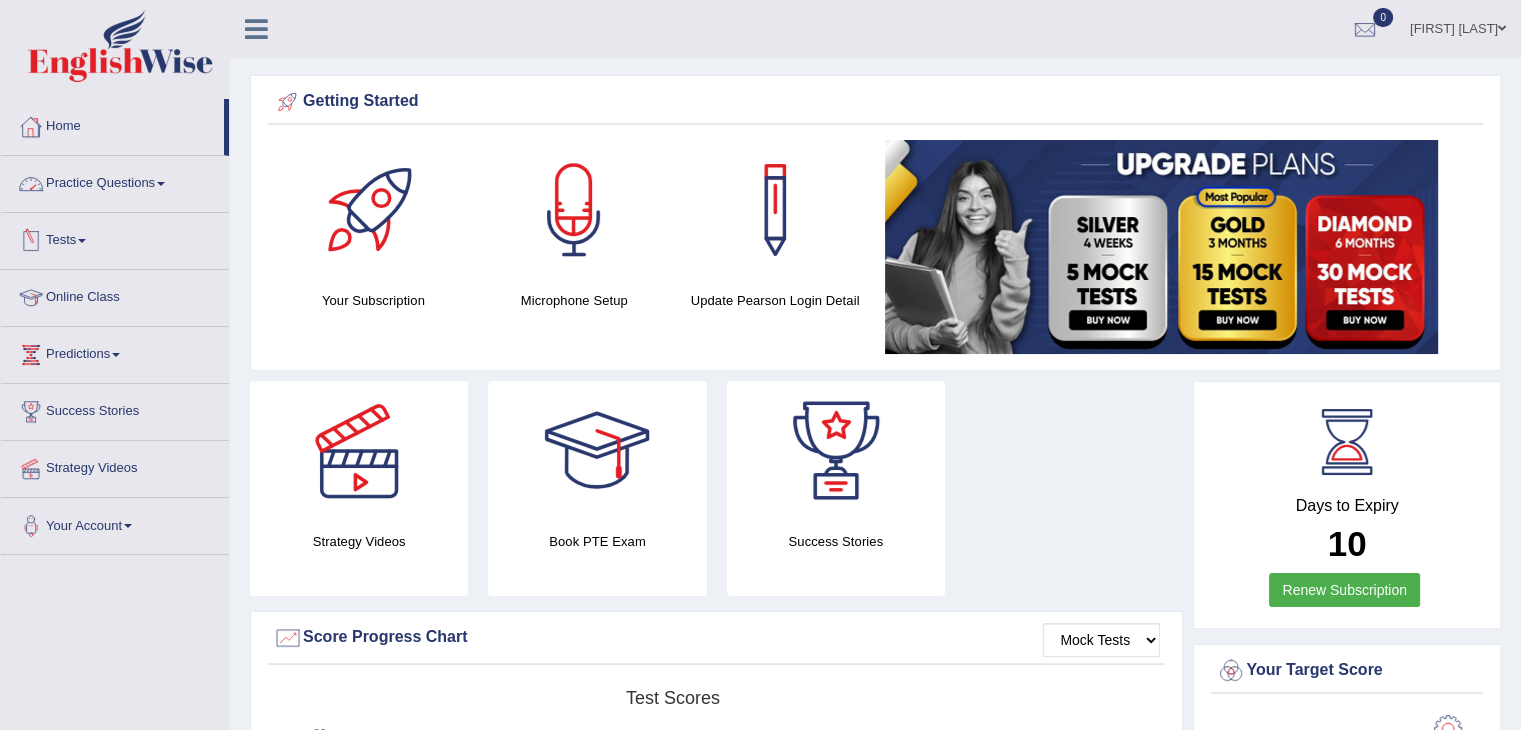 click on "Practice Questions" at bounding box center [115, 181] 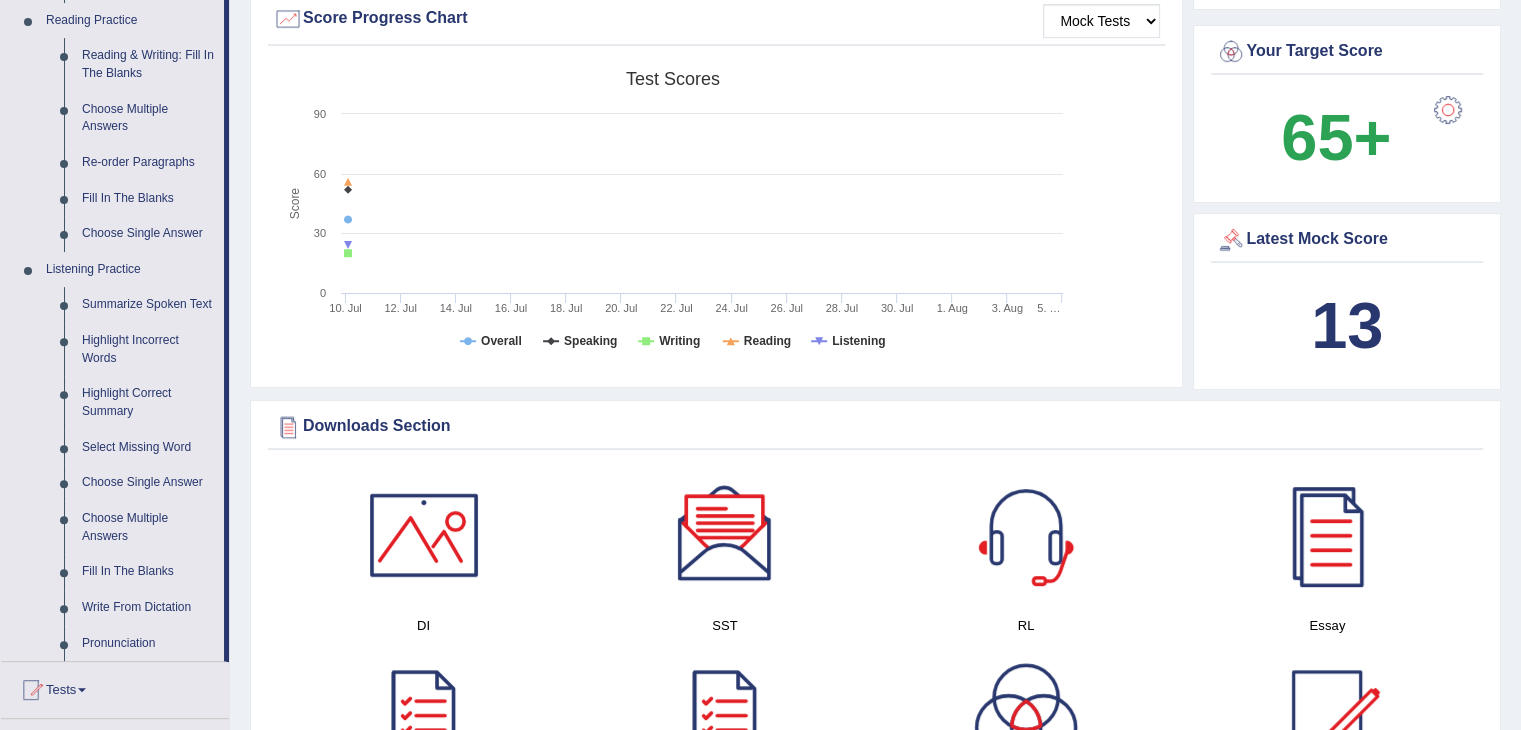 scroll, scrollTop: 646, scrollLeft: 0, axis: vertical 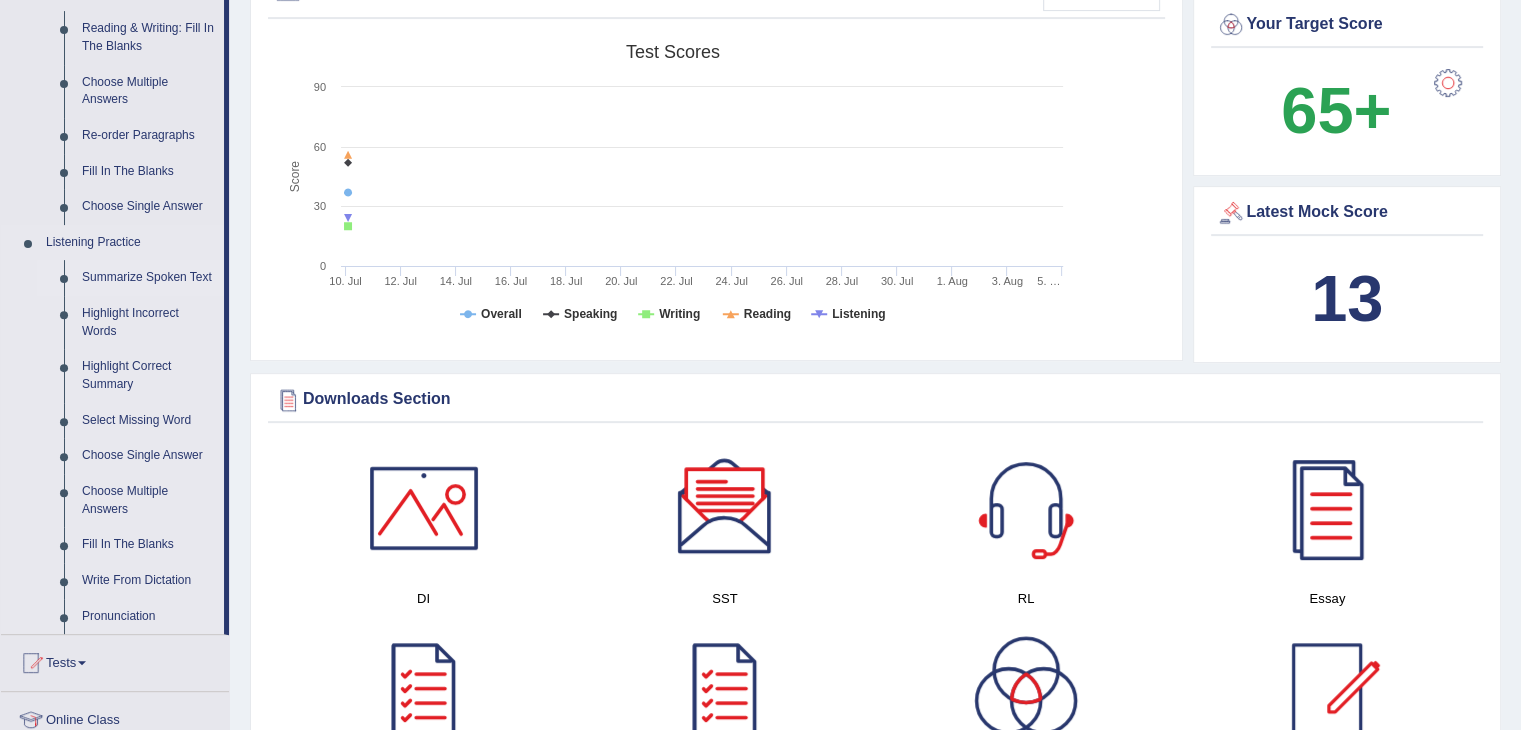click on "Summarize Spoken Text" at bounding box center (148, 278) 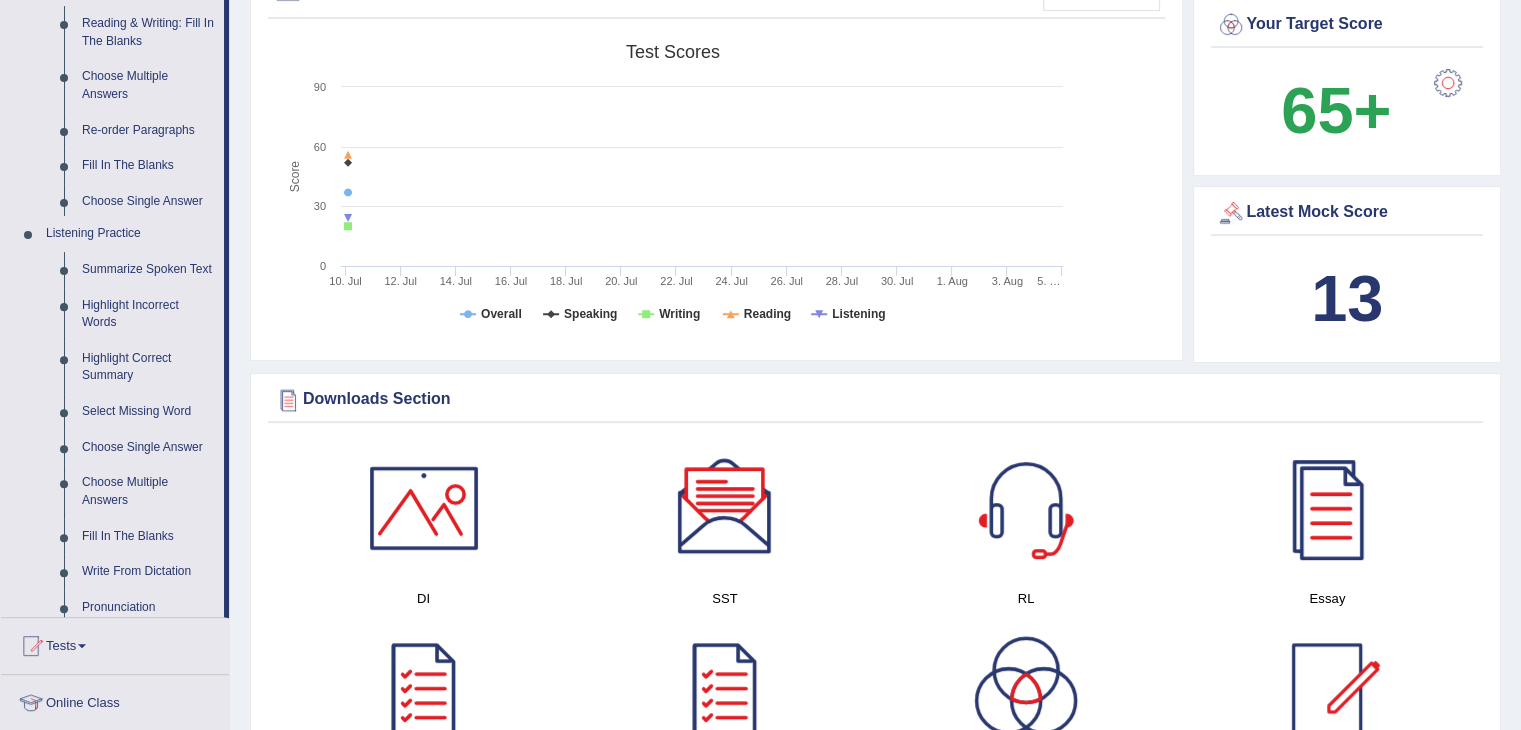 click on "Home
Practice Questions   Speaking Practice Read Aloud
Repeat Sentence
Describe Image
Re-tell Lecture
Answer Short Question
Summarize Group Discussion
Respond To A Situation
Writing Practice  Summarize Written Text
Write Essay
Reading Practice  Reading & Writing: Fill In The Blanks
Choose Multiple Answers
Re-order Paragraphs
Fill In The Blanks
Choose Single Answer
Listening Practice  Summarize Spoken Text
Highlight Incorrect Words
Highlight Correct Summary
Select Missing Word
Choose Single Answer
Choose Multiple Answers
Fill In The Blanks
Write From Dictation
Pronunciation
Tests  Take Practice Sectional Test
Take Mock Test
History
Online Class
Predictions  Latest Predictions
Success Stories
Strategy Videos
Your Account  Notifications
Microphone Setup
Change Password
Manage Subscription
Pearson Login Details
Update Profile" at bounding box center (115, 206) 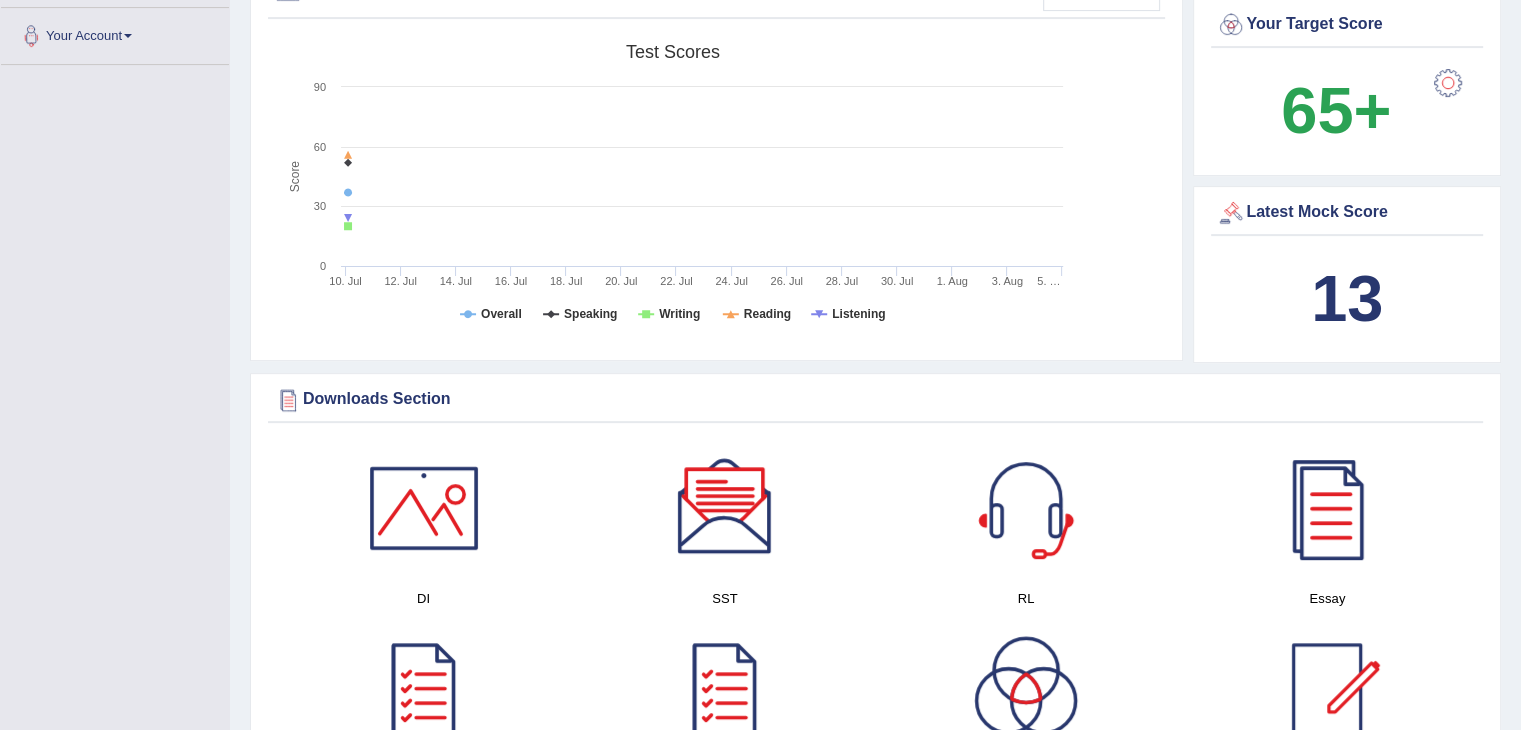 scroll, scrollTop: 287, scrollLeft: 0, axis: vertical 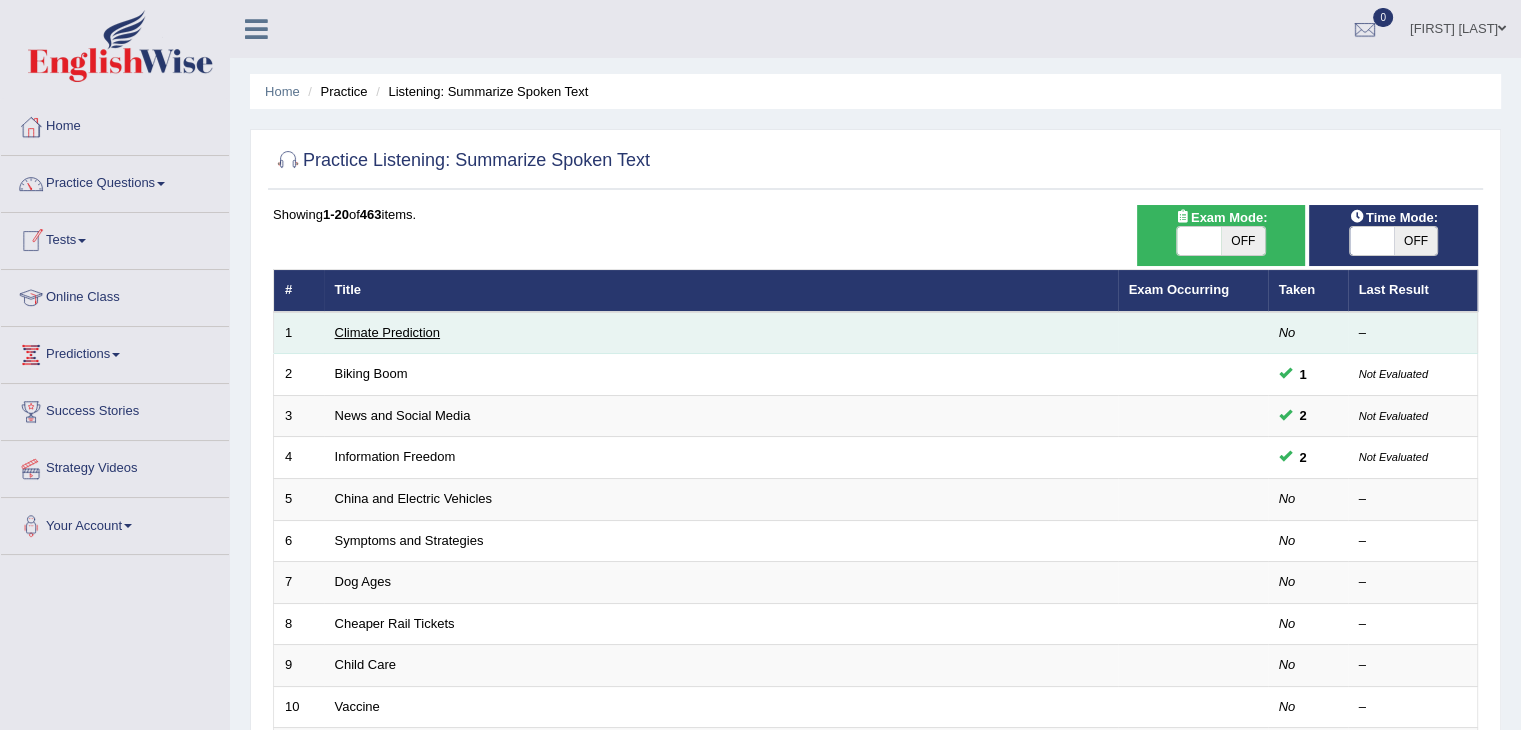 click on "Climate Prediction" at bounding box center [388, 332] 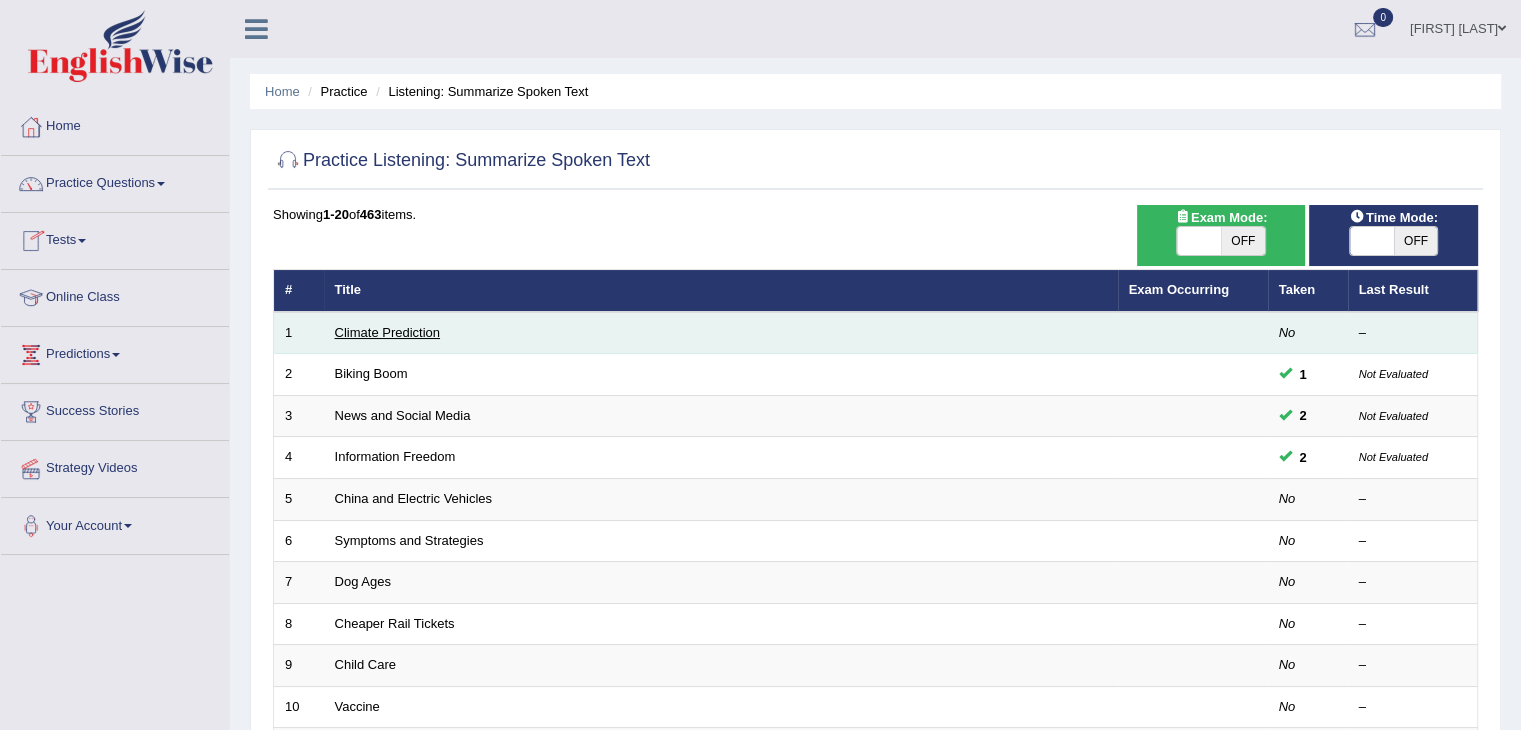 click on "Climate Prediction" at bounding box center (388, 332) 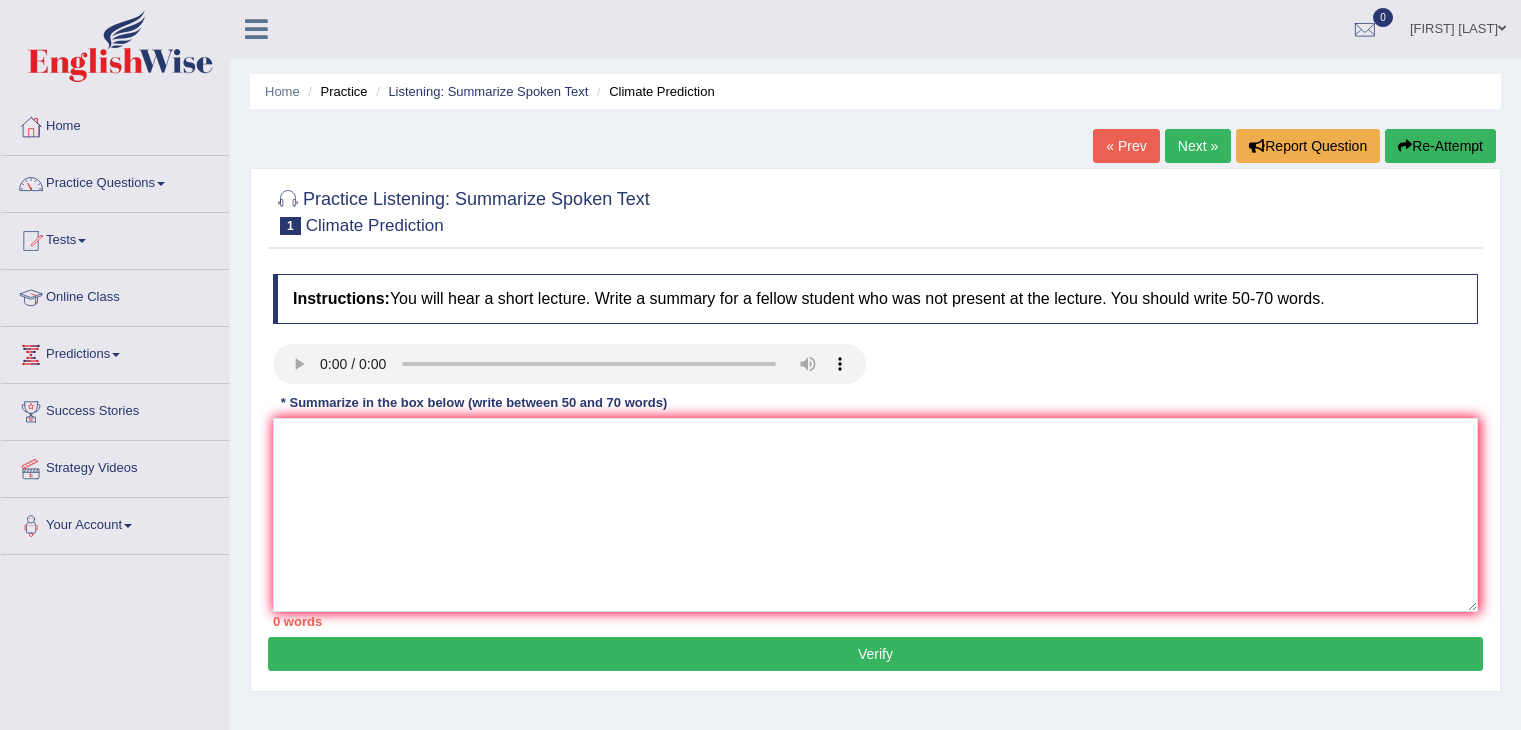 scroll, scrollTop: 0, scrollLeft: 0, axis: both 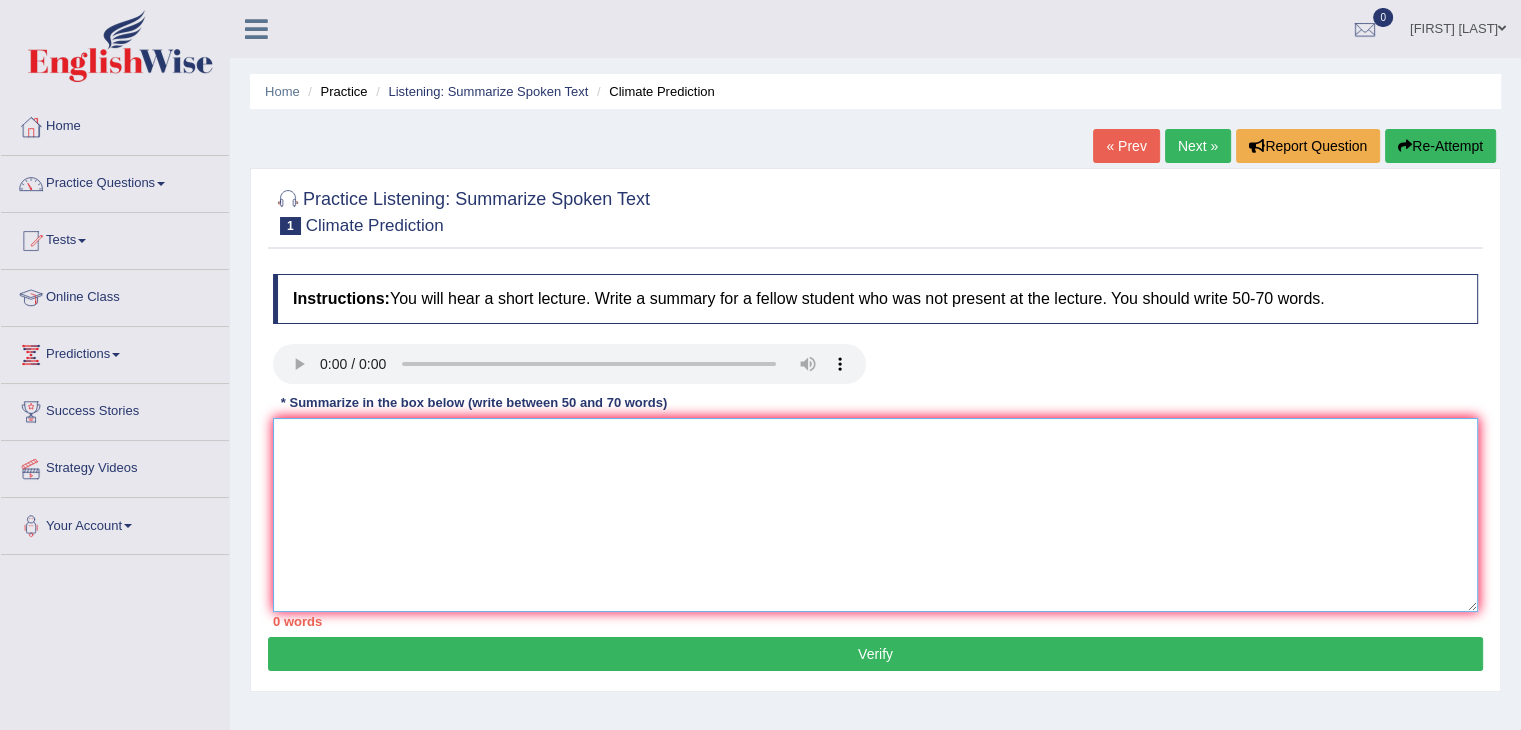 click at bounding box center [875, 515] 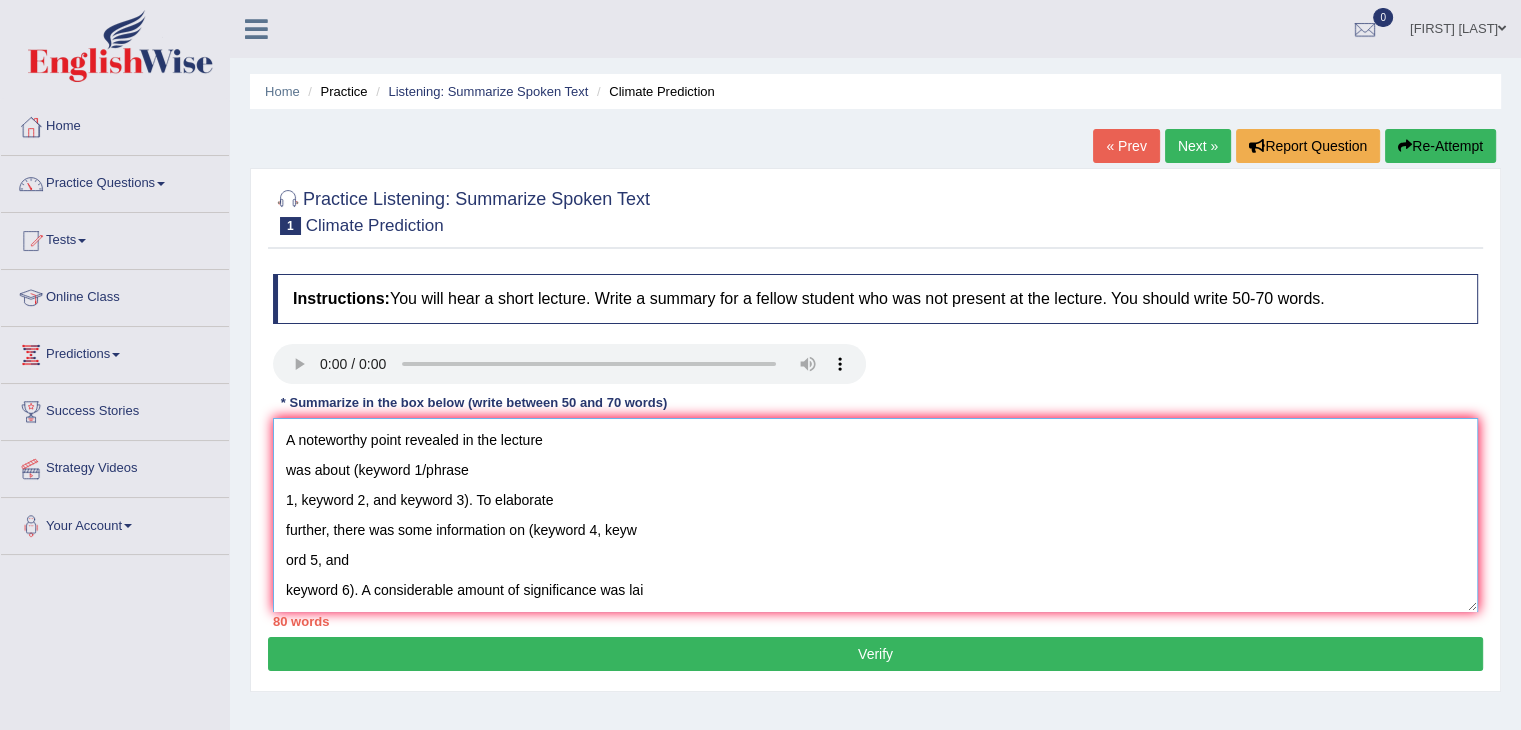 scroll, scrollTop: 256, scrollLeft: 0, axis: vertical 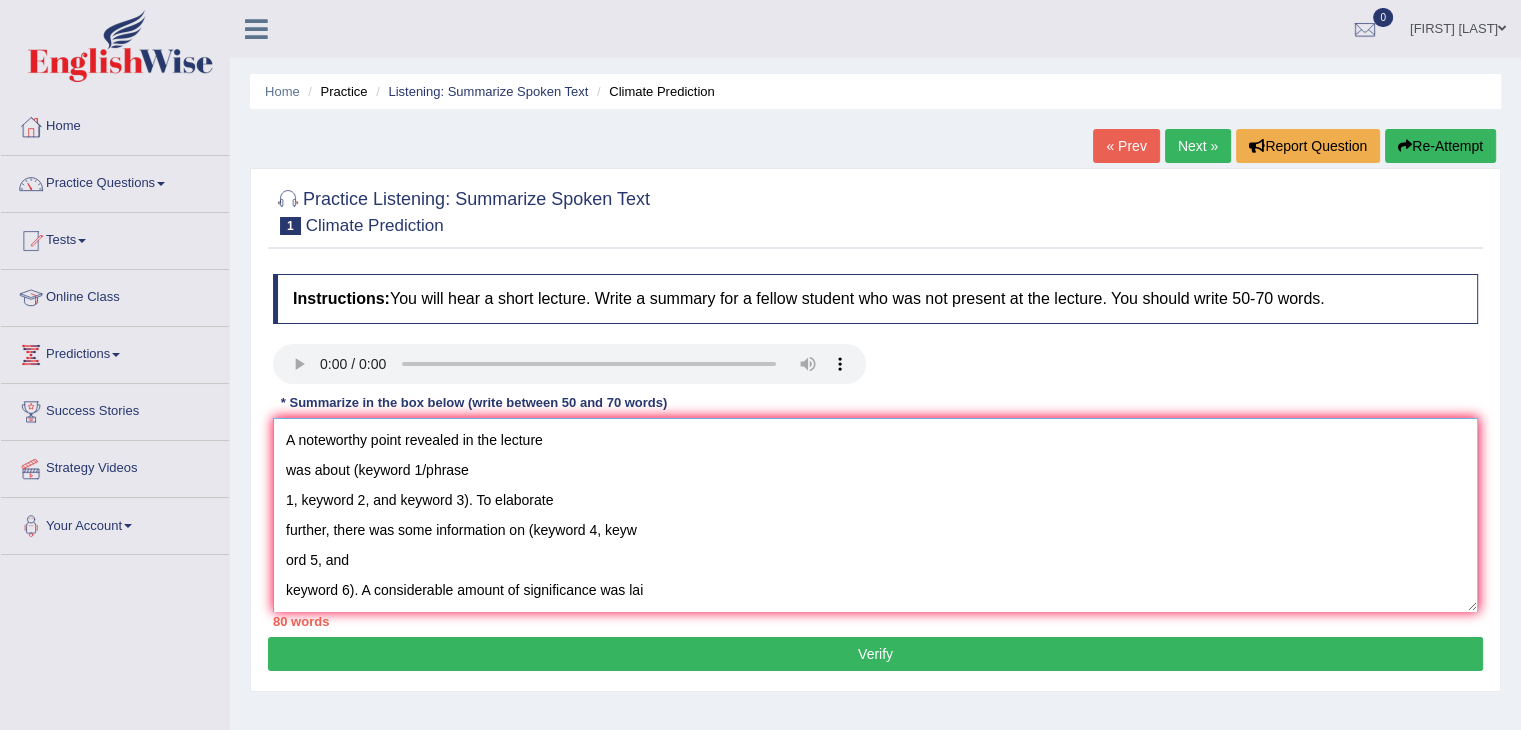 click on "A noteworthy point revealed in the lecture
was about (keyword 1/phrase
1, keyword 2, and keyword 3). To elaborate
further, there was some information on (keyword 4, keyw
ord 5, and
keyword 6). A considerable amount of significance was lai
d on
(keyword 7, keyword 8, and keyword 9). Additionally, a vit
al point
was about
(keyword 10, keyword 11, and keyword 12). In conclusion,
the
lecture provides crucial details about (keyword 13, keywor
d 14, and
keyword 15)." at bounding box center [875, 515] 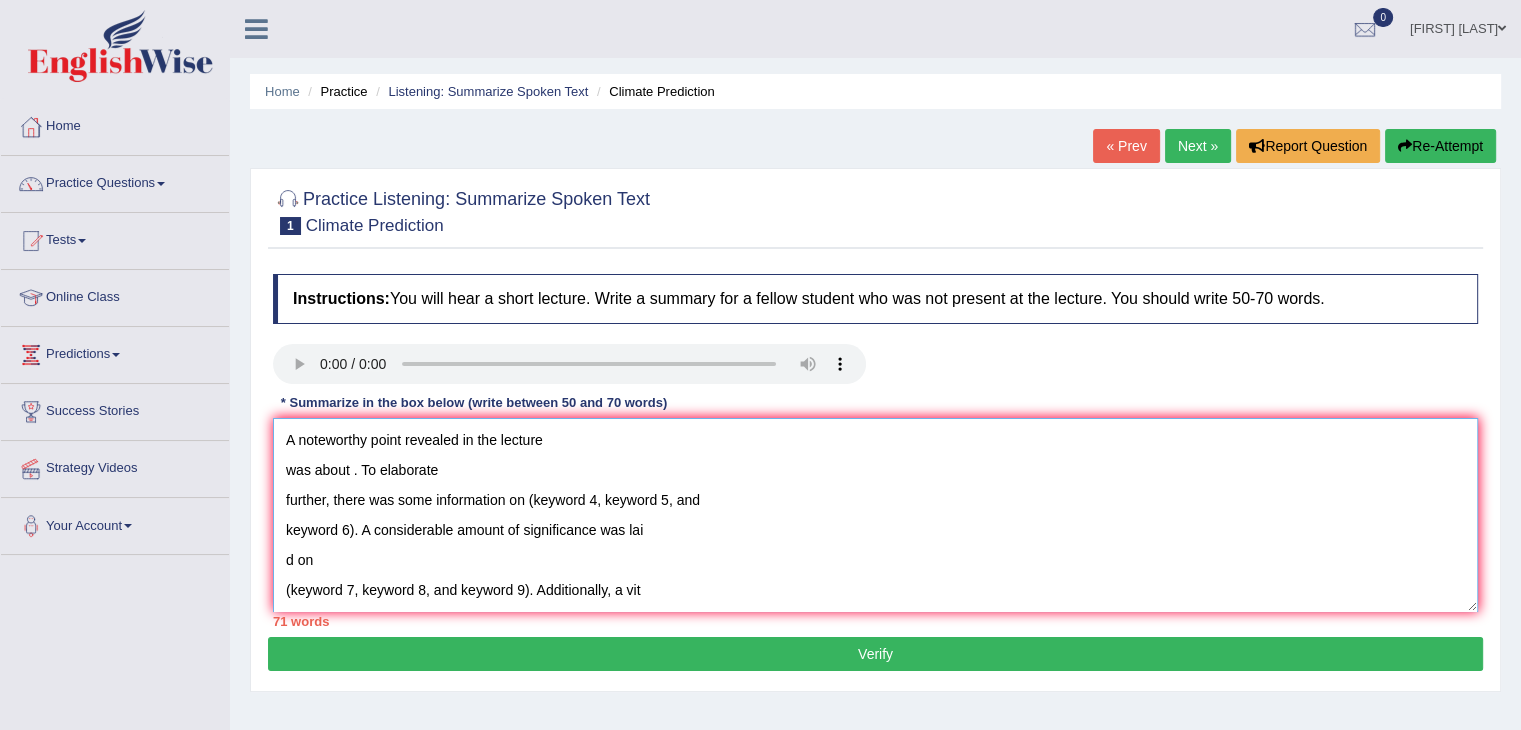 click on "A noteworthy point revealed in the lecture
was about . To elaborate
further, there was some information on (keyword 4, keyw
ord 5, and
keyword 6). A considerable amount of significance was lai
d on
(keyword 7, keyword 8, and keyword 9). Additionally, a vit
al point
was about
(keyword 10, keyword 11, and keyword 12). In conclusion,
the
lecture provides crucial details about (keyword 13, keywor
d 14, and
keyword 15)." at bounding box center [875, 515] 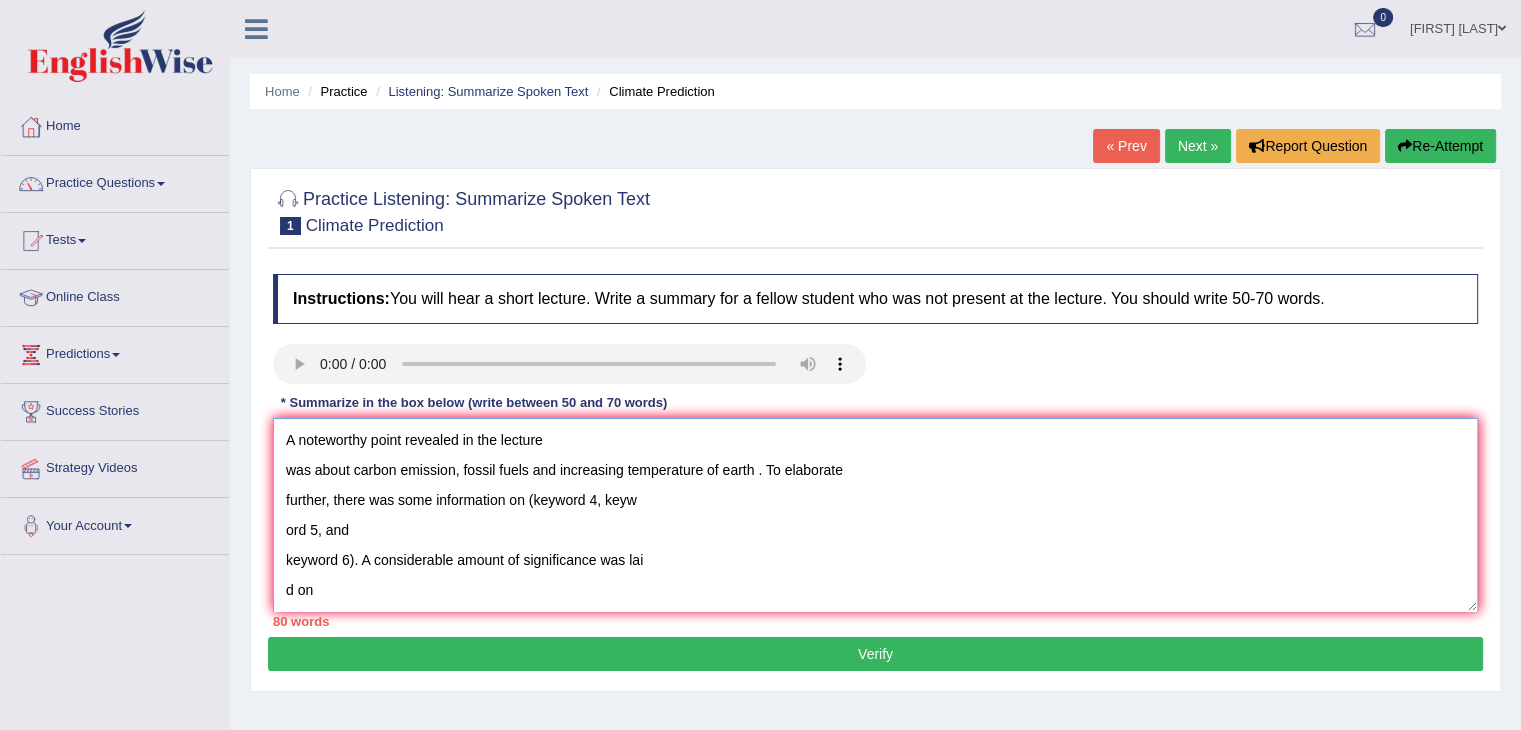 click on "A noteworthy point revealed in the lecture
was about carbon emission, fossil fuels and increasing temperature of earth . To elaborate
further, there was some information on (keyword 4, keyw
ord 5, and
keyword 6). A considerable amount of significance was lai
d on
(keyword 7, keyword 8, and keyword 9). Additionally, a vit
al point
was about
(keyword 10, keyword 11, and keyword 12). In conclusion,
the
lecture provides crucial details about (keyword 13, keywor
d 14, and
keyword 15)." at bounding box center [875, 515] 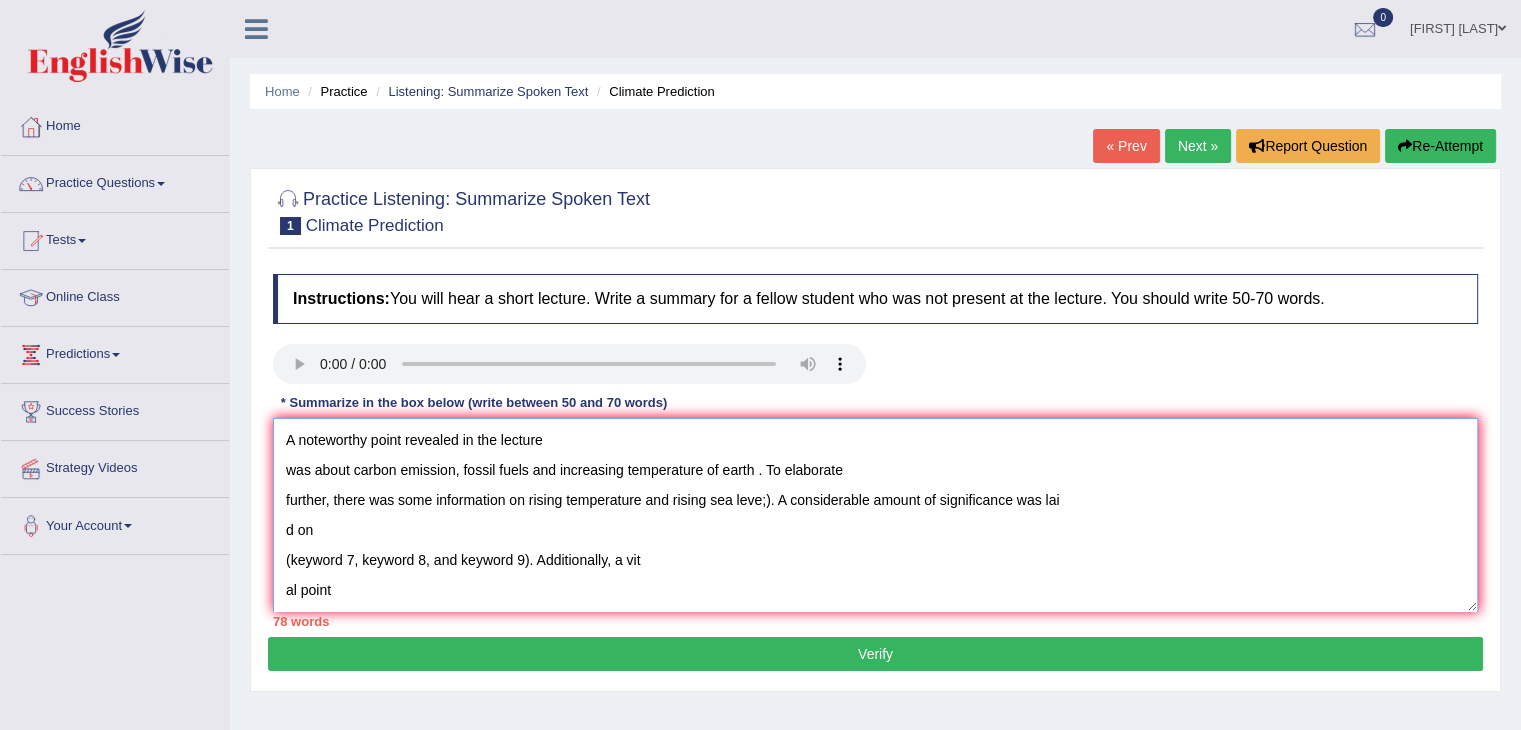 click on "A noteworthy point revealed in the lecture
was about carbon emission, fossil fuels and increasing temperature of earth . To elaborate
further, there was some information on rising temperature and rising sea leve;). A considerable amount of significance was lai
d on
(keyword 7, keyword 8, and keyword 9). Additionally, a vit
al point
was about
(keyword 10, keyword 11, and keyword 12). In conclusion,
the
lecture provides crucial details about (keyword 13, keywor
d 14, and
keyword 15)." at bounding box center [875, 515] 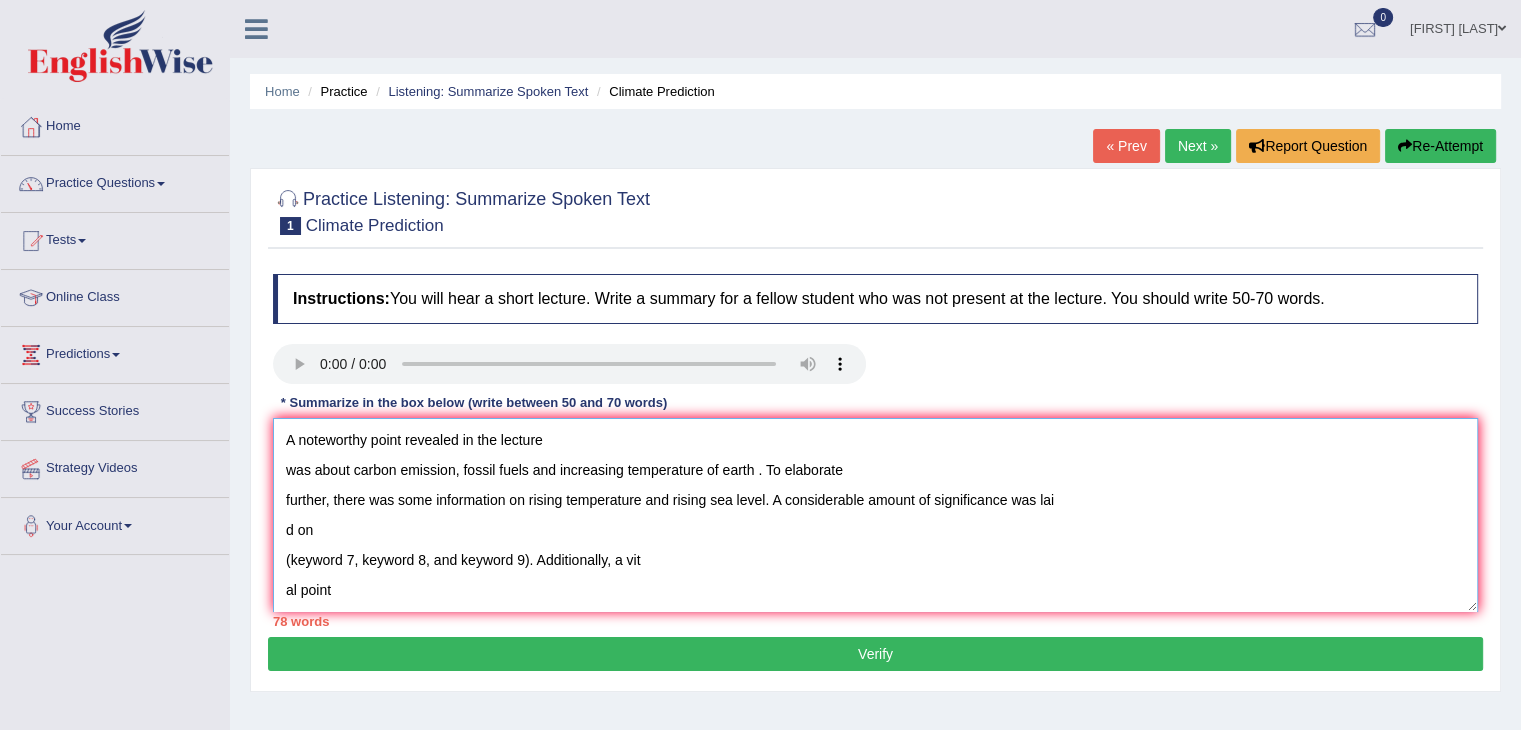 click on "A noteworthy point revealed in the lecture
was about carbon emission, fossil fuels and increasing temperature of earth . To elaborate
further, there was some information on rising temperature and rising sea level. A considerable amount of significance was lai
d on
(keyword 7, keyword 8, and keyword 9). Additionally, a vit
al point
was about
(keyword 10, keyword 11, and keyword 12). In conclusion,
the
lecture provides crucial details about (keyword 13, keywor
d 14, and
keyword 15)." at bounding box center (875, 515) 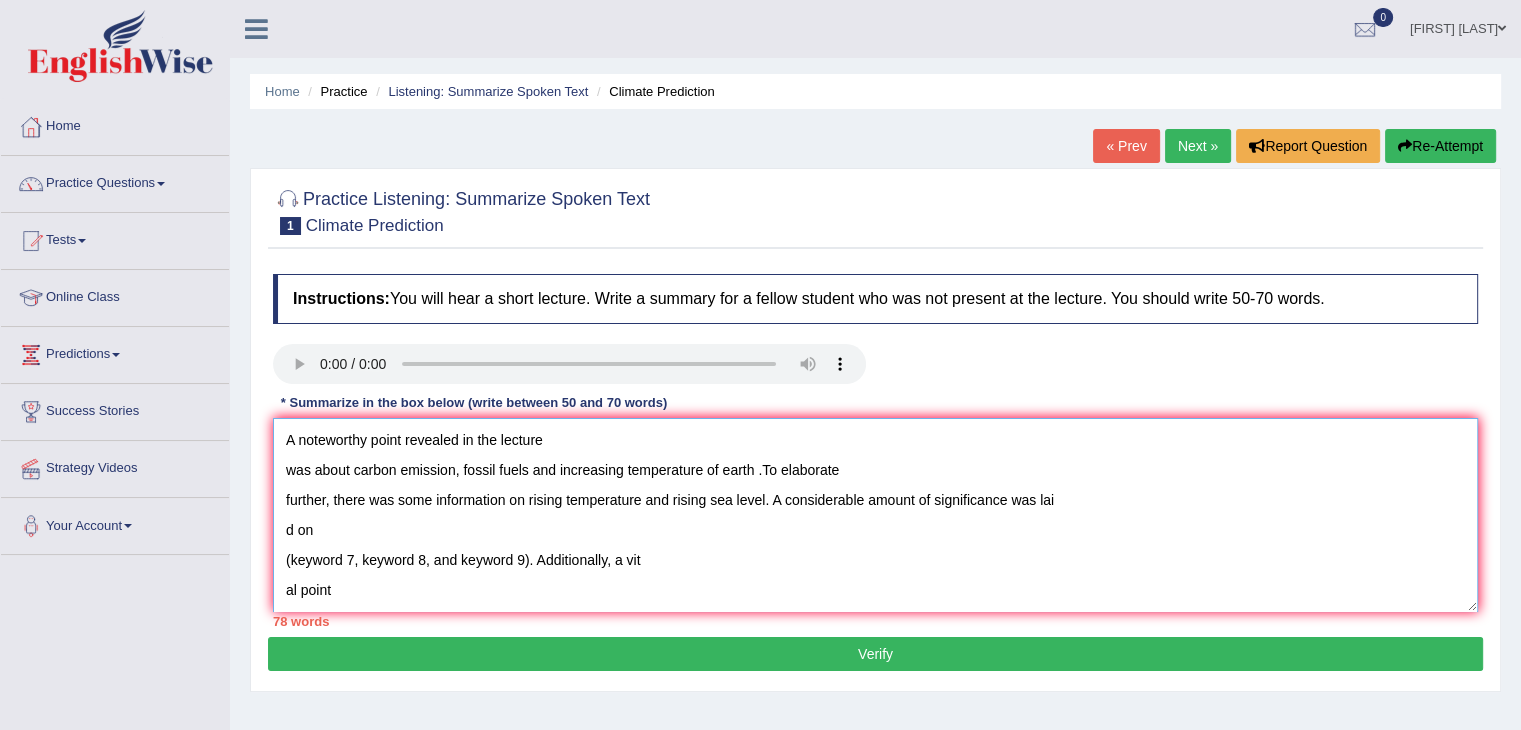 click on "A noteworthy point revealed in the lecture
was about carbon emission, fossil fuels and increasing temperature of earth .To elaborate
further, there was some information on rising temperature and rising sea level. A considerable amount of significance was lai
d on
(keyword 7, keyword 8, and keyword 9). Additionally, a vit
al point
was about
(keyword 10, keyword 11, and keyword 12). In conclusion,
the
lecture provides crucial details about (keyword 13, keywor
d 14, and
keyword 15)." at bounding box center [875, 515] 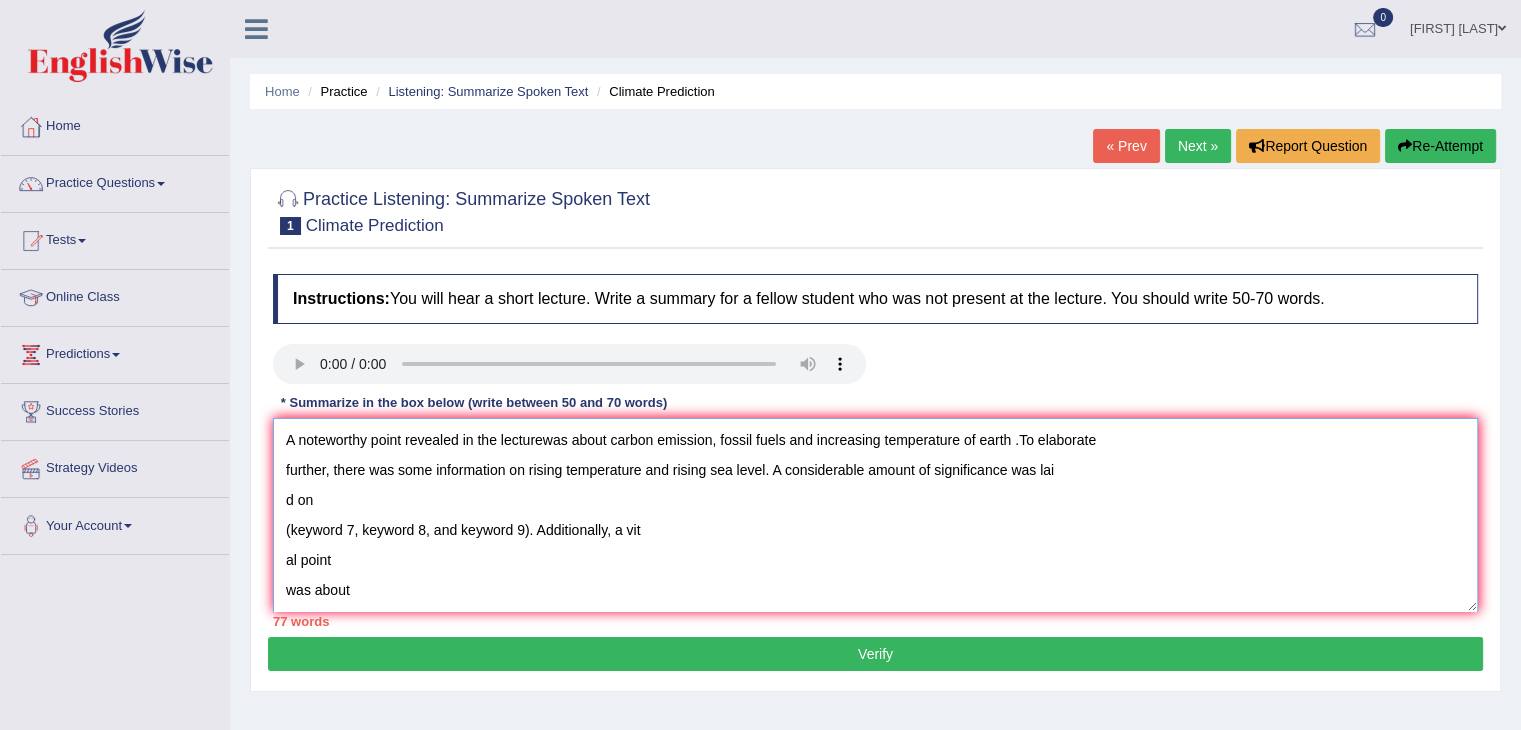 click on "A noteworthy point revealed in the lecturewas about carbon emission, fossil fuels and increasing temperature of earth .To elaborate
further, there was some information on rising temperature and rising sea level. A considerable amount of significance was lai
d on
(keyword 7, keyword 8, and keyword 9). Additionally, a vit
al point
was about
(keyword 10, keyword 11, and keyword 12). In conclusion,
the
lecture provides crucial details about (keyword 13, keywor
d 14, and
keyword 15)." at bounding box center (875, 515) 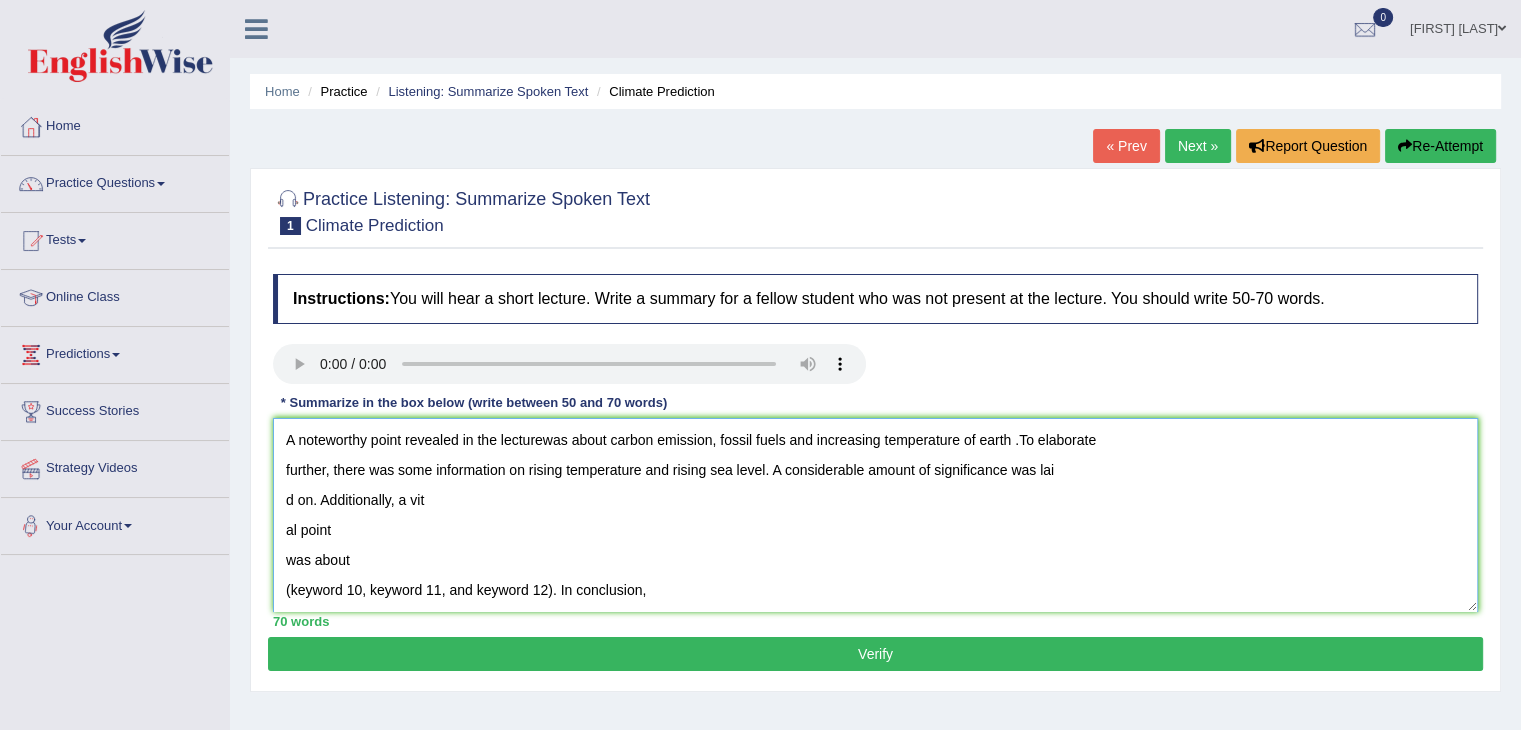 click on "A noteworthy point revealed in the lecturewas about carbon emission, fossil fuels and increasing temperature of earth .To elaborate
further, there was some information on rising temperature and rising sea level. A considerable amount of significance was lai
d on. Additionally, a vit
al point
was about
(keyword 10, keyword 11, and keyword 12). In conclusion,
the
lecture provides crucial details about (keyword 13, keywor
d 14, and
keyword 15)." at bounding box center [875, 515] 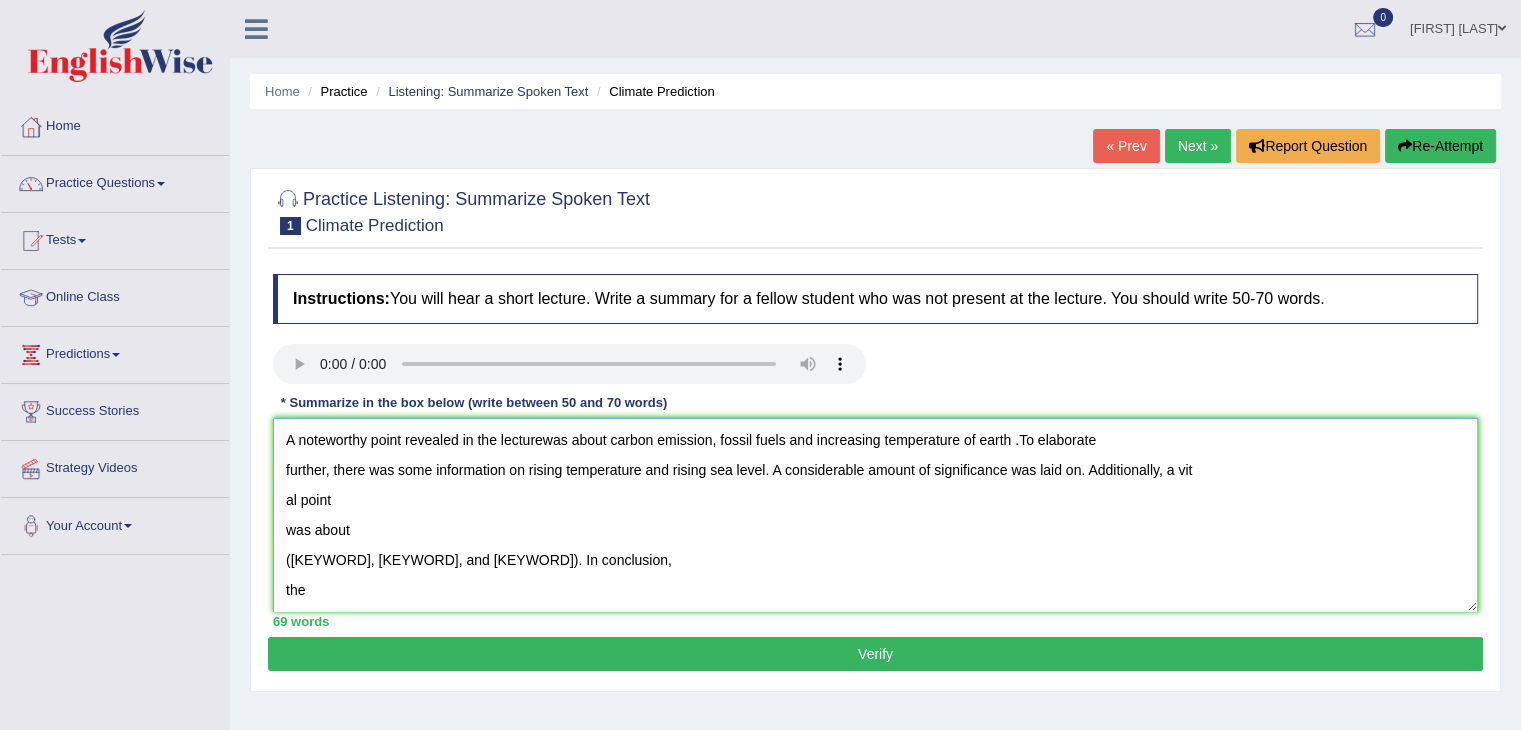 click on "A noteworthy point revealed in the lecturewas about carbon emission, fossil fuels and increasing temperature of earth .To elaborate
further, there was some information on rising temperature and rising sea level. A considerable amount of significance was laid on. Additionally, a vit
al point
was about
(keyword 10, keyword 11, and keyword 12). In conclusion,
the
lecture provides crucial details about (keyword 13, keywor
d 14, and
keyword 15)." at bounding box center (875, 515) 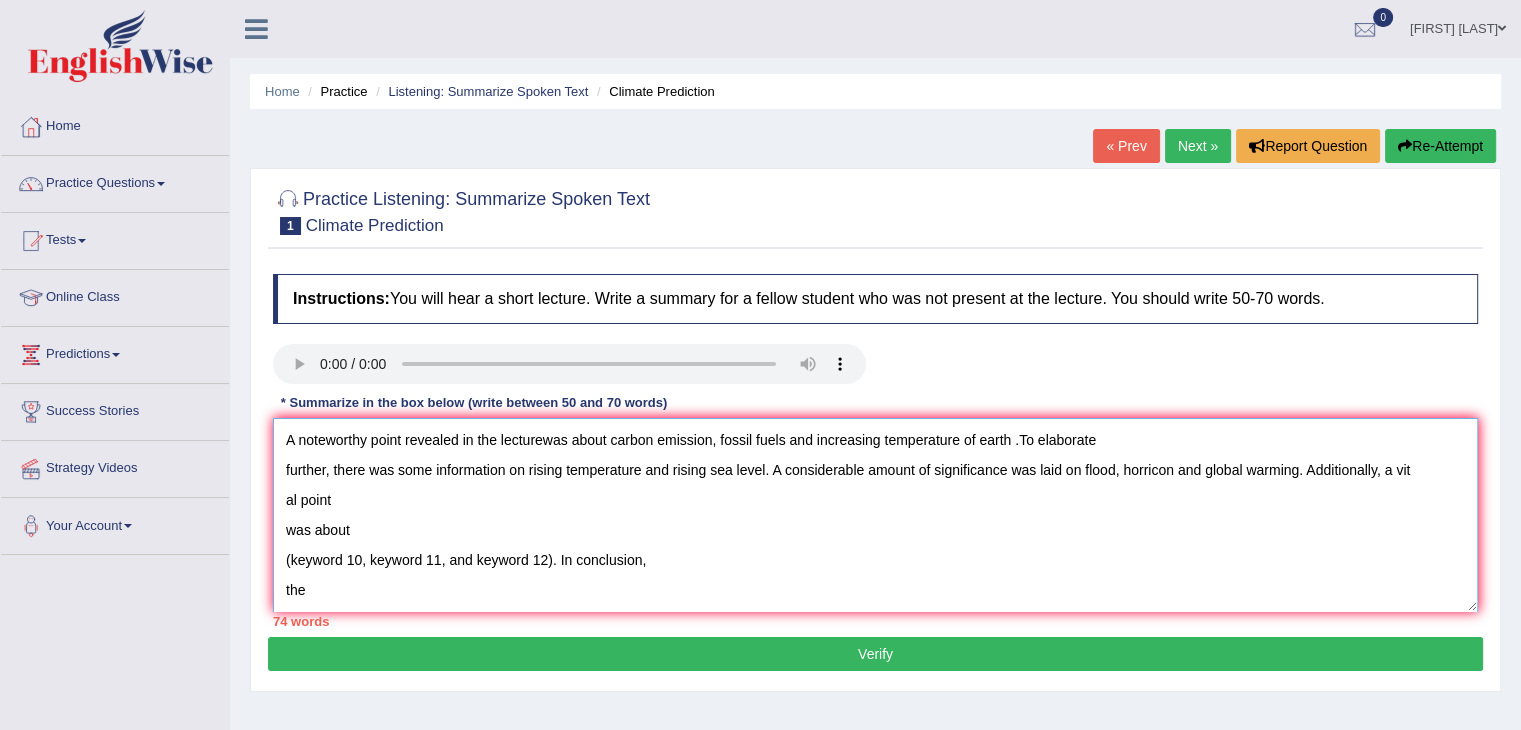 click on "A noteworthy point revealed in the lecturewas about carbon emission, fossil fuels and increasing temperature of earth .To elaborate
further, there was some information on rising temperature and rising sea level. A considerable amount of significance was laid on flood, horricon and global warming. Additionally, a vit
al point
was about
(keyword 10, keyword 11, and keyword 12). In conclusion,
the
lecture provides crucial details about (keyword 13, keywor
d 14, and
keyword 15)." at bounding box center [875, 515] 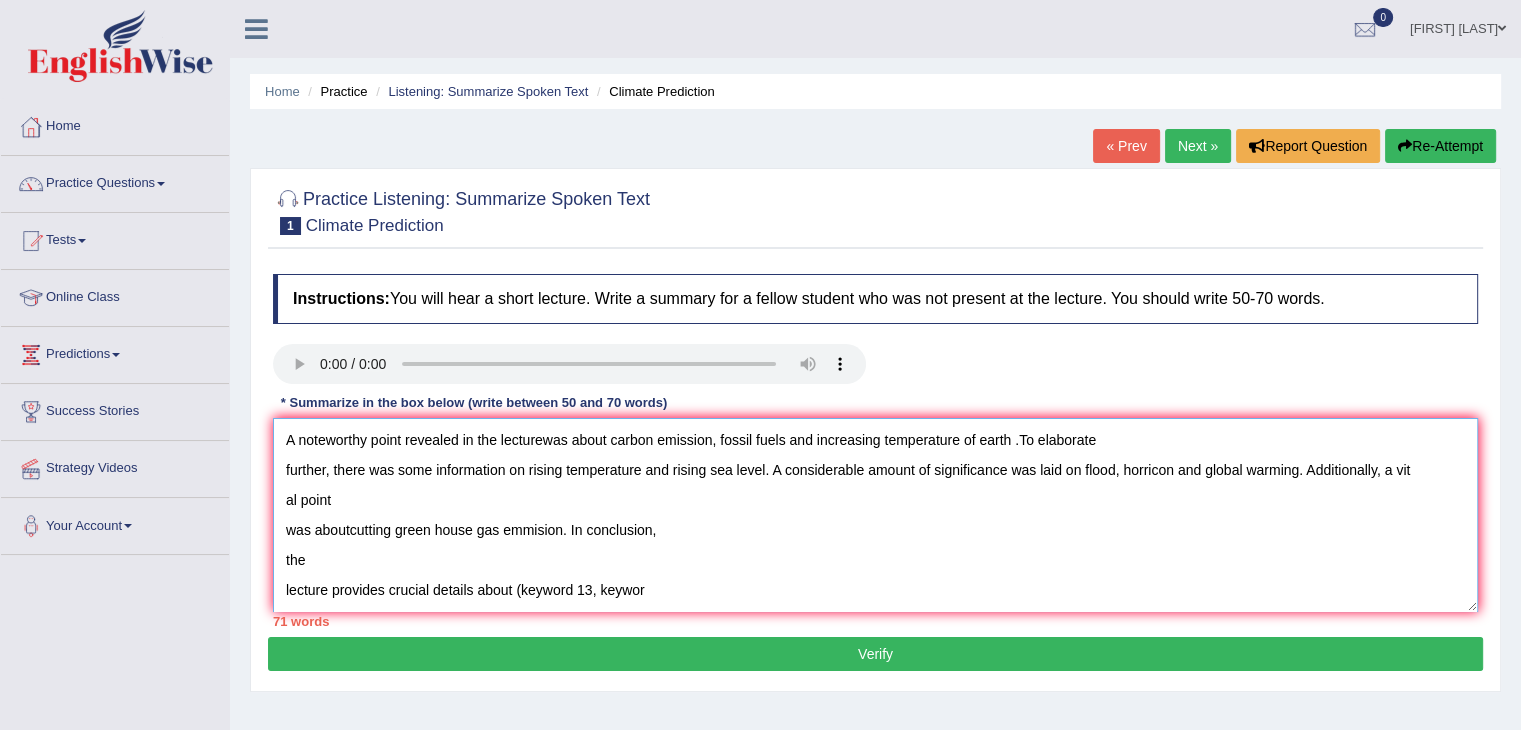 click on "A noteworthy point revealed in the lecturewas about carbon emission, fossil fuels and increasing temperature of earth .To elaborate
further, there was some information on rising temperature and rising sea level. A considerable amount of significance was laid on flood, horricon and global warming. Additionally, a vit
al point
was aboutcutting green house gas emmision. In conclusion,
the
lecture provides crucial details about (keyword 13, keywor
d 14, and
keyword 15)." at bounding box center [875, 515] 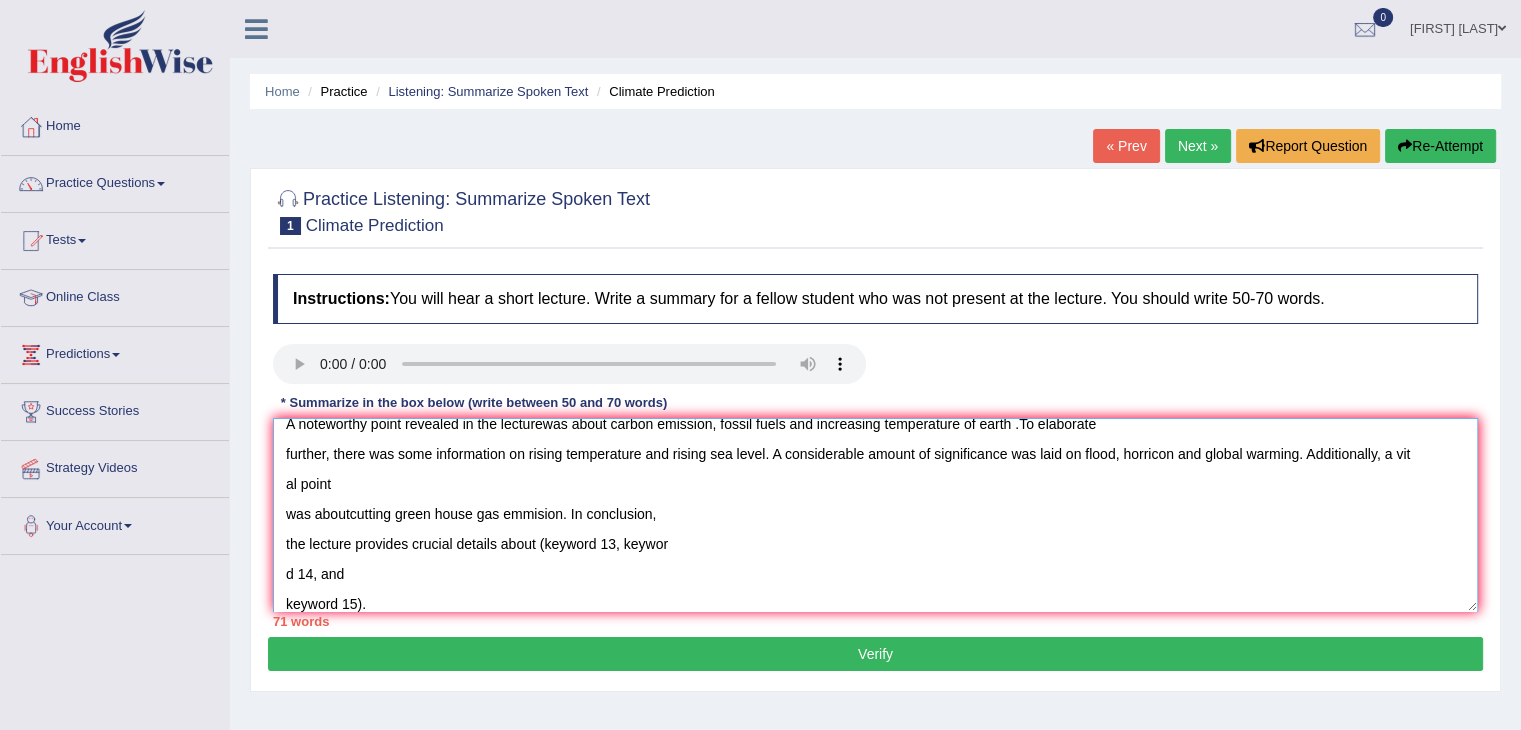 scroll, scrollTop: 30, scrollLeft: 0, axis: vertical 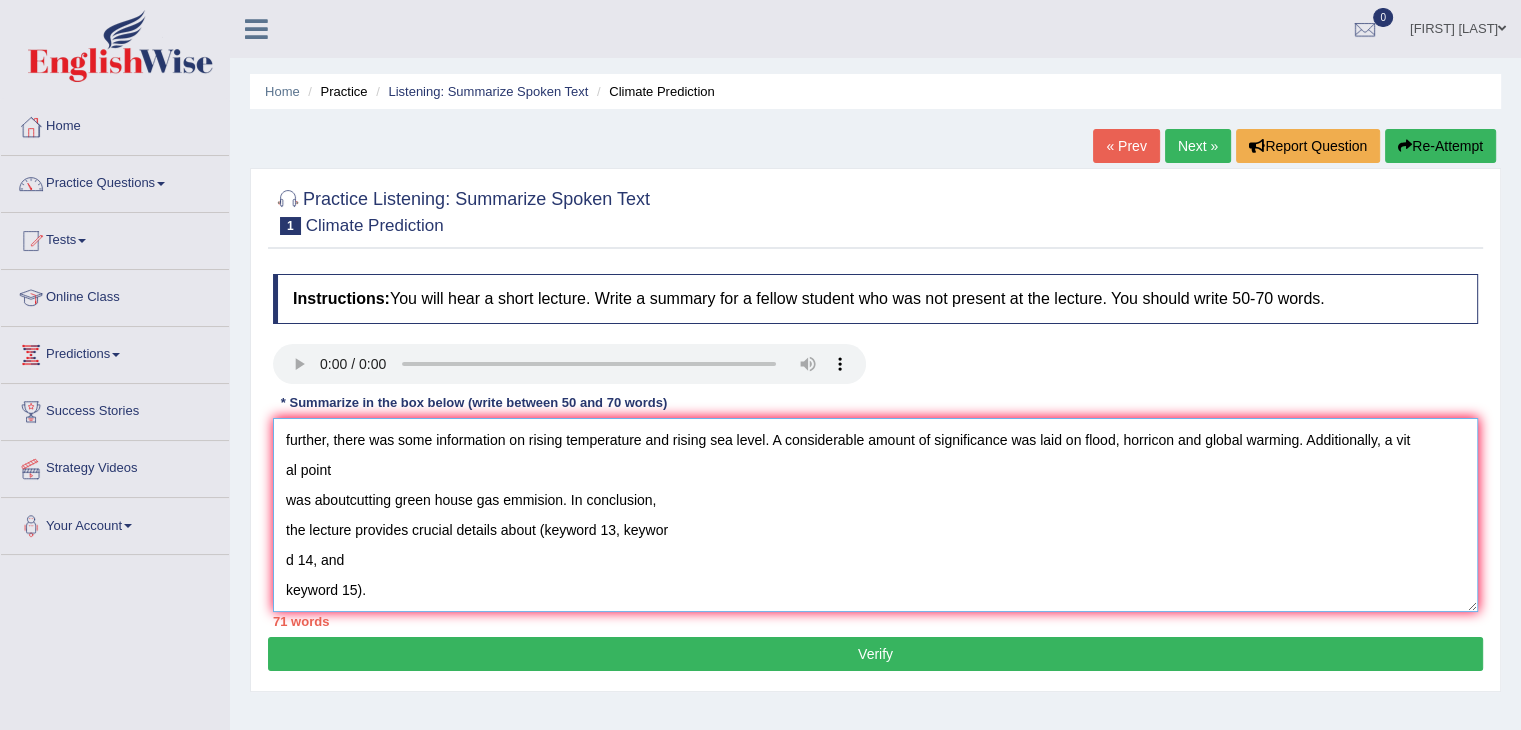 click on "A noteworthy point revealed in the lecturewas about carbon emission, fossil fuels and increasing temperature of earth .To elaborate
further, there was some information on rising temperature and rising sea level. A considerable amount of significance was laid on flood, horricon and global warming. Additionally, a vit
al point
was aboutcutting green house gas emmision. In conclusion,
the lecture provides crucial details about (keyword 13, keywor
d 14, and
keyword 15)." at bounding box center [875, 515] 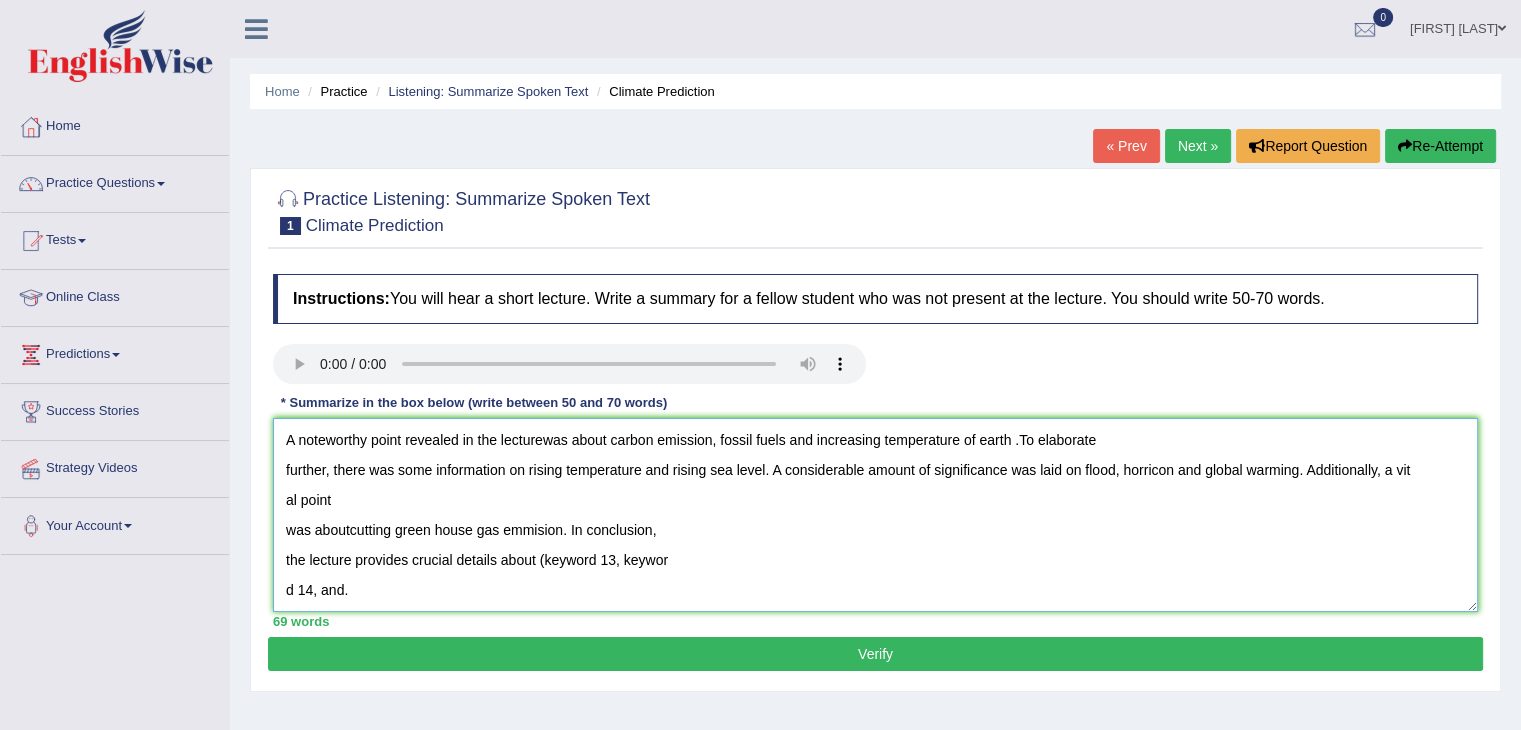 scroll, scrollTop: 0, scrollLeft: 0, axis: both 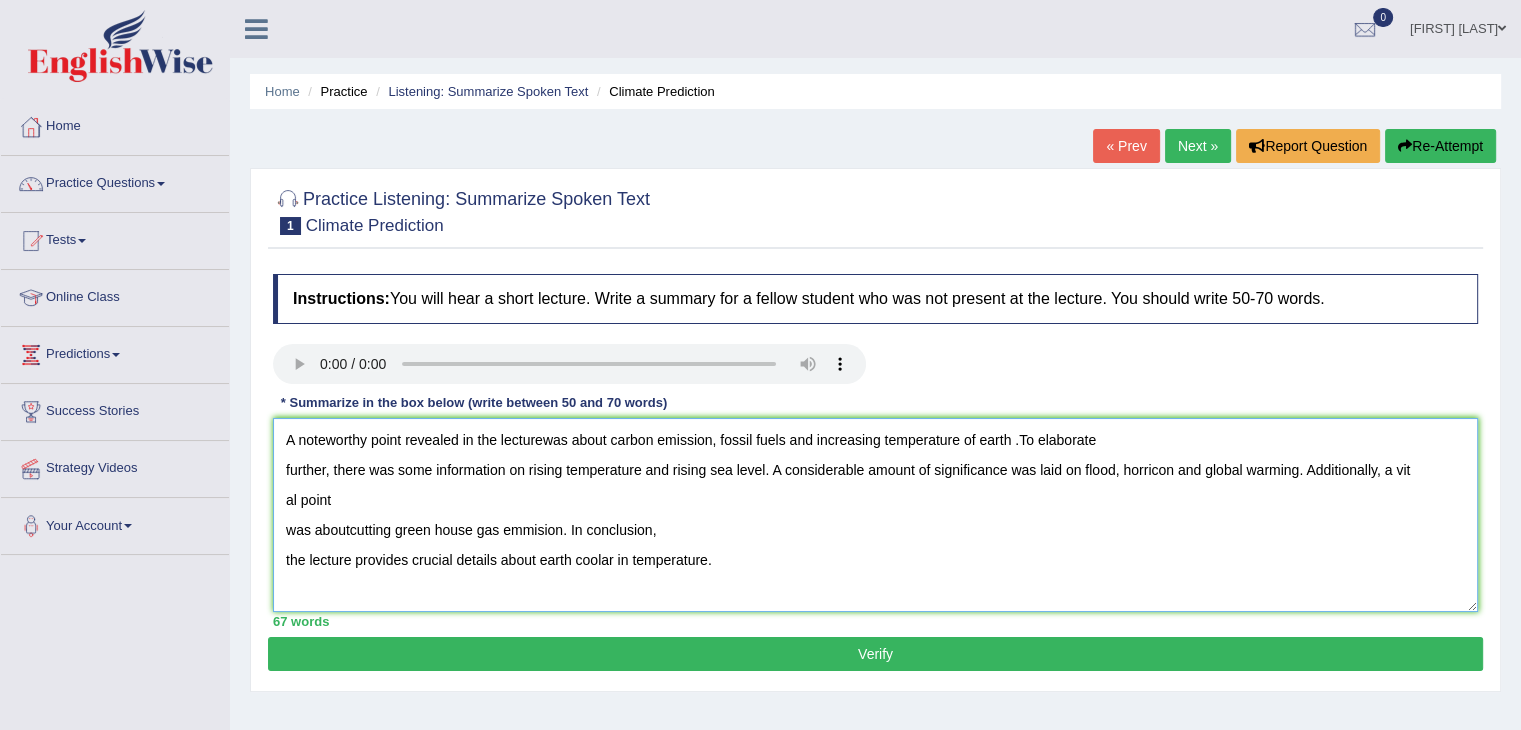 click on "A noteworthy point revealed in the lecturewas about carbon emission, fossil fuels and increasing temperature of earth .To elaborate
further, there was some information on rising temperature and rising sea level. A considerable amount of significance was laid on flood, horricon and global warming. Additionally, a vit
al point
was aboutcutting green house gas emmision. In conclusion,
the lecture provides crucial details about earth coolar in temperature." at bounding box center [875, 515] 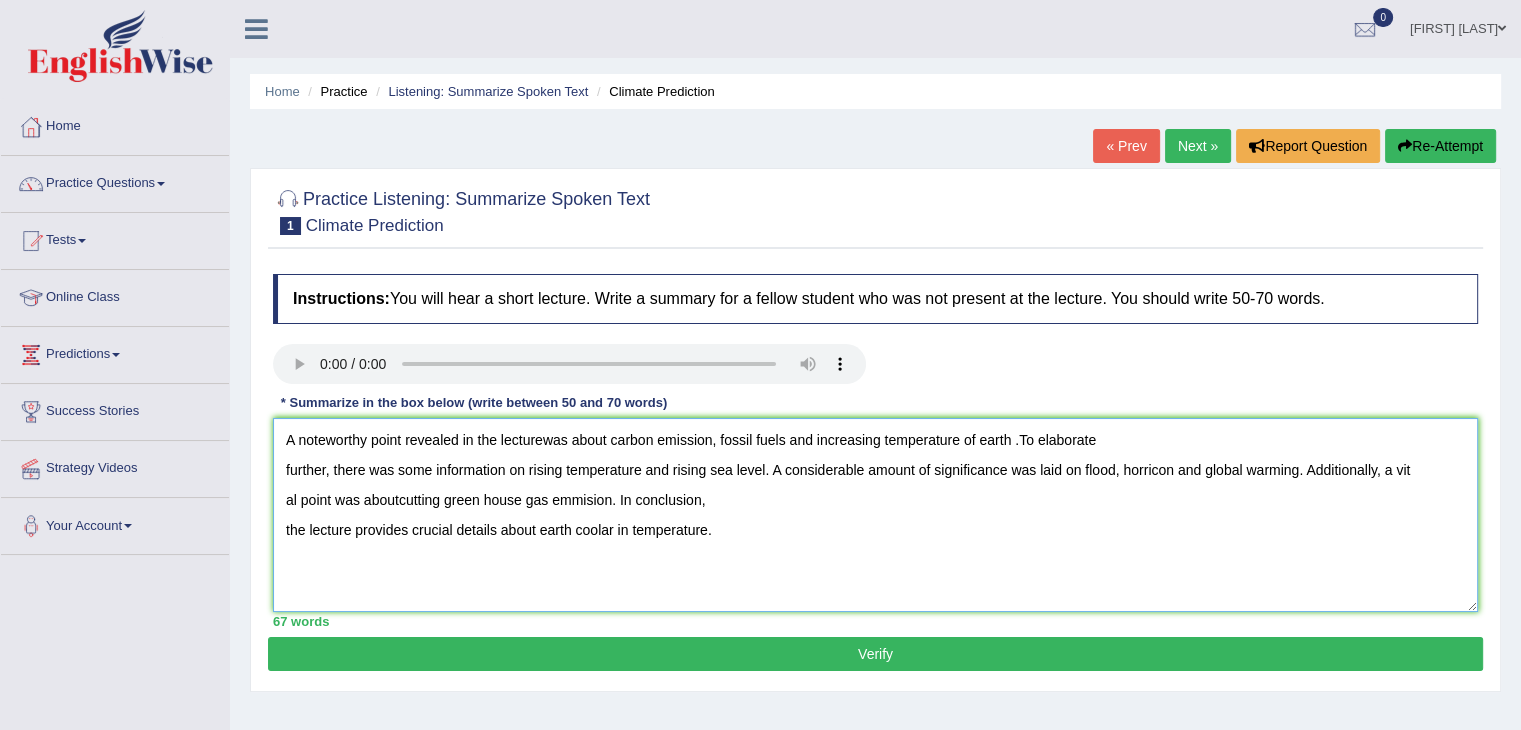 click on "A noteworthy point revealed in the lecturewas about carbon emission, fossil fuels and increasing temperature of earth .To elaborate
further, there was some information on rising temperature and rising sea level. A considerable amount of significance was laid on flood, horricon and global warming. Additionally, a vit
al point was aboutcutting green house gas emmision. In conclusion,
the lecture provides crucial details about earth coolar in temperature." at bounding box center (875, 515) 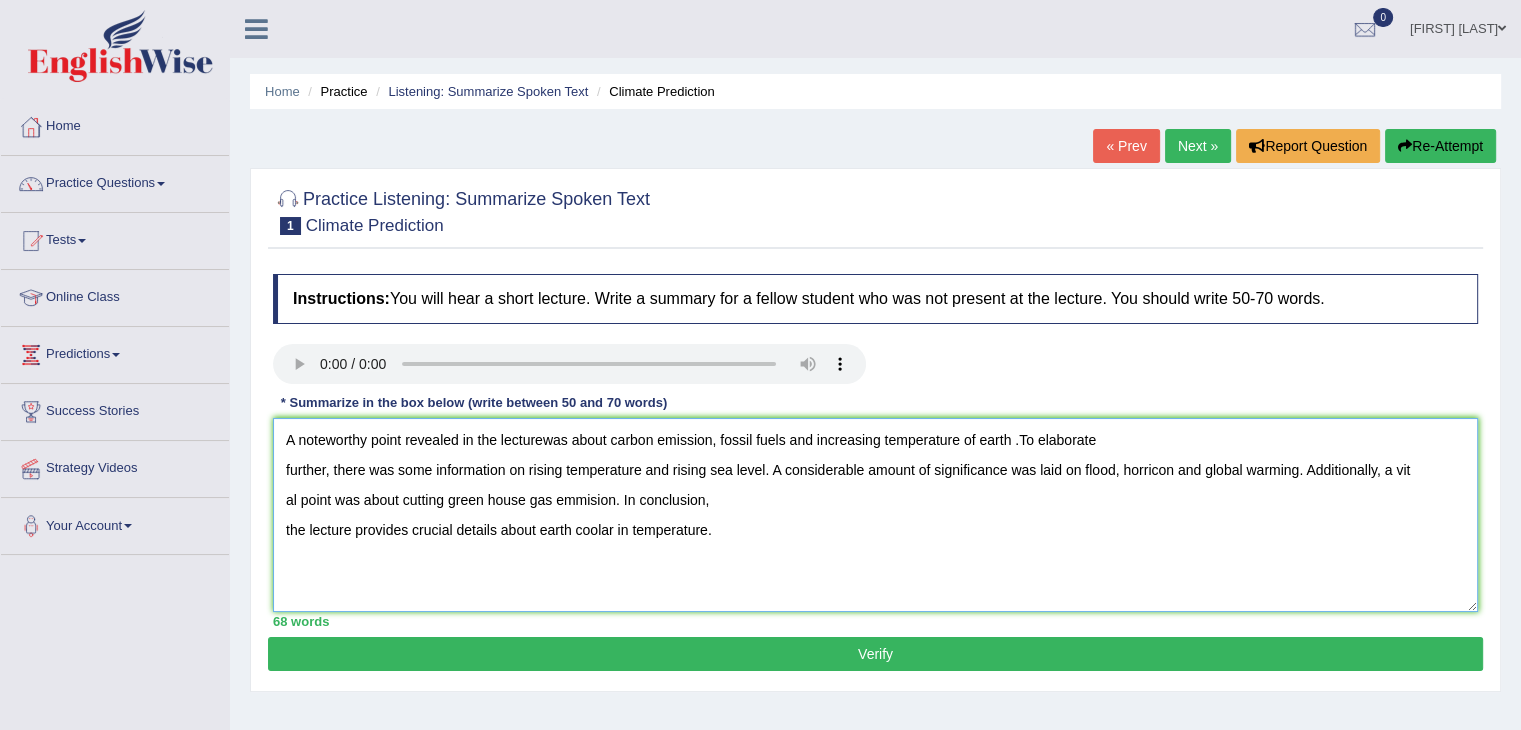 click on "A noteworthy point revealed in the lecturewas about carbon emission, fossil fuels and increasing temperature of earth .To elaborate
further, there was some information on rising temperature and rising sea level. A considerable amount of significance was laid on flood, horricon and global warming. Additionally, a vit
al point was about cutting green house gas emmision. In conclusion,
the lecture provides crucial details about earth coolar in temperature." at bounding box center (875, 515) 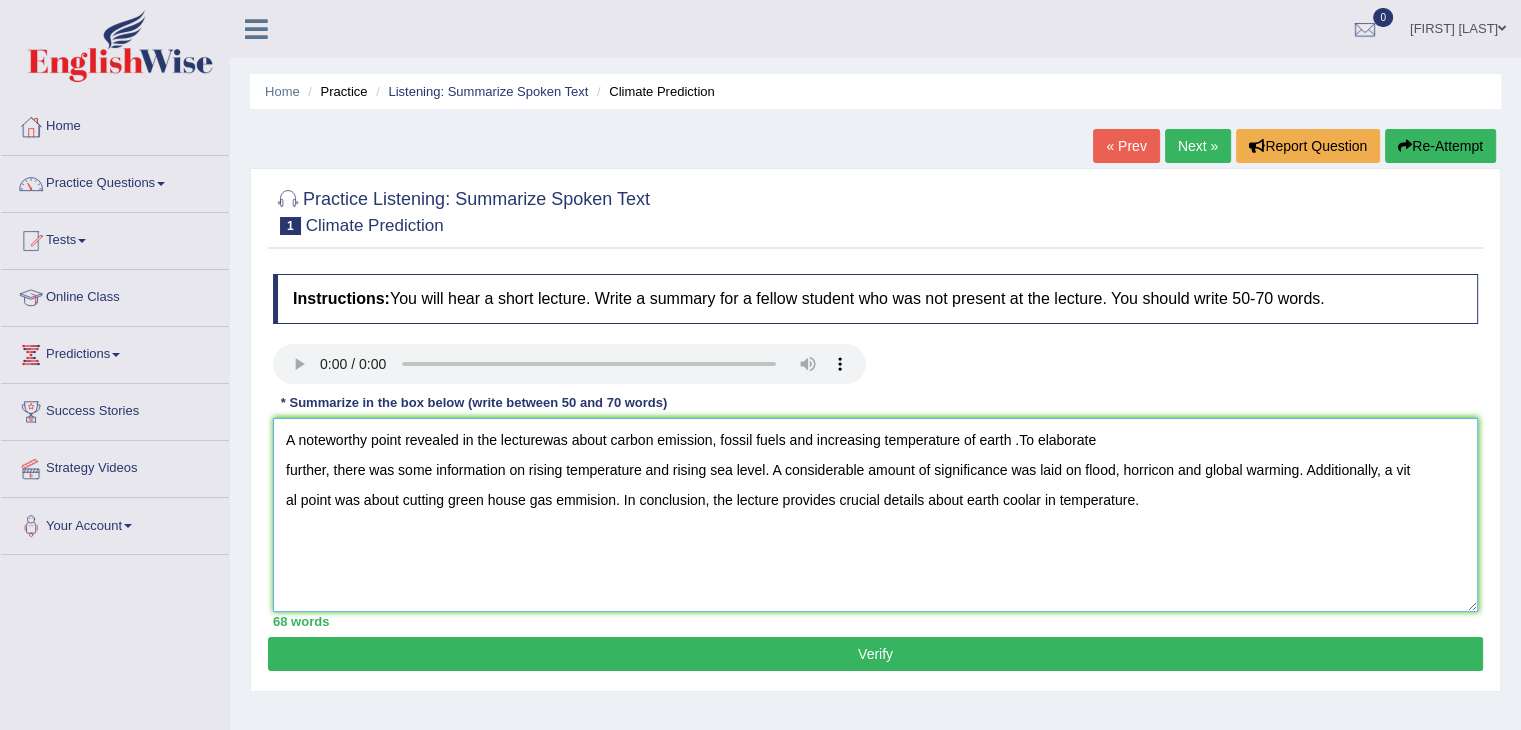click on "A noteworthy point revealed in the lecturewas about carbon emission, fossil fuels and increasing temperature of earth .To elaborate
further, there was some information on rising temperature and rising sea level. A considerable amount of significance was laid on flood, horricon and global warming. Additionally, a vit
al point was about cutting green house gas emmision. In conclusion, the lecture provides crucial details about earth coolar in temperature." at bounding box center (875, 515) 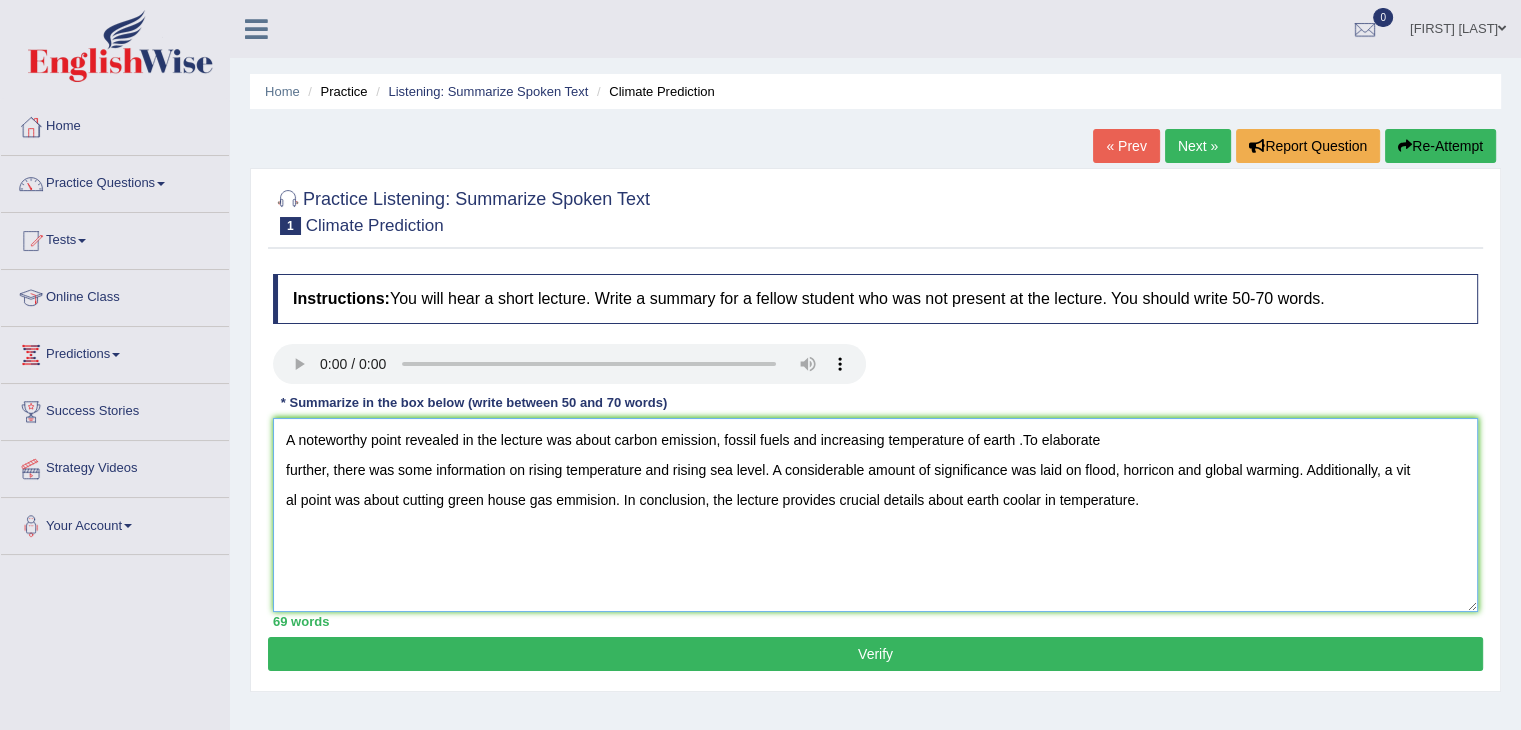 click on "A noteworthy point revealed in the lecture was about carbon emission, fossil fuels and increasing temperature of earth .To elaborate
further, there was some information on rising temperature and rising sea level. A considerable amount of significance was laid on flood, horricon and global warming. Additionally, a vit
al point was about cutting green house gas emmision. In conclusion, the lecture provides crucial details about earth coolar in temperature." at bounding box center [875, 515] 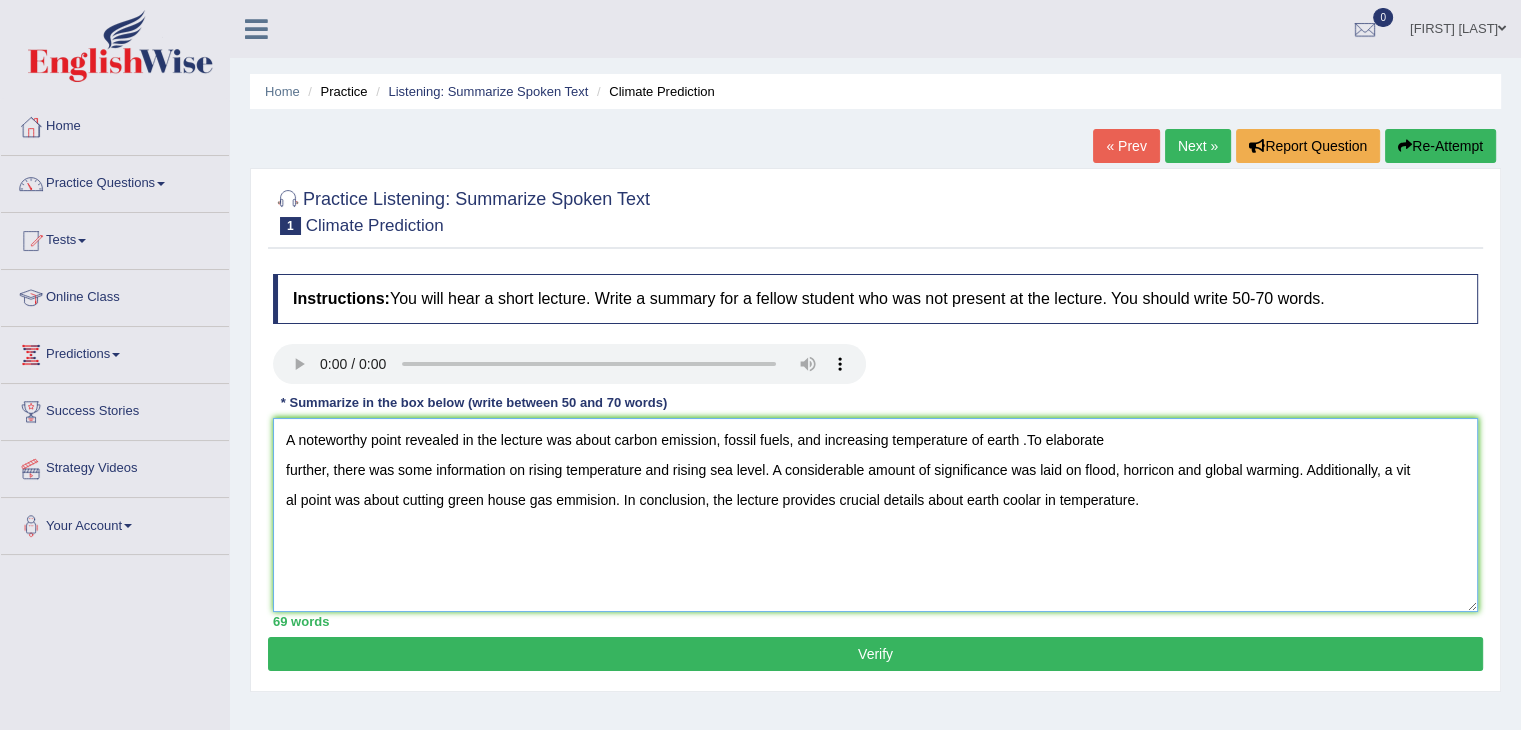 click on "A noteworthy point revealed in the lecture was about carbon emission, fossil fuels, and increasing temperature of earth .To elaborate
further, there was some information on rising temperature and rising sea level. A considerable amount of significance was laid on flood, horricon and global warming. Additionally, a vit
al point was about cutting green house gas emmision. In conclusion, the lecture provides crucial details about earth coolar in temperature." at bounding box center (875, 515) 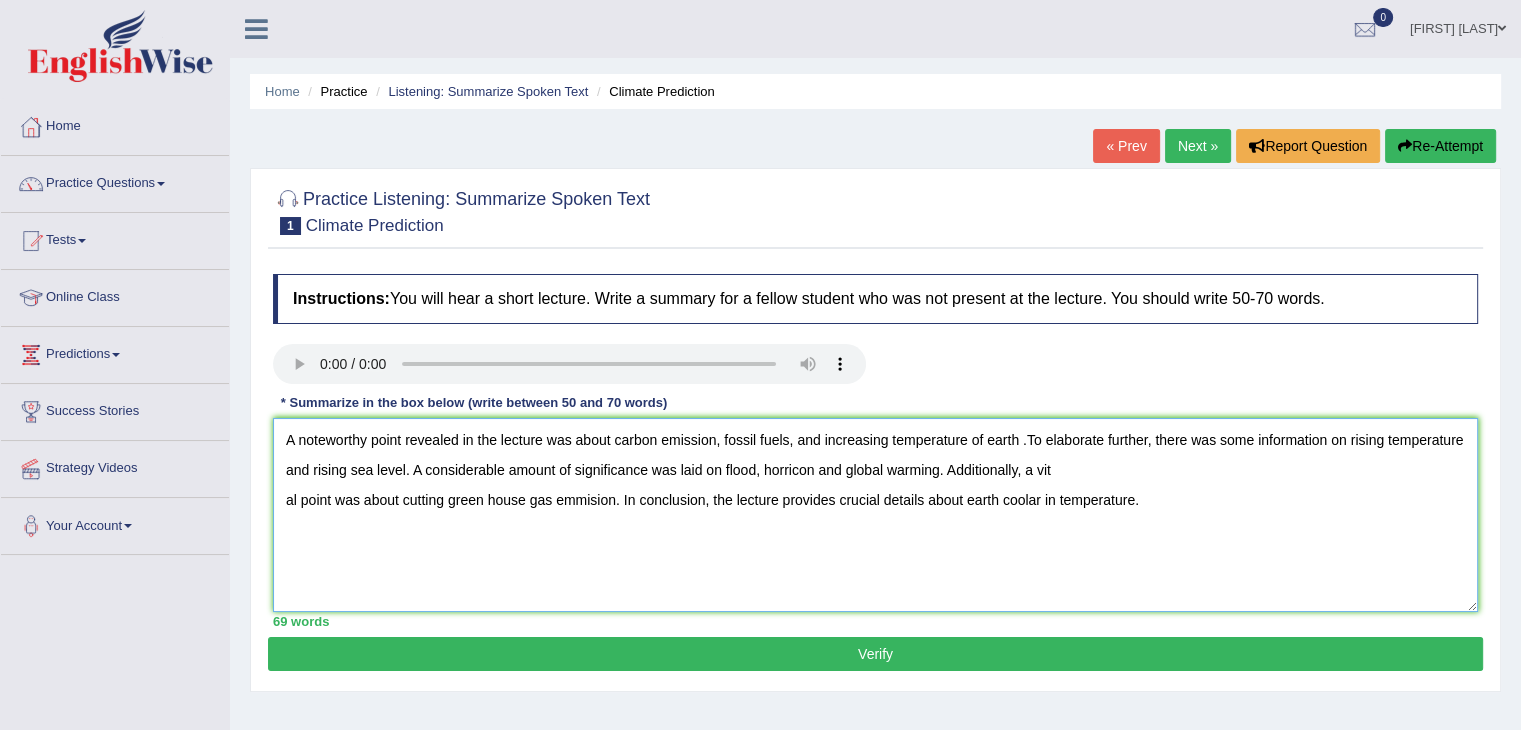 click on "A noteworthy point revealed in the lecture was about carbon emission, fossil fuels, and increasing temperature of earth .To elaborate further, there was some information on rising temperature and rising sea level. A considerable amount of significance was laid on flood, horricon and global warming. Additionally, a vit
al point was about cutting green house gas emmision. In conclusion, the lecture provides crucial details about earth coolar in temperature." at bounding box center [875, 515] 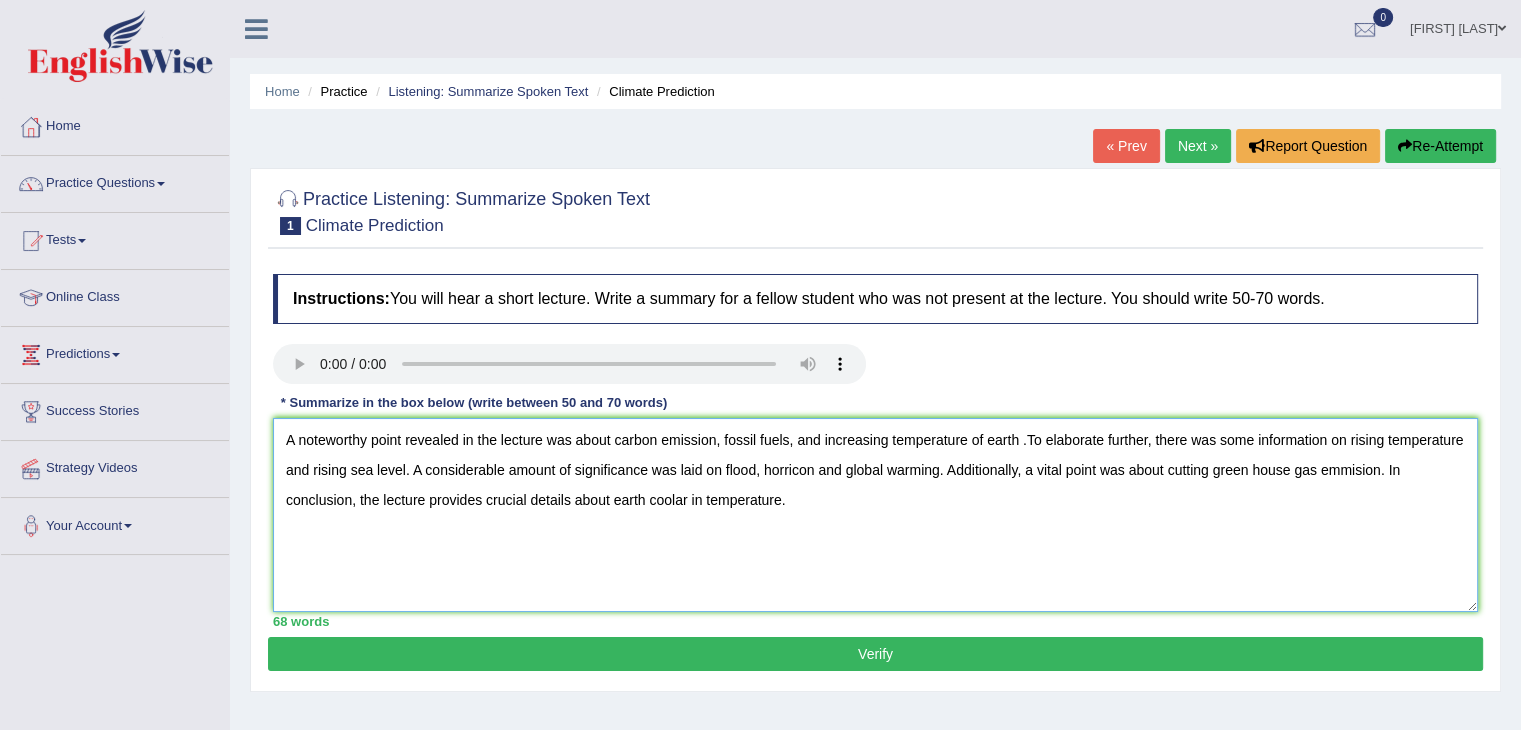 click on "A noteworthy point revealed in the lecture was about carbon emission, fossil fuels, and increasing temperature of earth .To elaborate further, there was some information on rising temperature and rising sea level. A considerable amount of significance was laid on flood, horricon and global warming. Additionally, a vital point was about cutting green house gas emmision. In conclusion, the lecture provides crucial details about earth coolar in temperature." at bounding box center (875, 515) 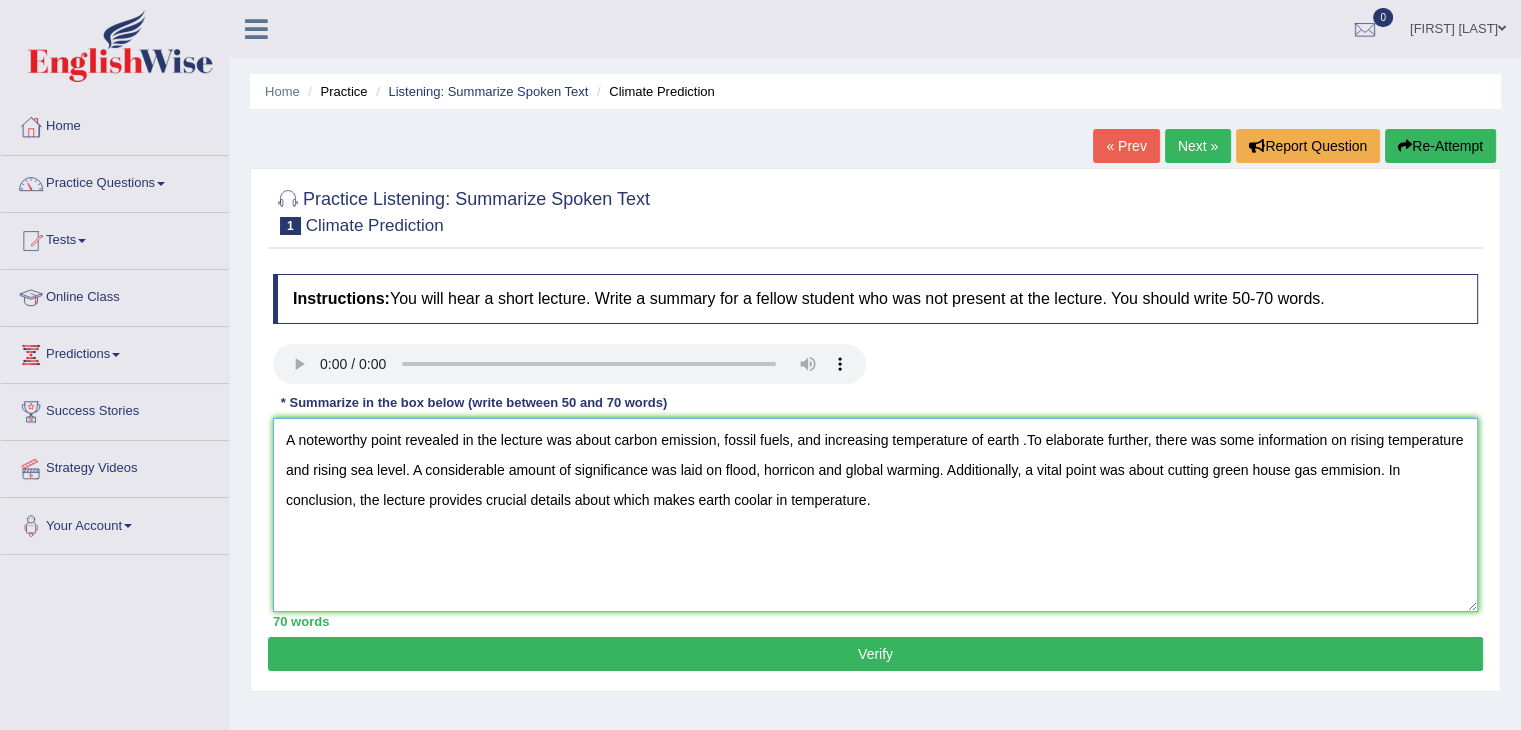 type on "A noteworthy point revealed in the lecture was about carbon emission, fossil fuels, and increasing temperature of earth .To elaborate further, there was some information on rising temperature and rising sea level. A considerable amount of significance was laid on flood, horricon and global warming. Additionally, a vital point was about cutting green house gas emmision. In conclusion, the lecture provides crucial details about which makes earth coolar in temperature." 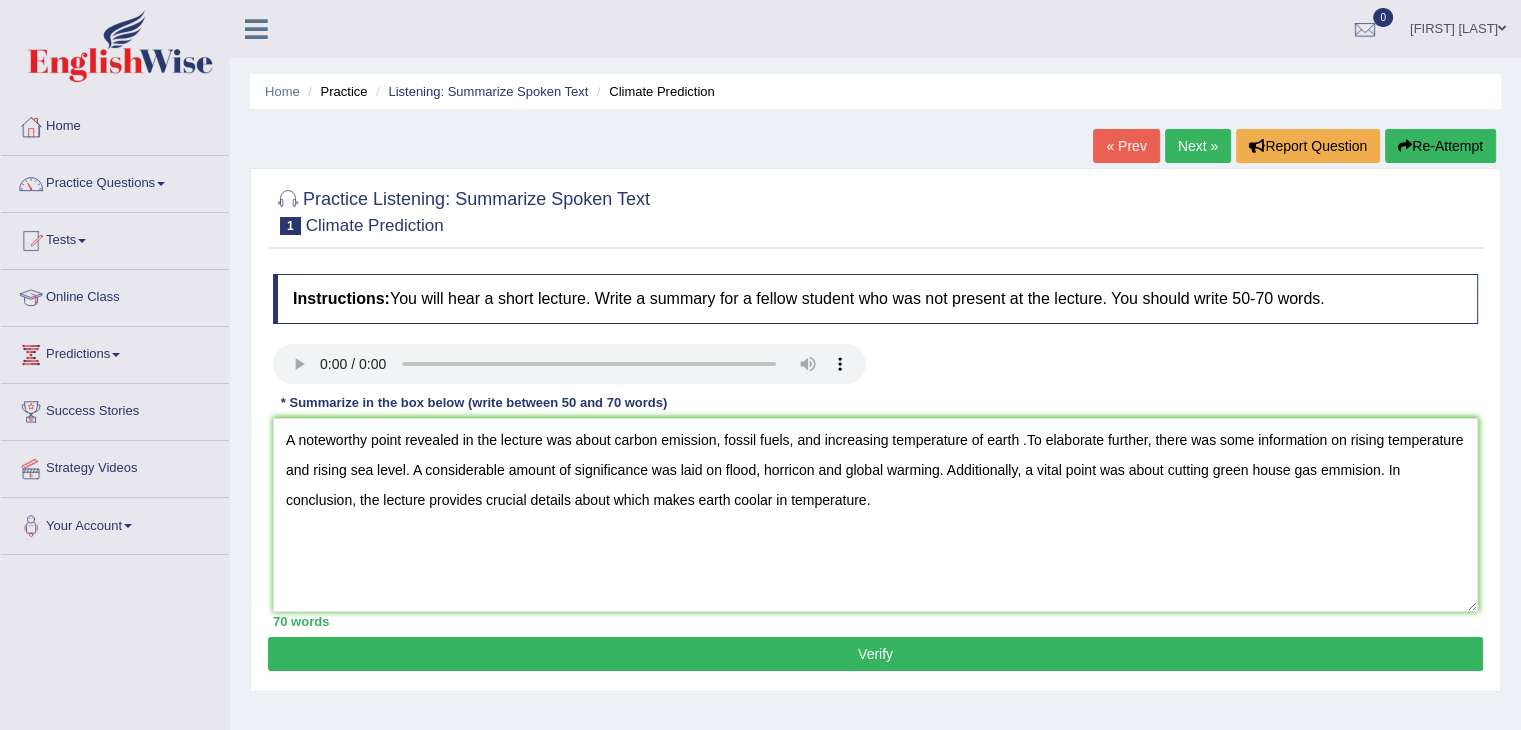 click on "Verify" at bounding box center (875, 654) 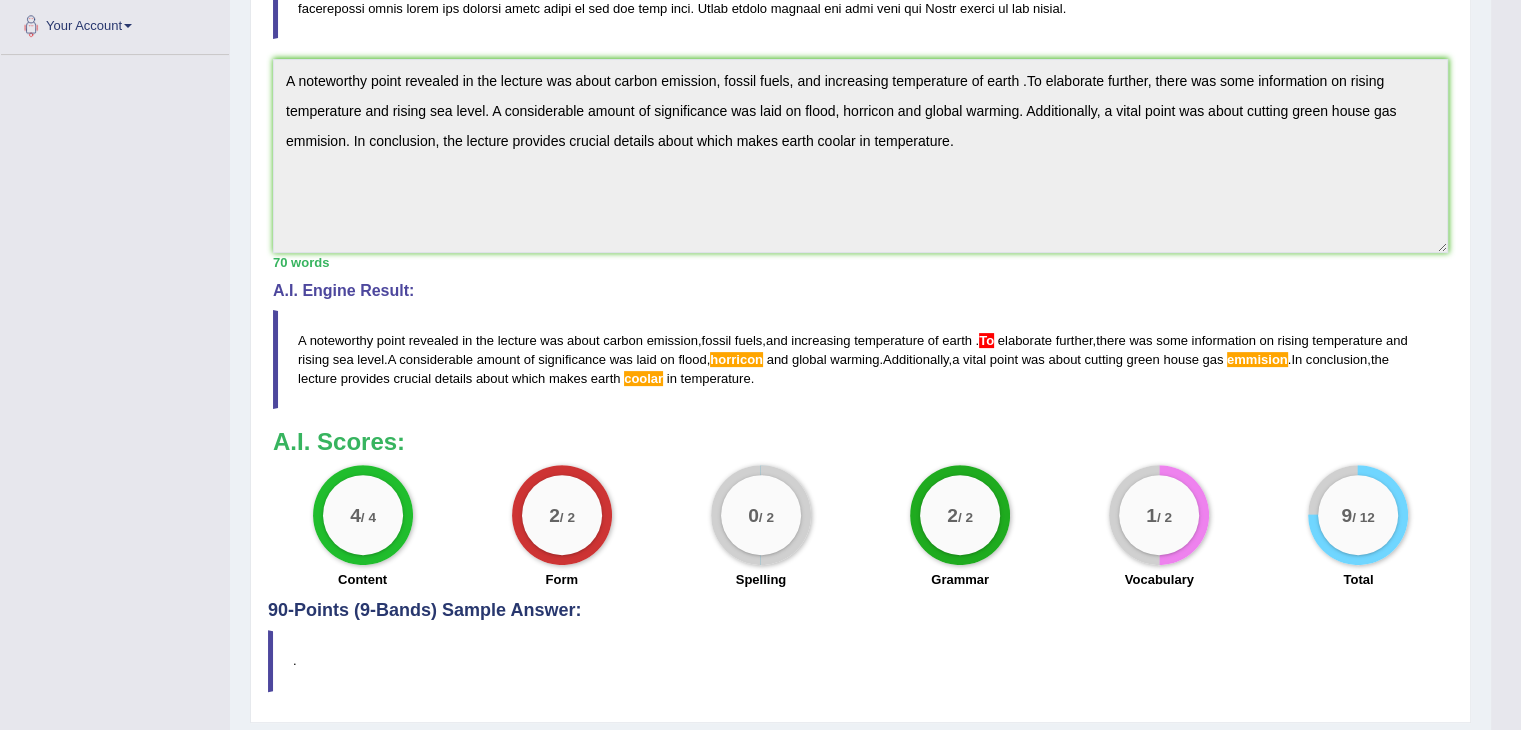 scroll, scrollTop: 555, scrollLeft: 0, axis: vertical 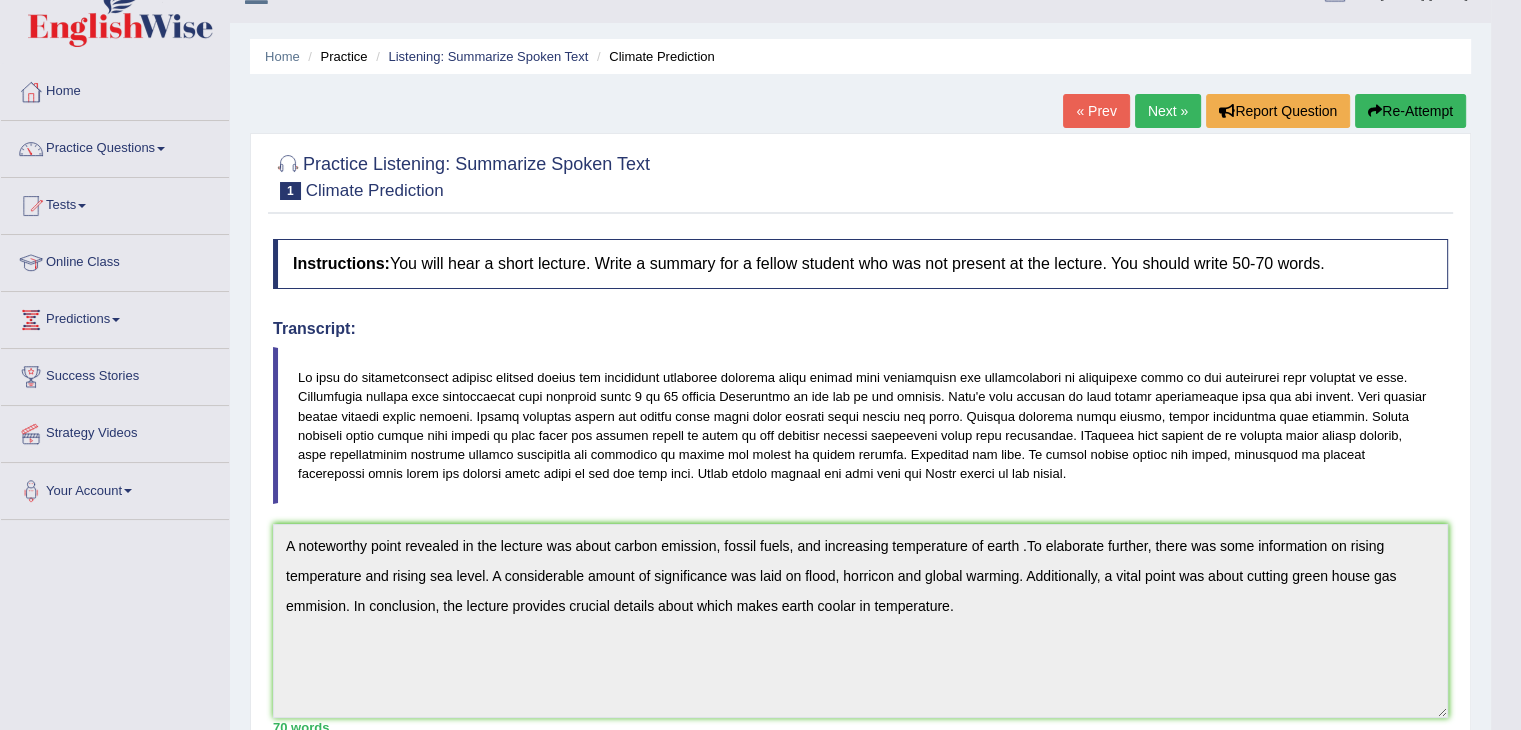 click on "Re-Attempt" at bounding box center [1410, 111] 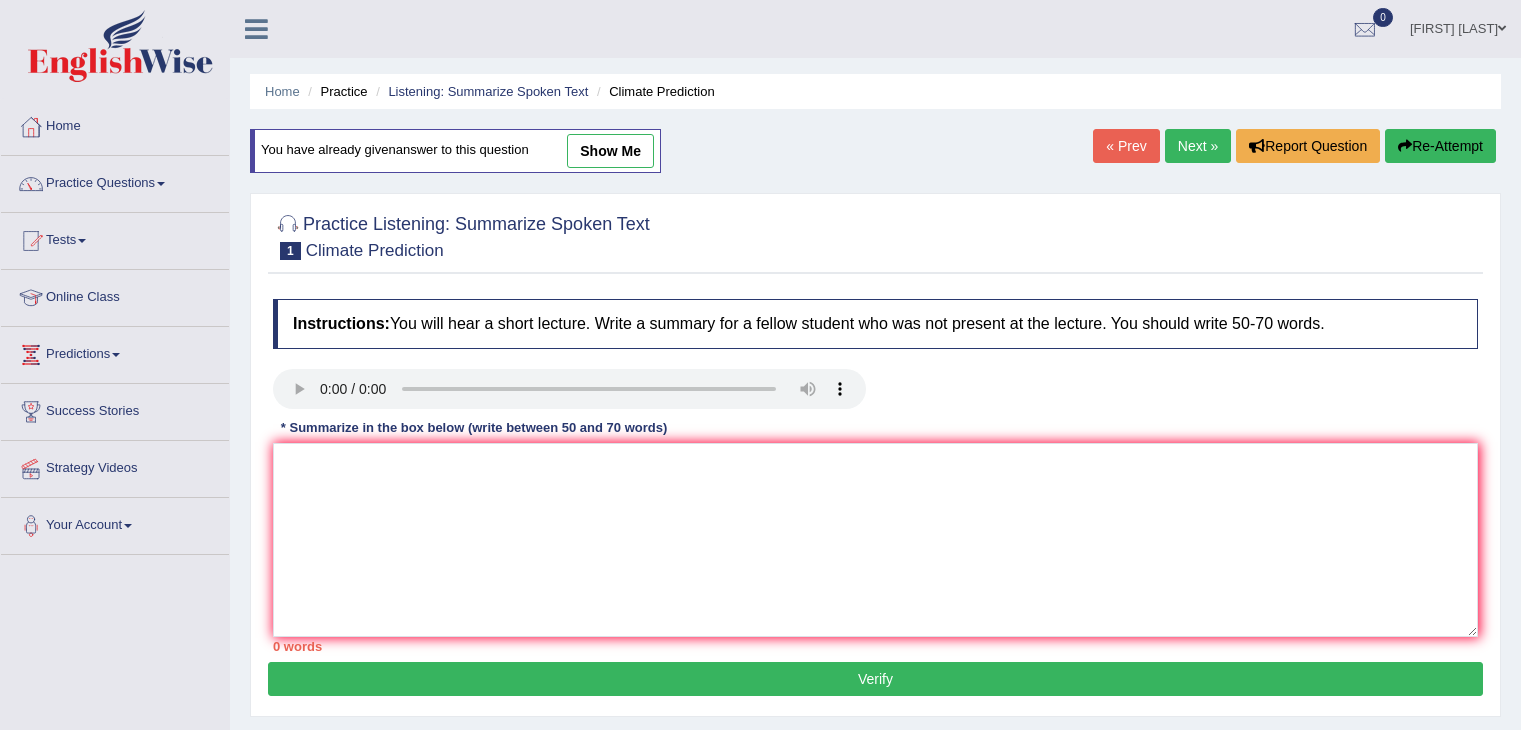 scroll, scrollTop: 35, scrollLeft: 0, axis: vertical 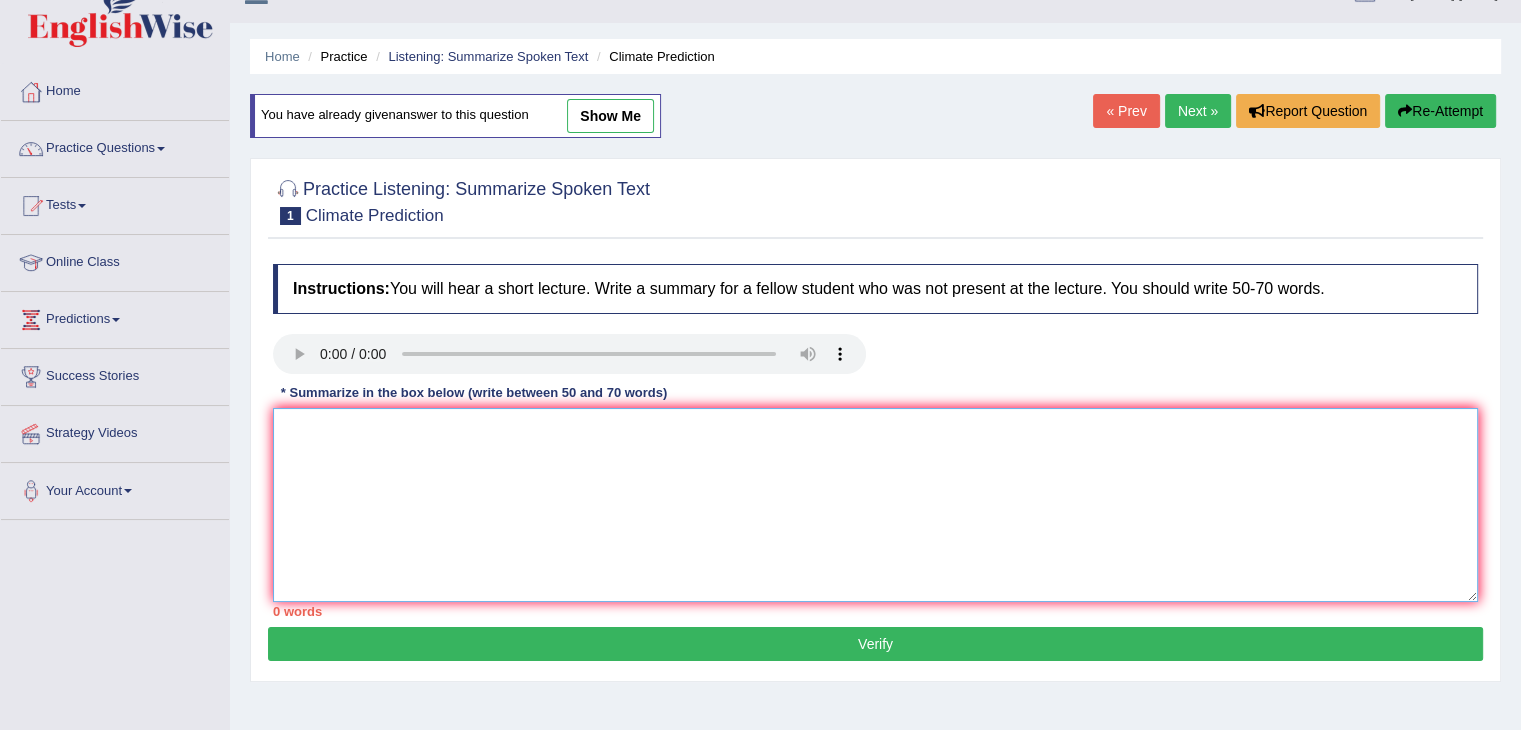 click at bounding box center (875, 505) 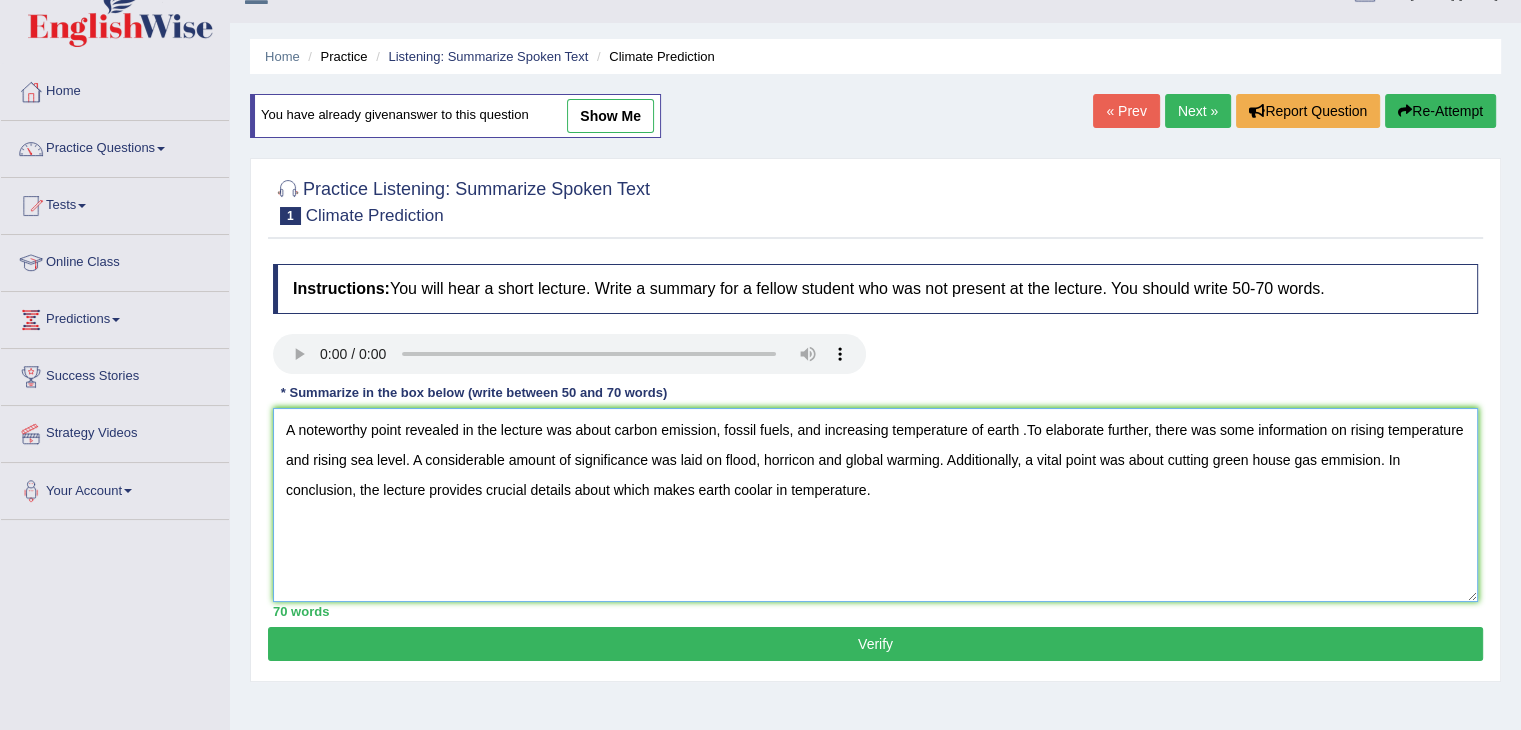 click on "A noteworthy point revealed in the lecture was about carbon emission, fossil fuels, and increasing temperature of earth .To elaborate further, there was some information on rising temperature and rising sea level. A considerable amount of significance was laid on flood, horricon and global warming. Additionally, a vital point was about cutting green house gas emmision. In conclusion, the lecture provides crucial details about which makes earth coolar in temperature." at bounding box center [875, 505] 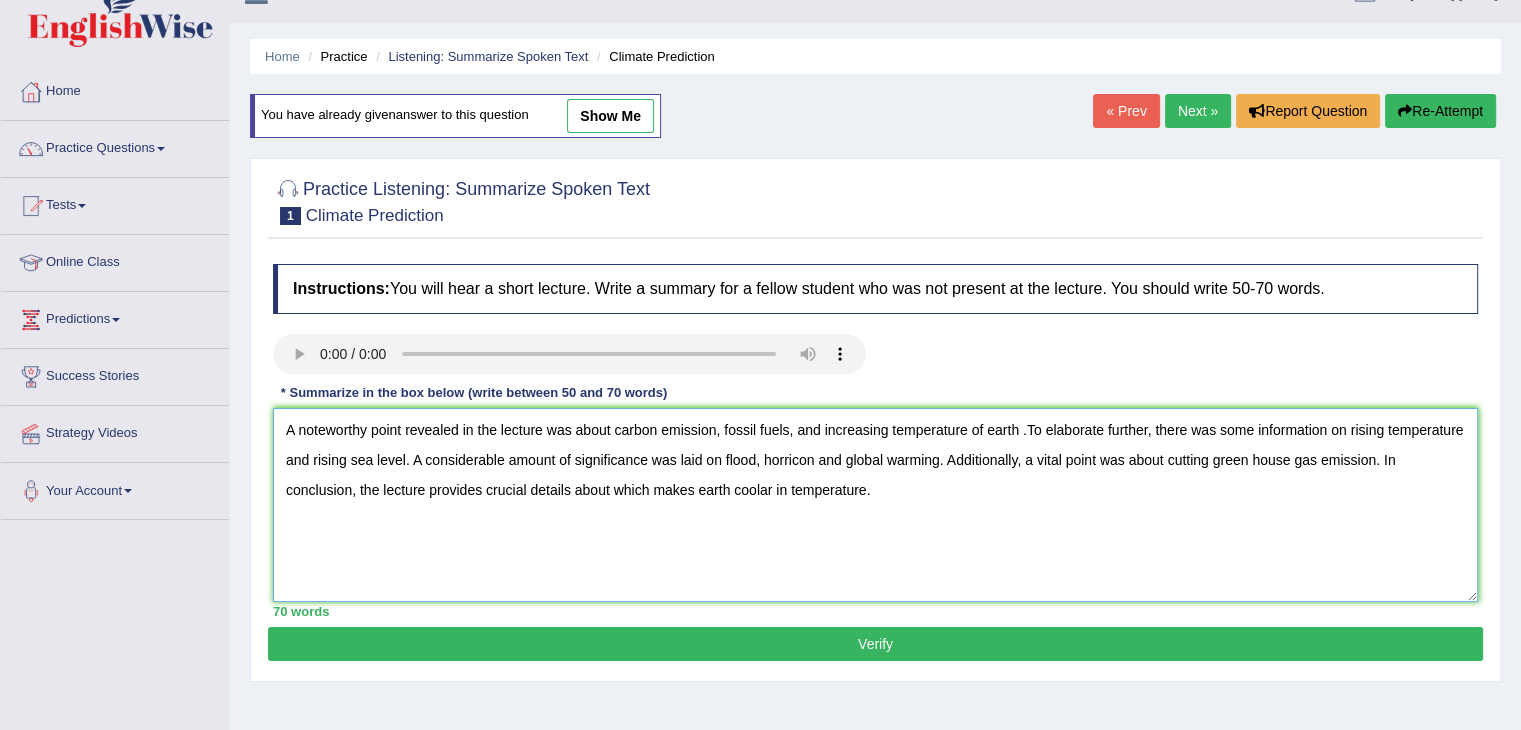 click on "A noteworthy point revealed in the lecture was about carbon emission, fossil fuels, and increasing temperature of earth .To elaborate further, there was some information on rising temperature and rising sea level. A considerable amount of significance was laid on flood, horricon and global warming. Additionally, a vital point was about cutting green house gas emission. In conclusion, the lecture provides crucial details about which makes earth coolar in temperature." at bounding box center [875, 505] 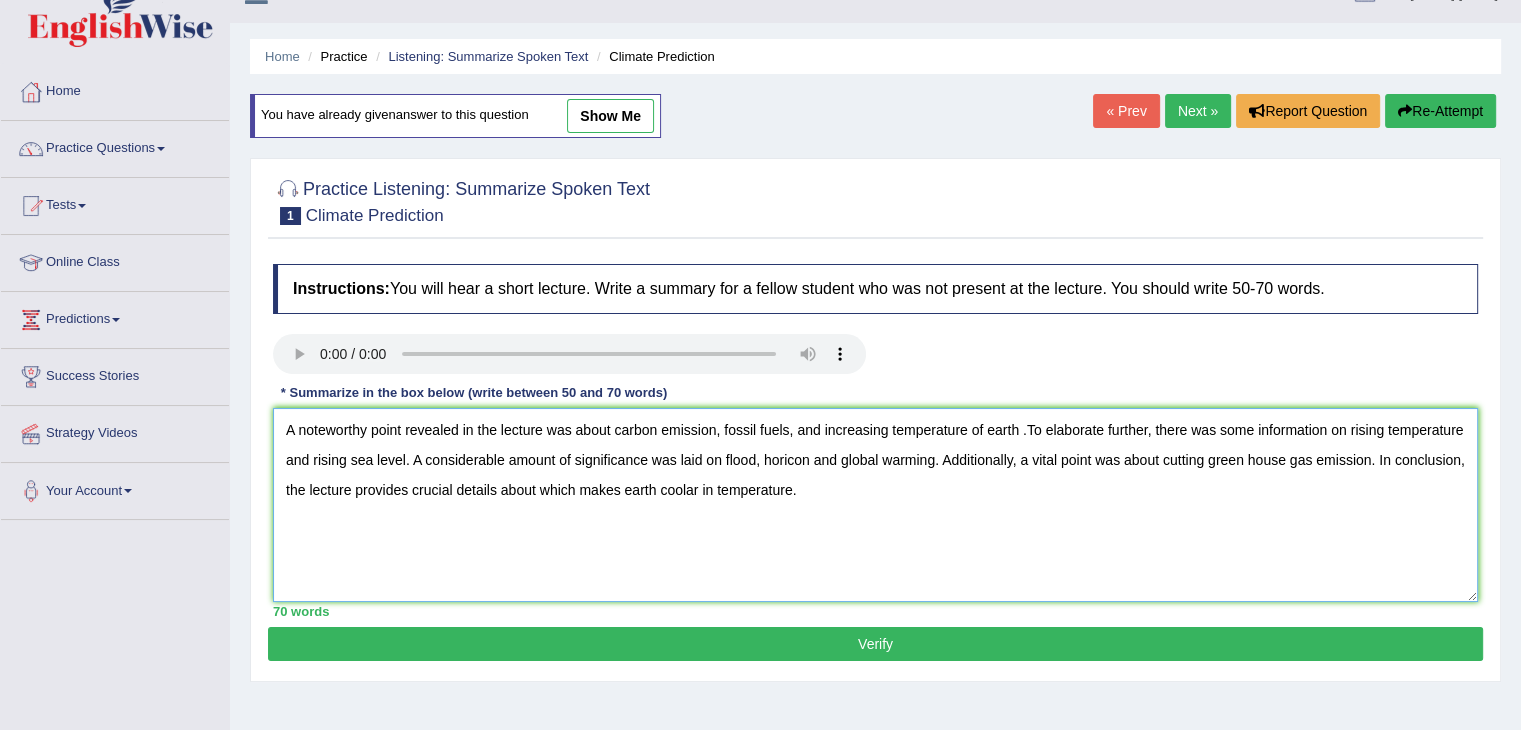 click on "A noteworthy point revealed in the lecture was about carbon emission, fossil fuels, and increasing temperature of earth .To elaborate further, there was some information on rising temperature and rising sea level. A considerable amount of significance was laid on flood, horicon and global warming. Additionally, a vital point was about cutting green house gas emission. In conclusion, the lecture provides crucial details about which makes earth coolar in temperature." at bounding box center (875, 505) 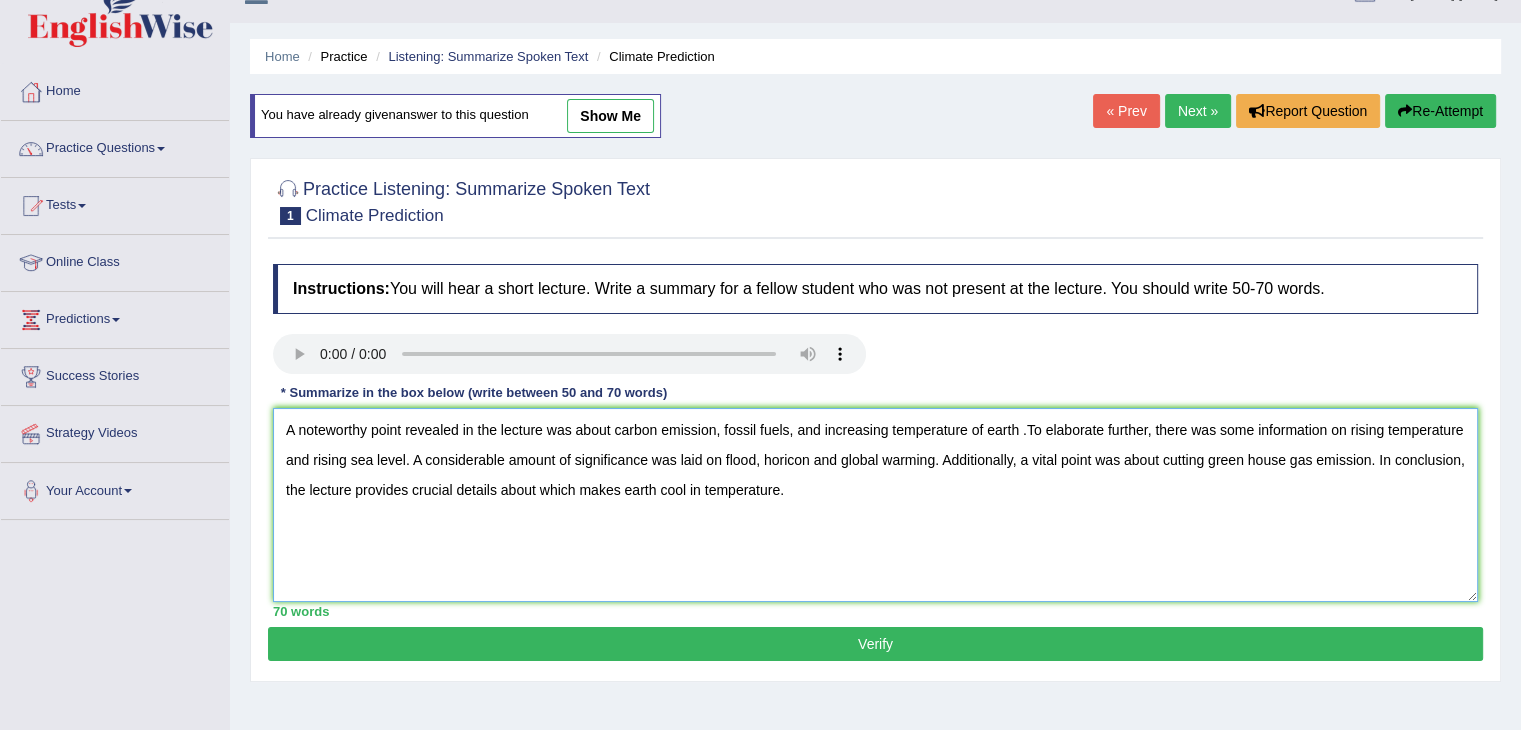 type on "A noteworthy point revealed in the lecture was about carbon emission, fossil fuels, and increasing temperature of earth .To elaborate further, there was some information on rising temperature and rising sea level. A considerable amount of significance was laid on flood, horicon and global warming. Additionally, a vital point was about cutting green house gas emission. In conclusion, the lecture provides crucial details about which makes earth cool in temperature." 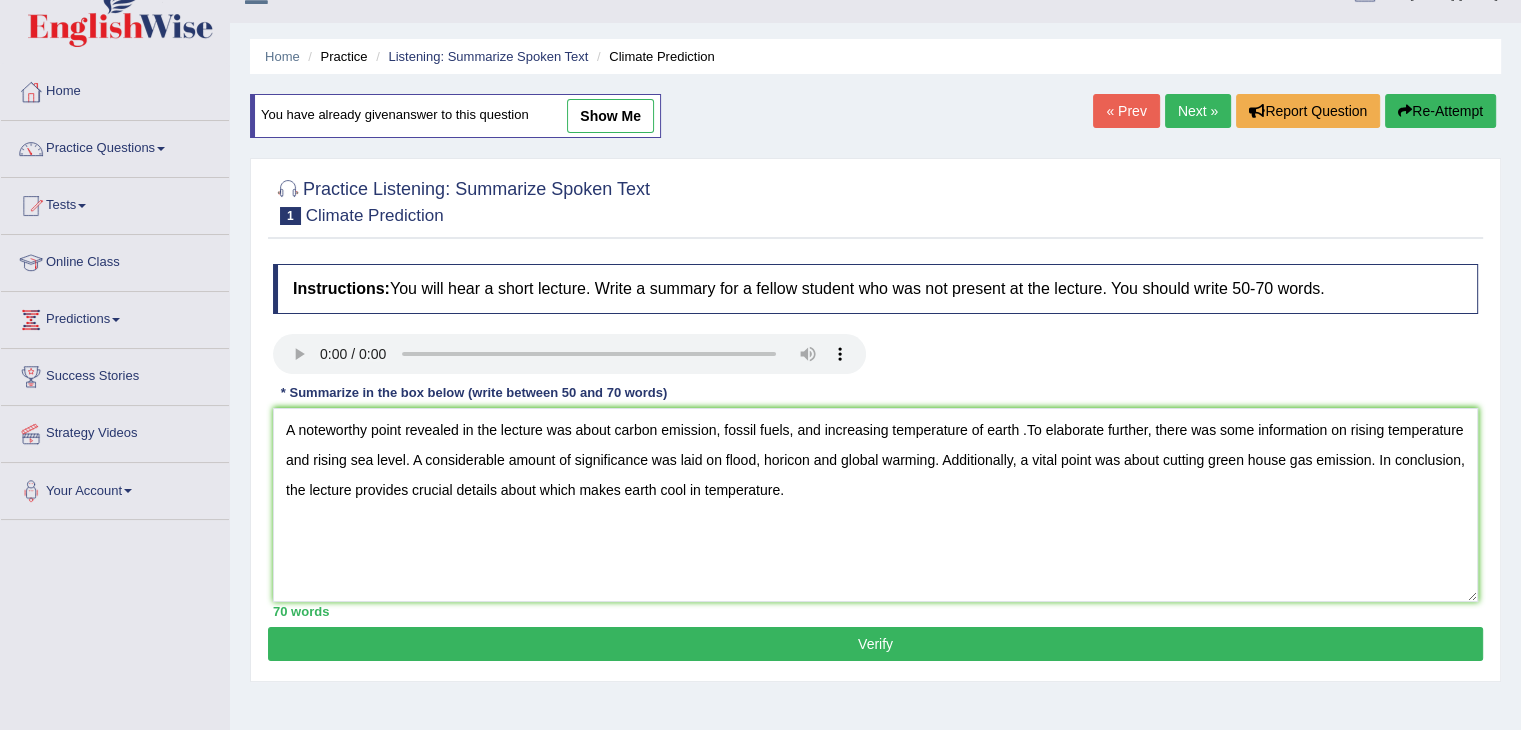 click on "Verify" at bounding box center [875, 644] 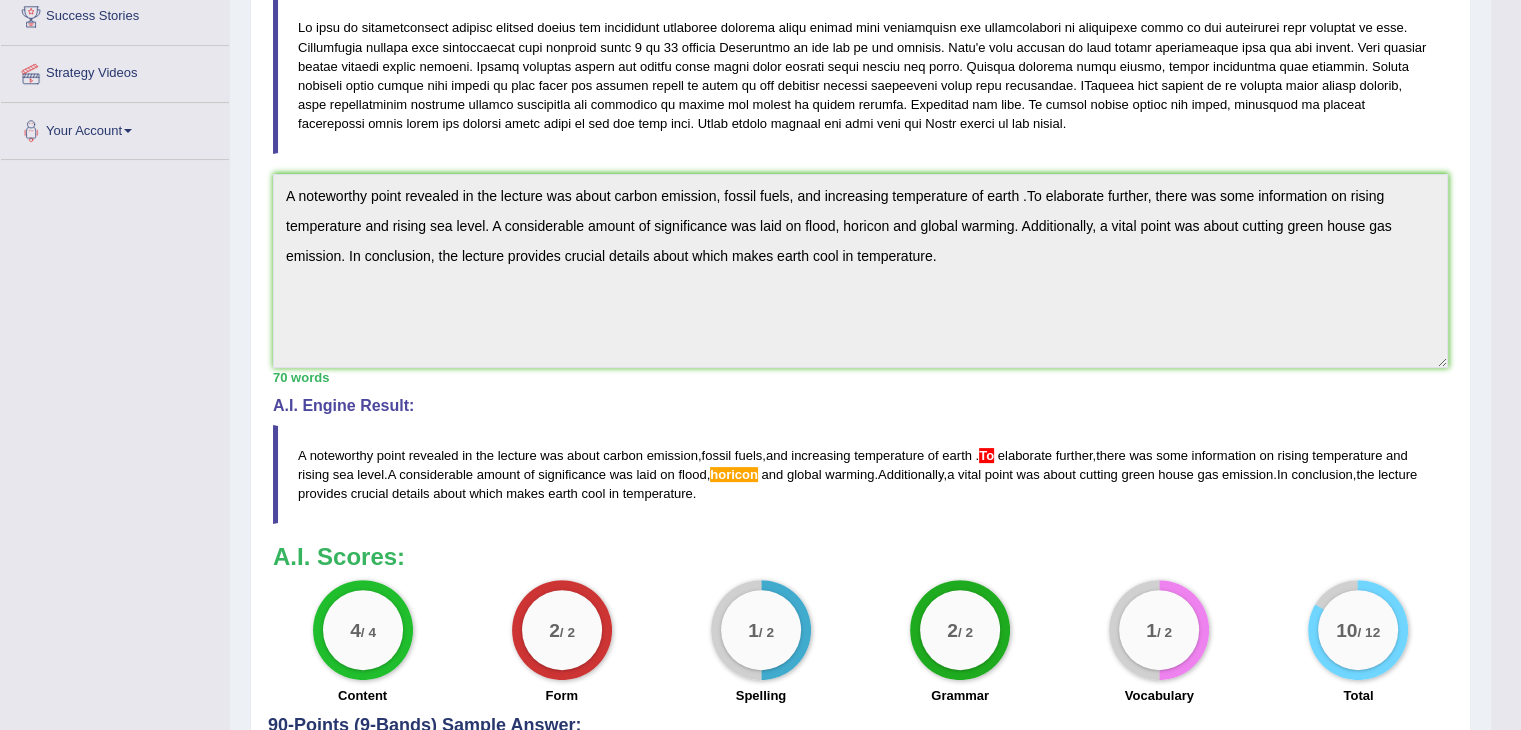 scroll, scrollTop: 435, scrollLeft: 0, axis: vertical 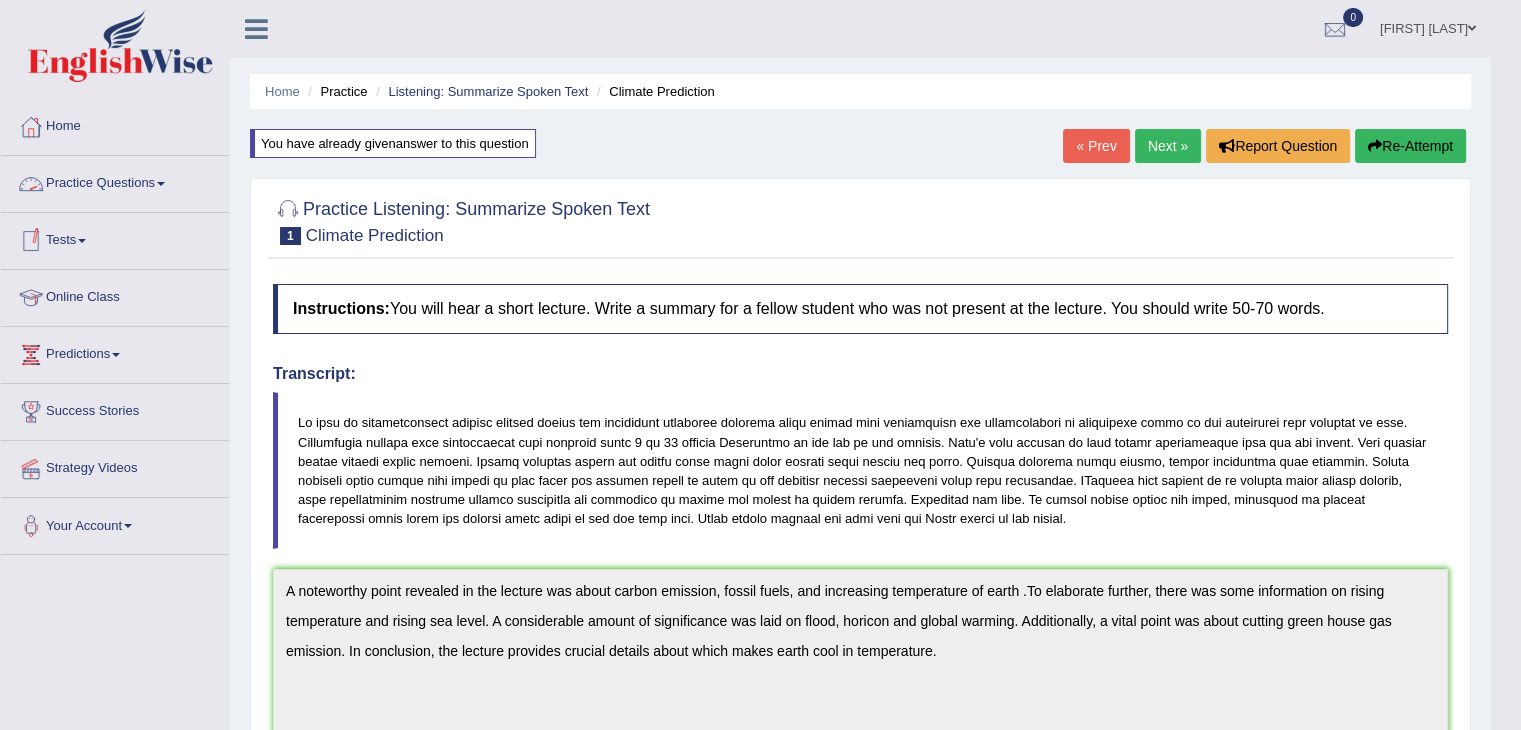 click on "Practice Questions" at bounding box center [115, 181] 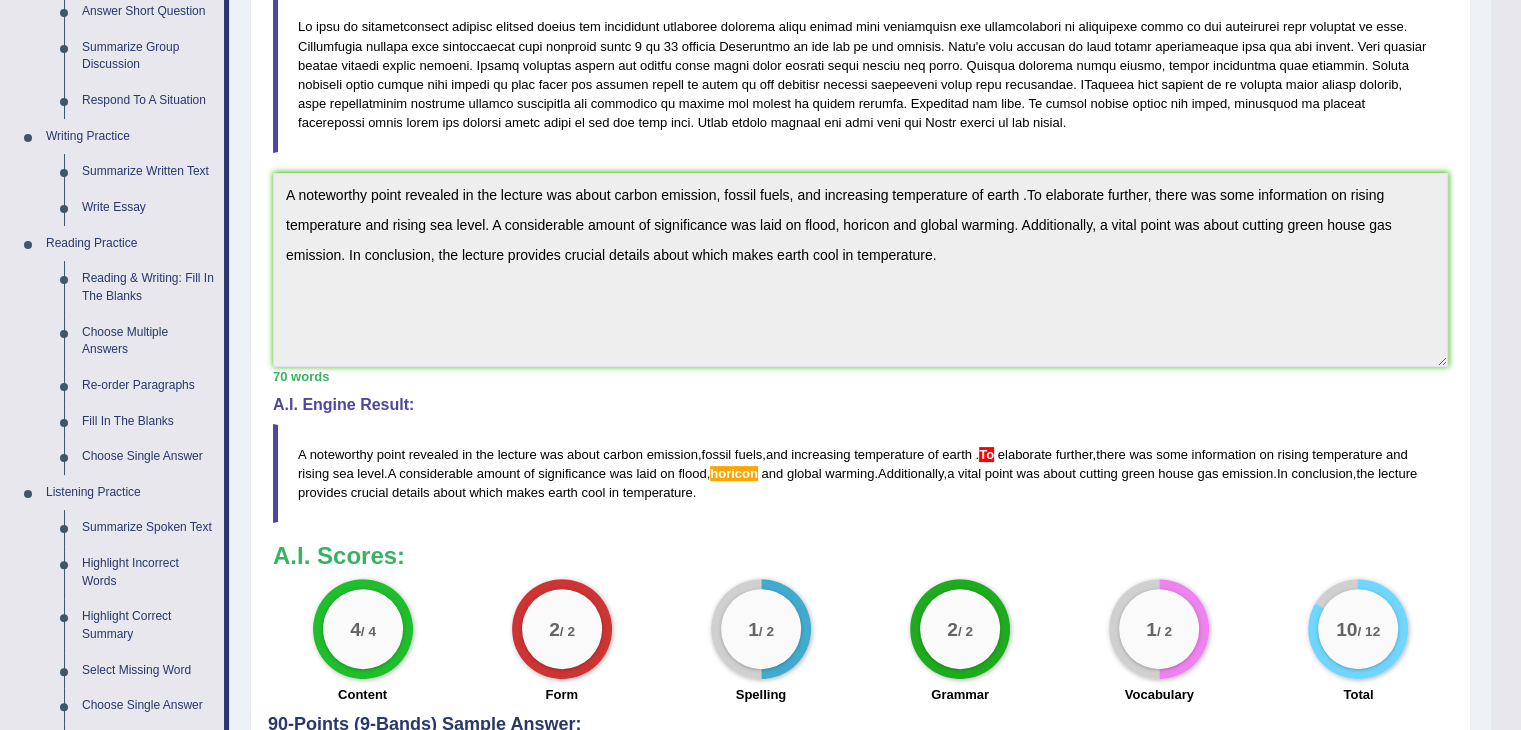 scroll, scrollTop: 400, scrollLeft: 0, axis: vertical 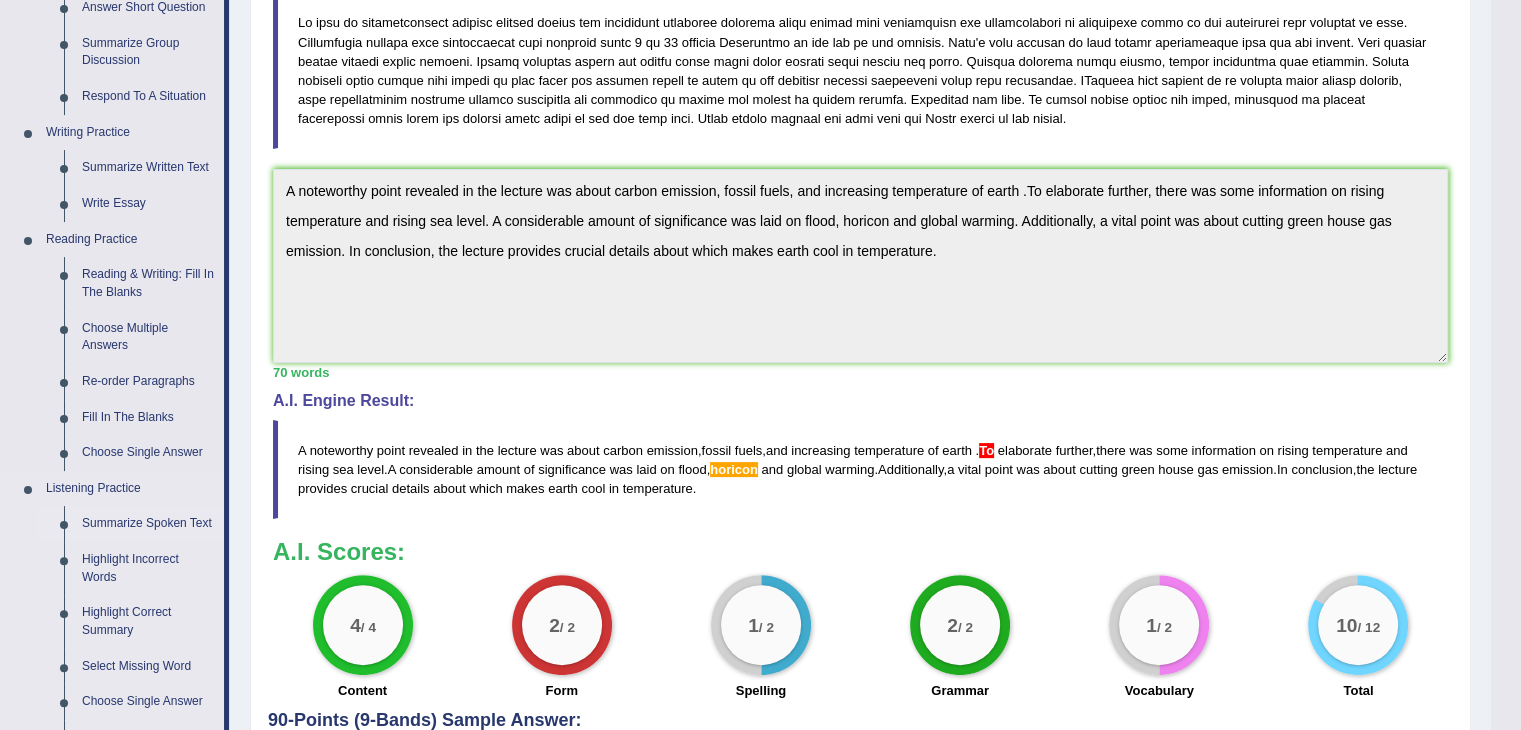 click on "Summarize Spoken Text" at bounding box center (148, 524) 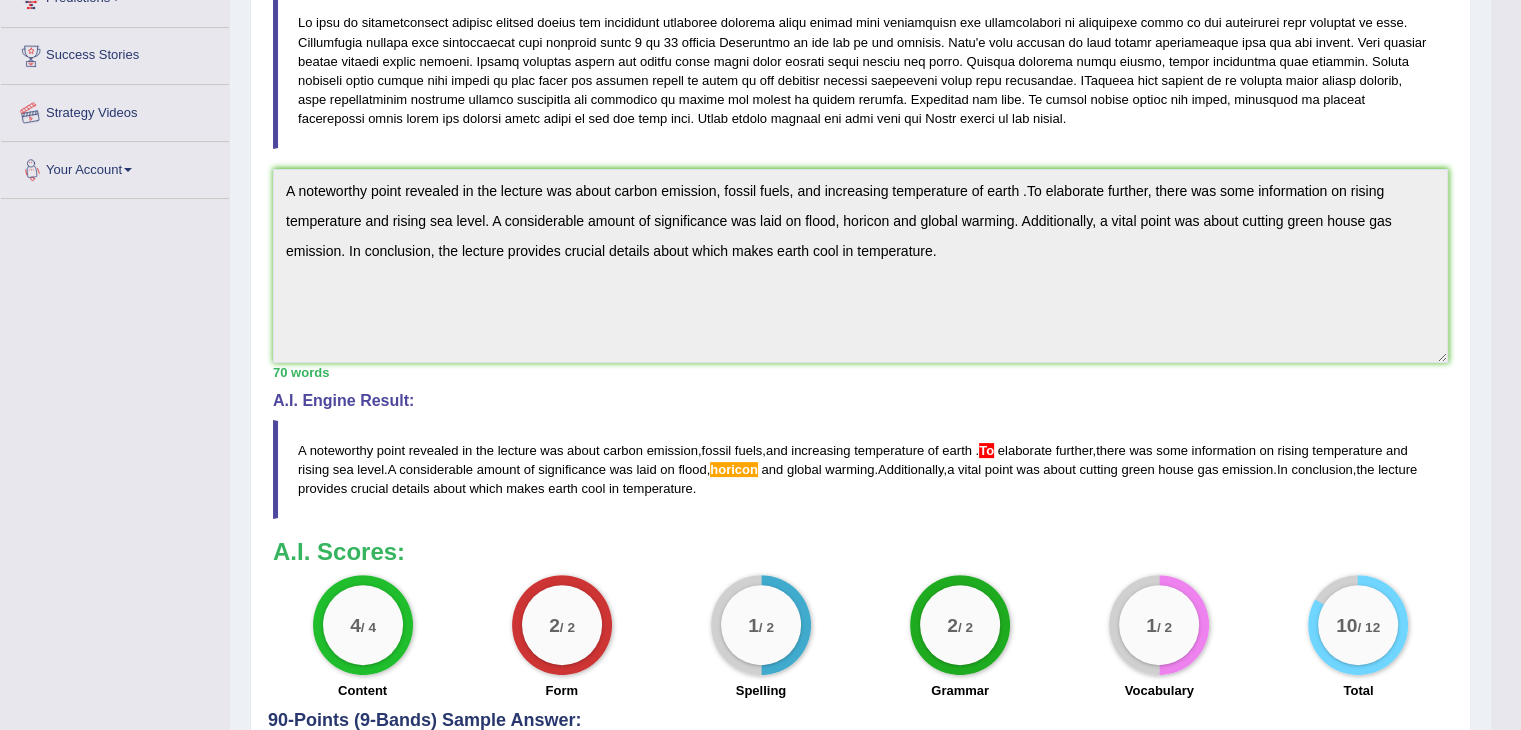 scroll, scrollTop: 565, scrollLeft: 0, axis: vertical 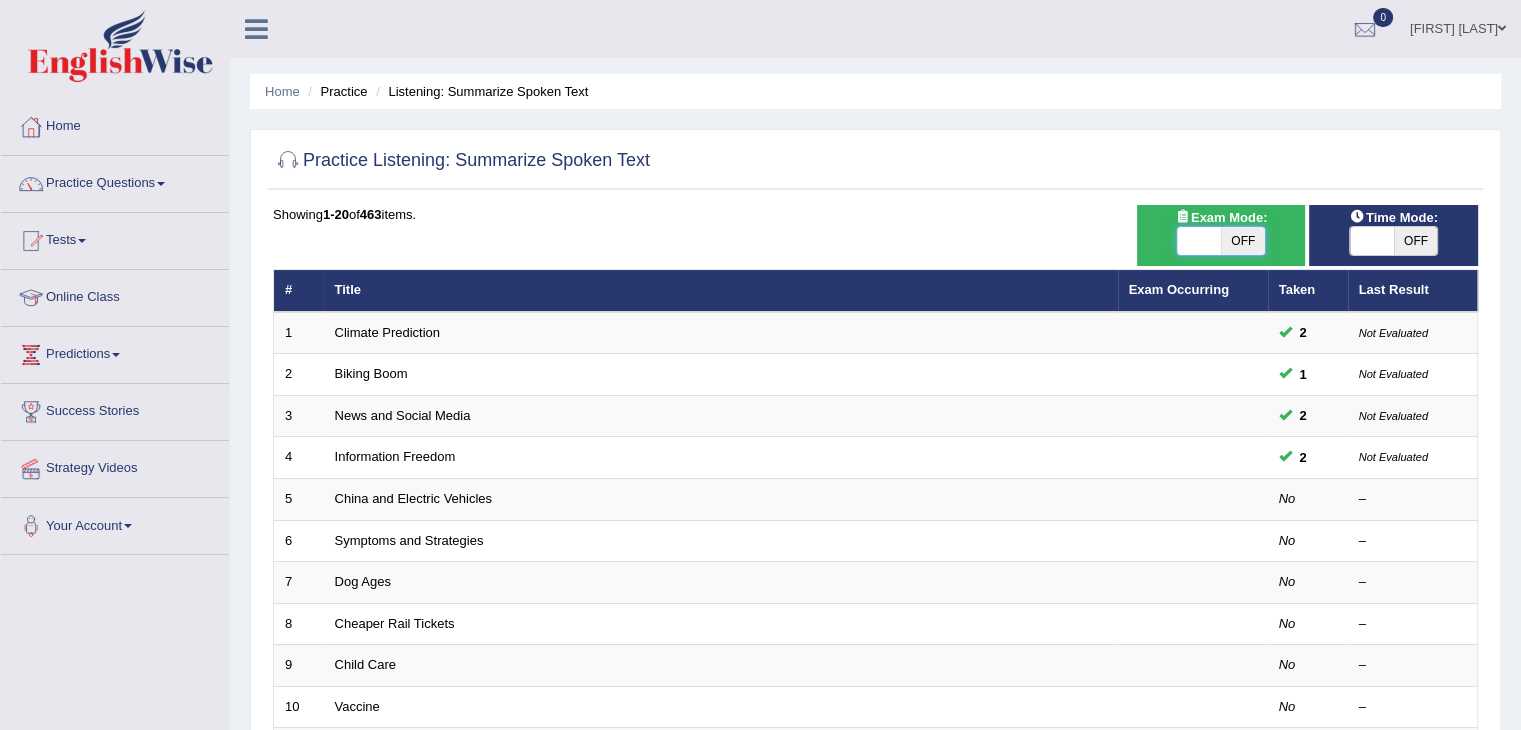 click at bounding box center (1199, 241) 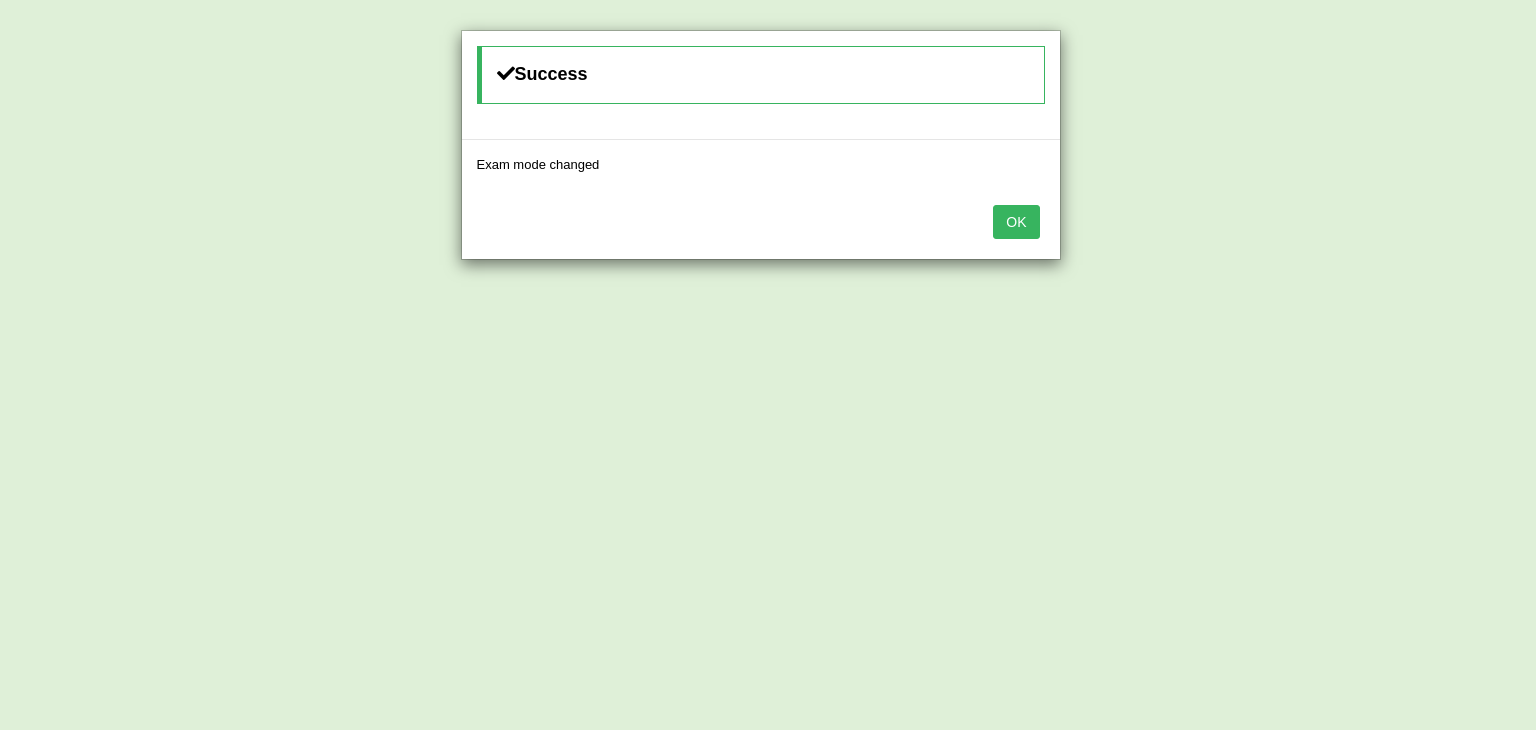 click on "OK" at bounding box center [1016, 222] 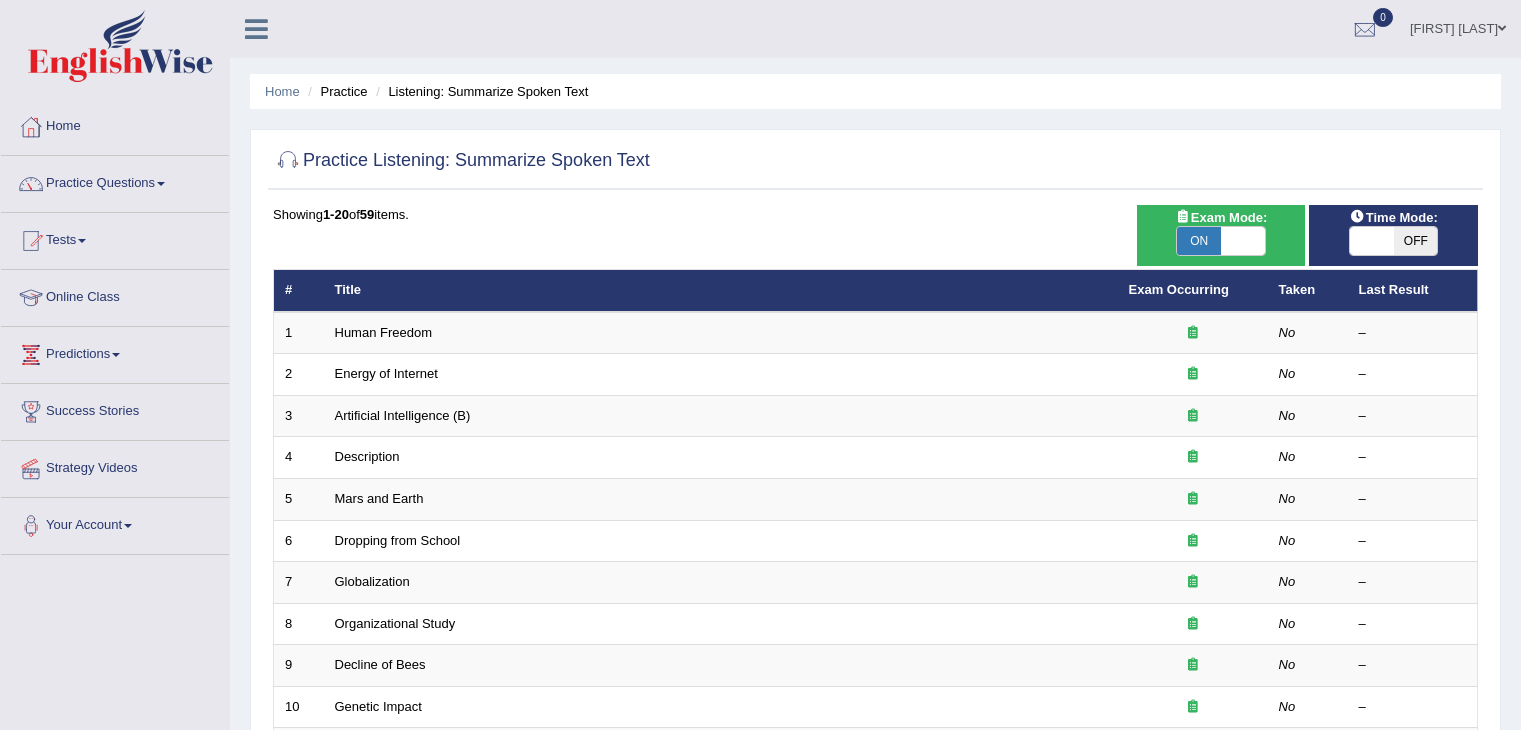 scroll, scrollTop: 0, scrollLeft: 0, axis: both 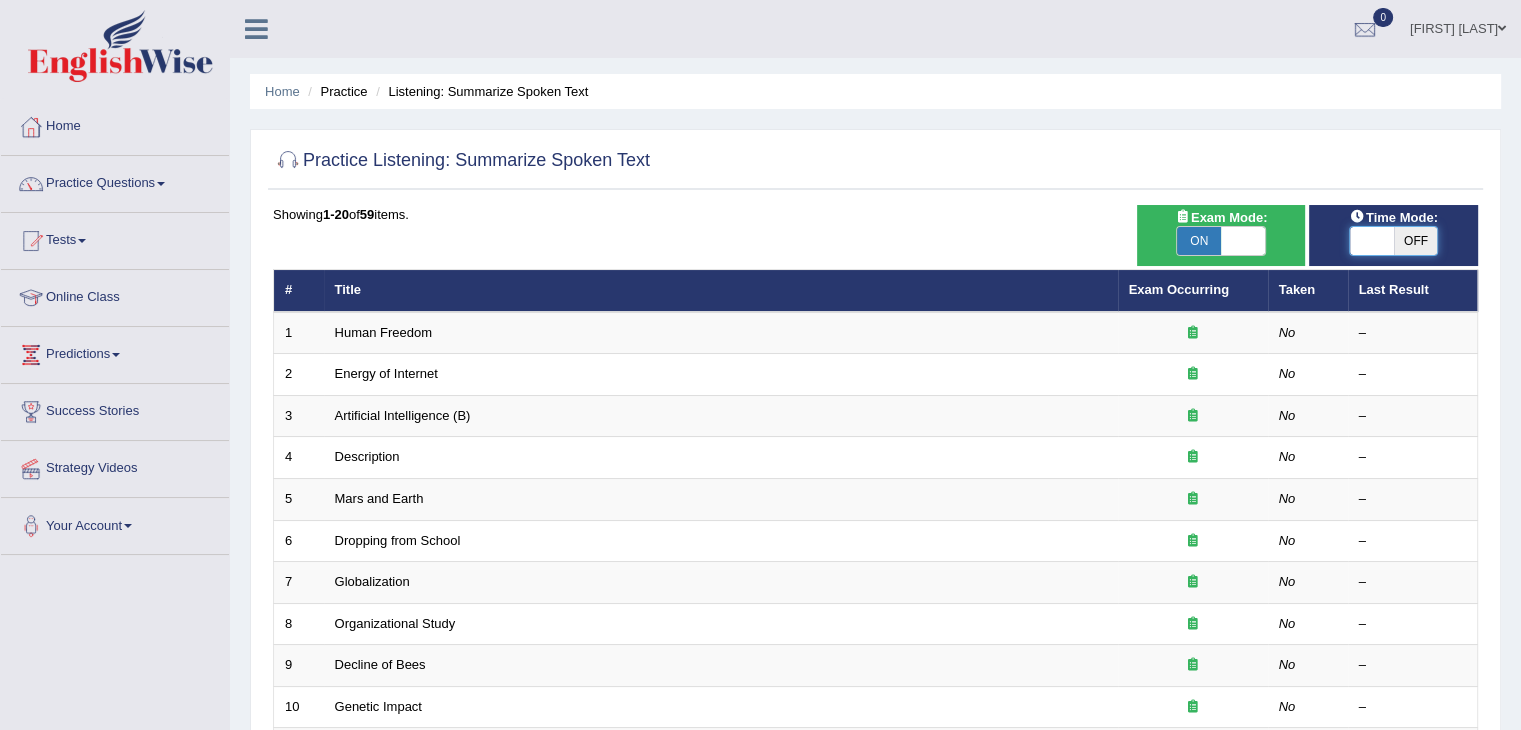 click at bounding box center [1372, 241] 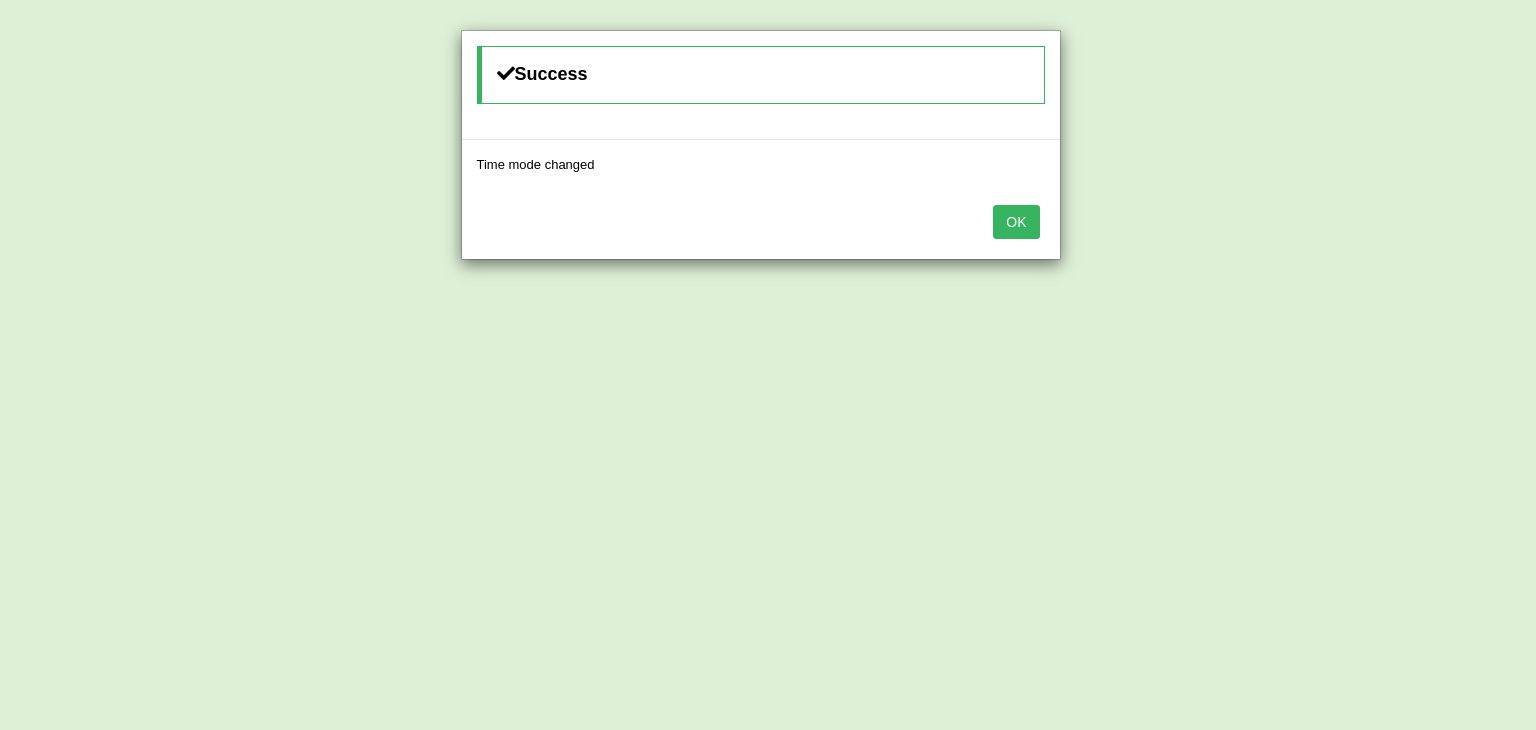 click on "OK" at bounding box center (1016, 222) 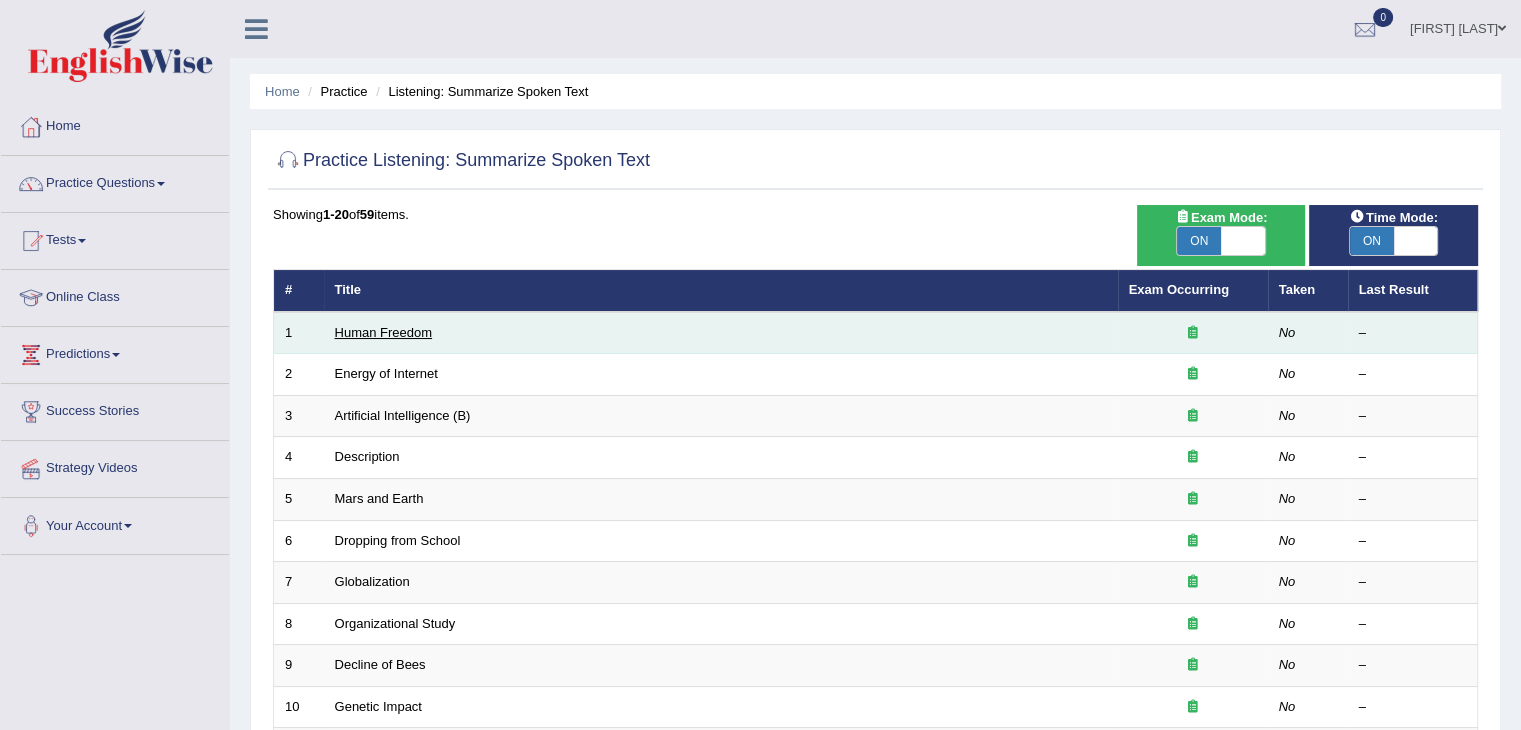 click on "Human Freedom" at bounding box center [384, 332] 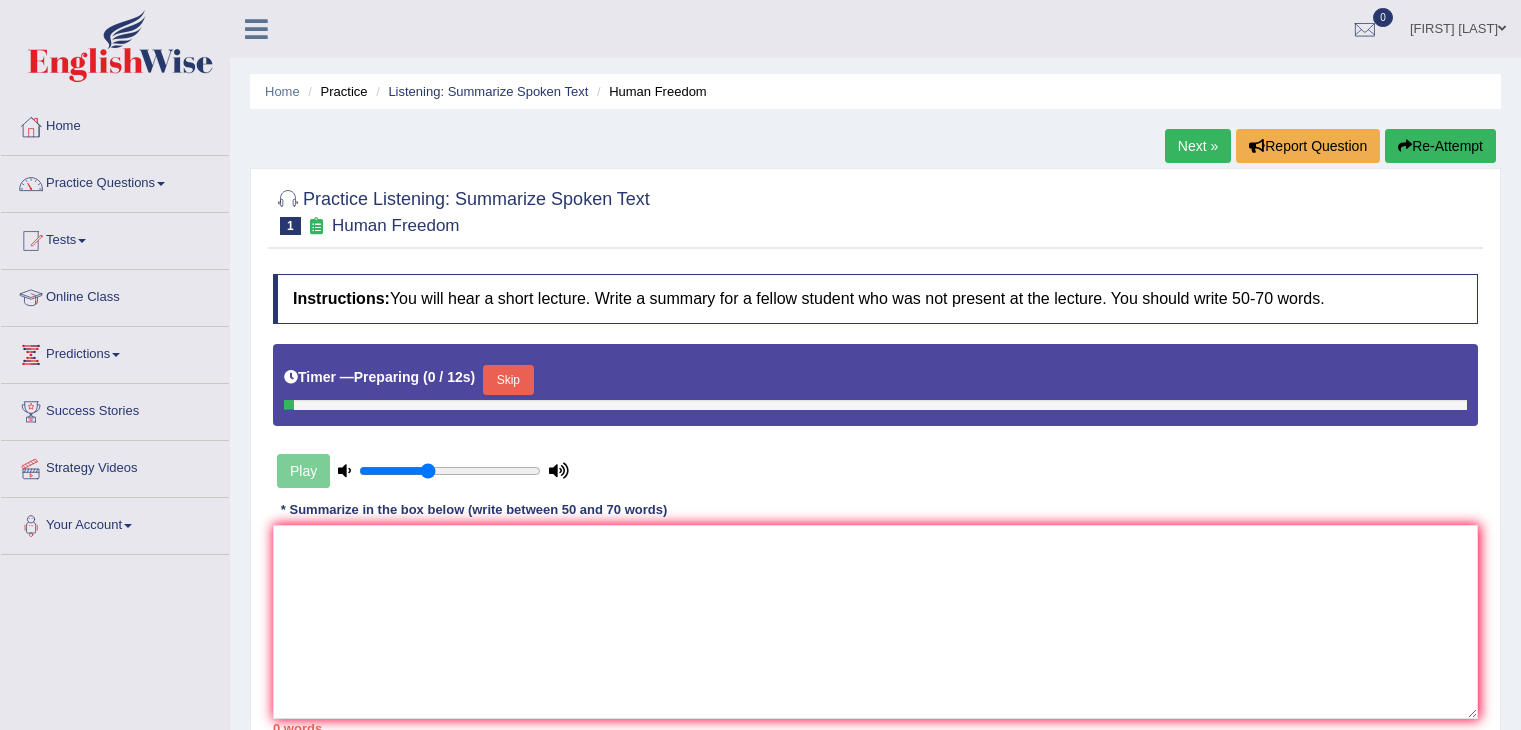 scroll, scrollTop: 0, scrollLeft: 0, axis: both 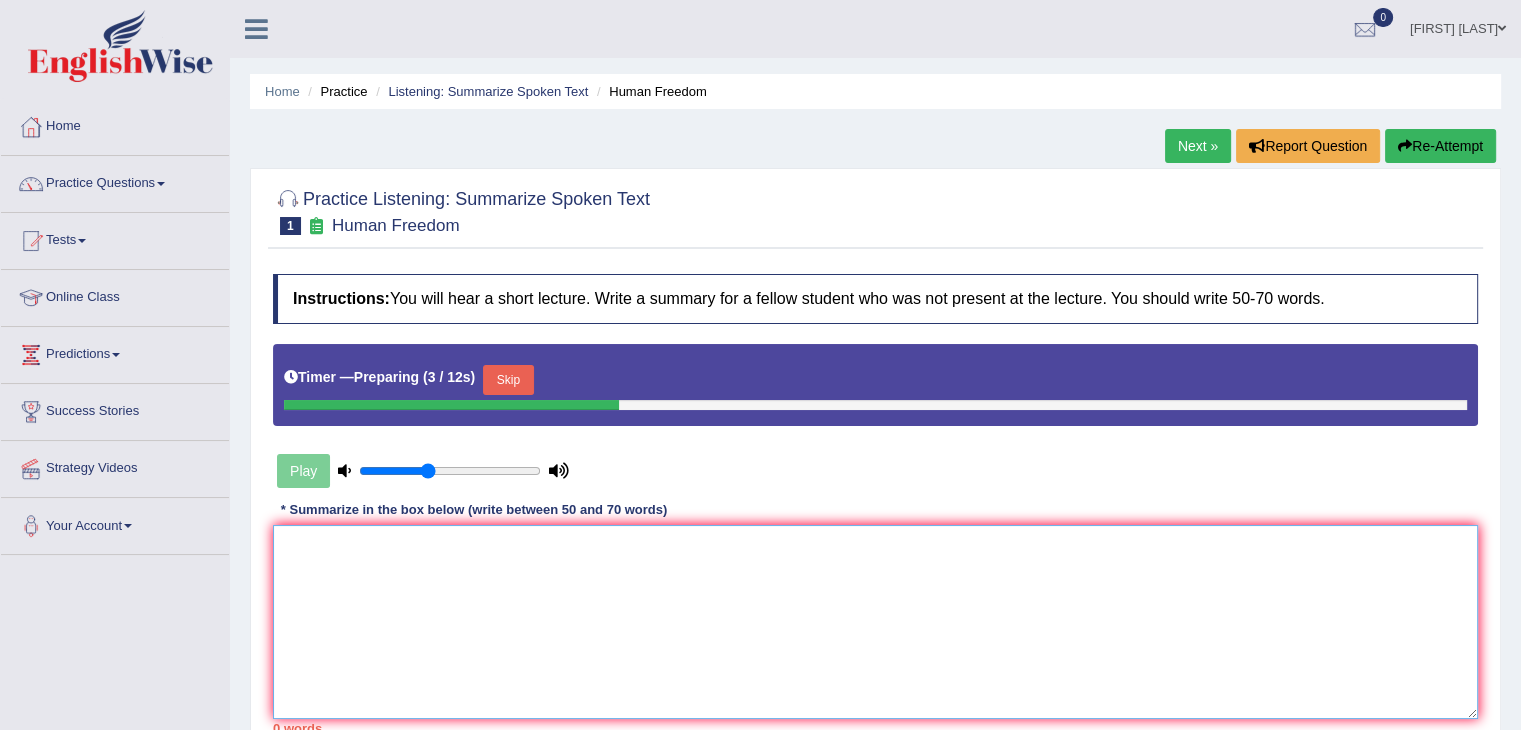 click at bounding box center (875, 622) 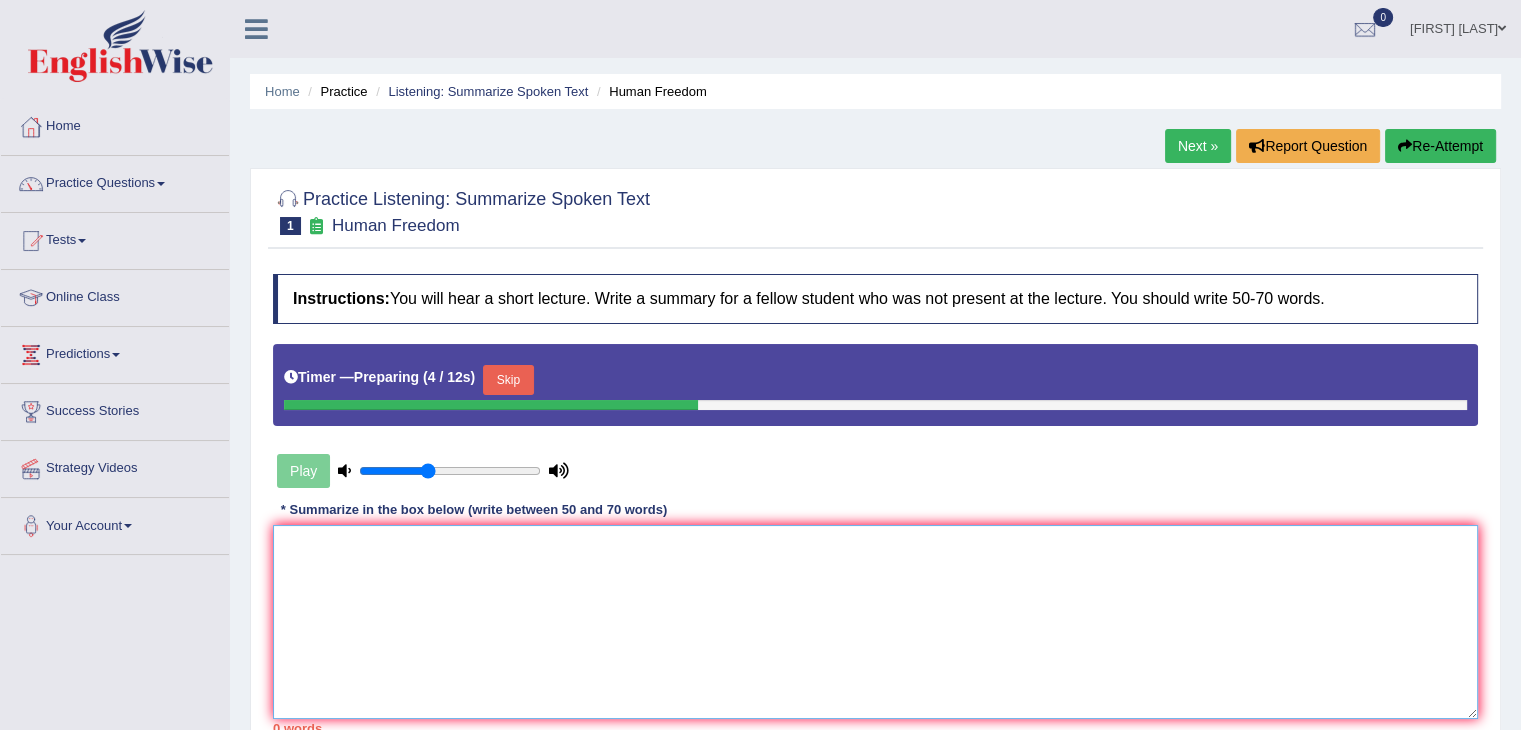 paste on "A noteworthy point revealed in the lecture was about carbon emission, fossil fuels, and increasing temperature of earth .To elaborate further, there was some information on rising temperature and rising sea level. A considerable amount of significance was laid on flood, horricon and global warming. Additionally, a vital point was about cutting green house gas emmision. In conclusion, the lecture provides crucial details about which makes earth coolar in temperature." 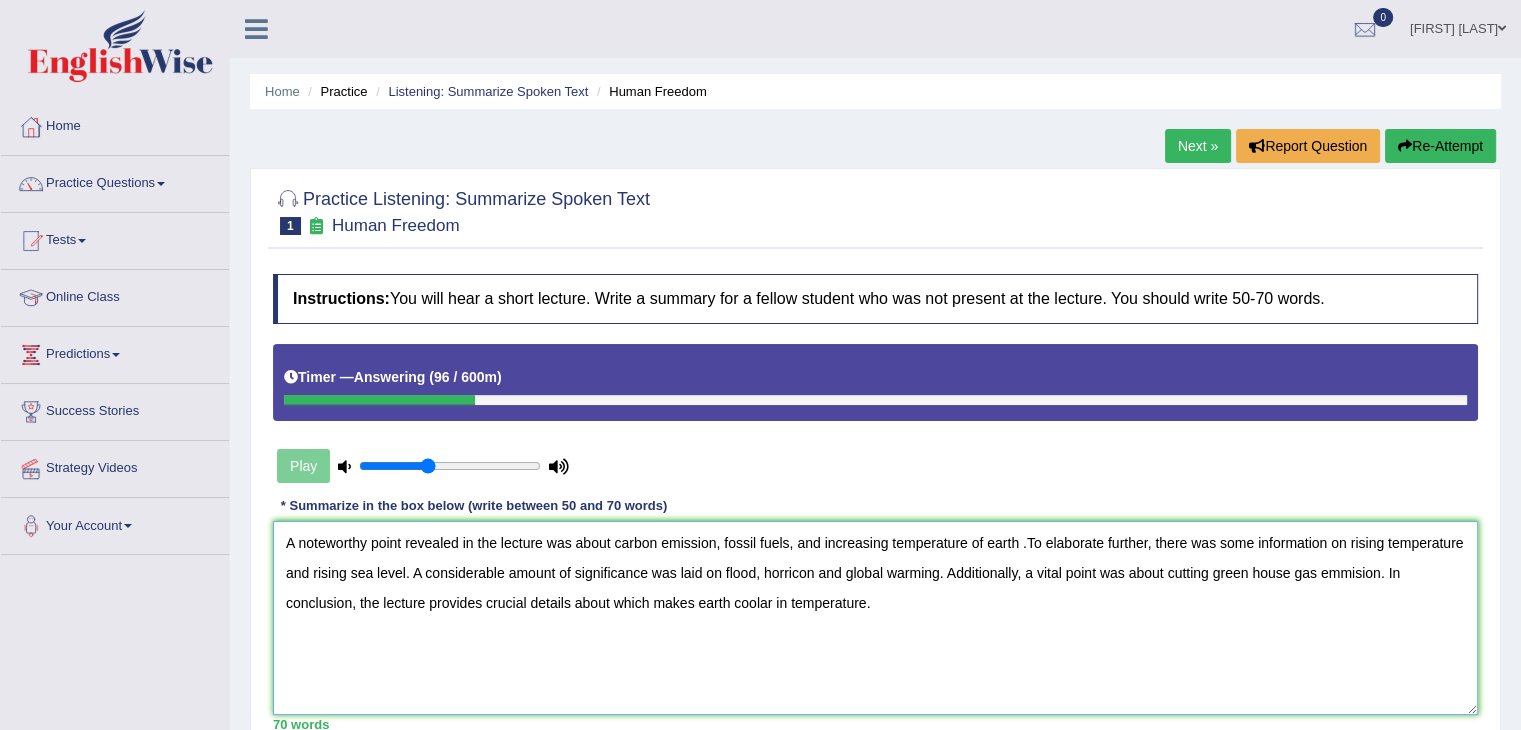 click on "A noteworthy point revealed in the lecture was about carbon emission, fossil fuels, and increasing temperature of earth .To elaborate further, there was some information on rising temperature and rising sea level. A considerable amount of significance was laid on flood, horricon and global warming. Additionally, a vital point was about cutting green house gas emmision. In conclusion, the lecture provides crucial details about which makes earth coolar in temperature." at bounding box center (875, 618) 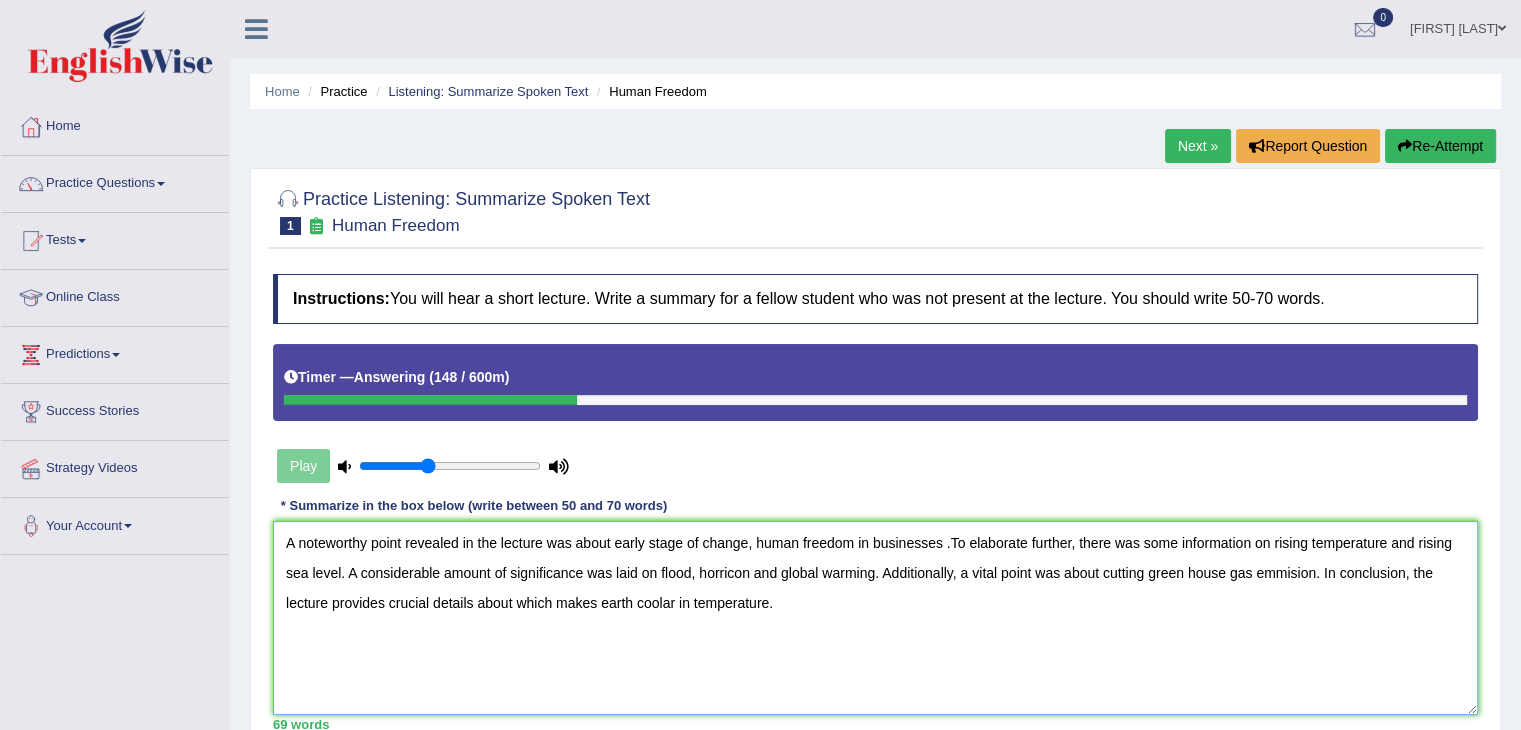 click on "A noteworthy point revealed in the lecture was about early stage of change, human freedom in businesses .To elaborate further, there was some information on rising temperature and rising sea level. A considerable amount of significance was laid on flood, horricon and global warming. Additionally, a vital point was about cutting green house gas emmision. In conclusion, the lecture provides crucial details about which makes earth coolar in temperature." at bounding box center (875, 618) 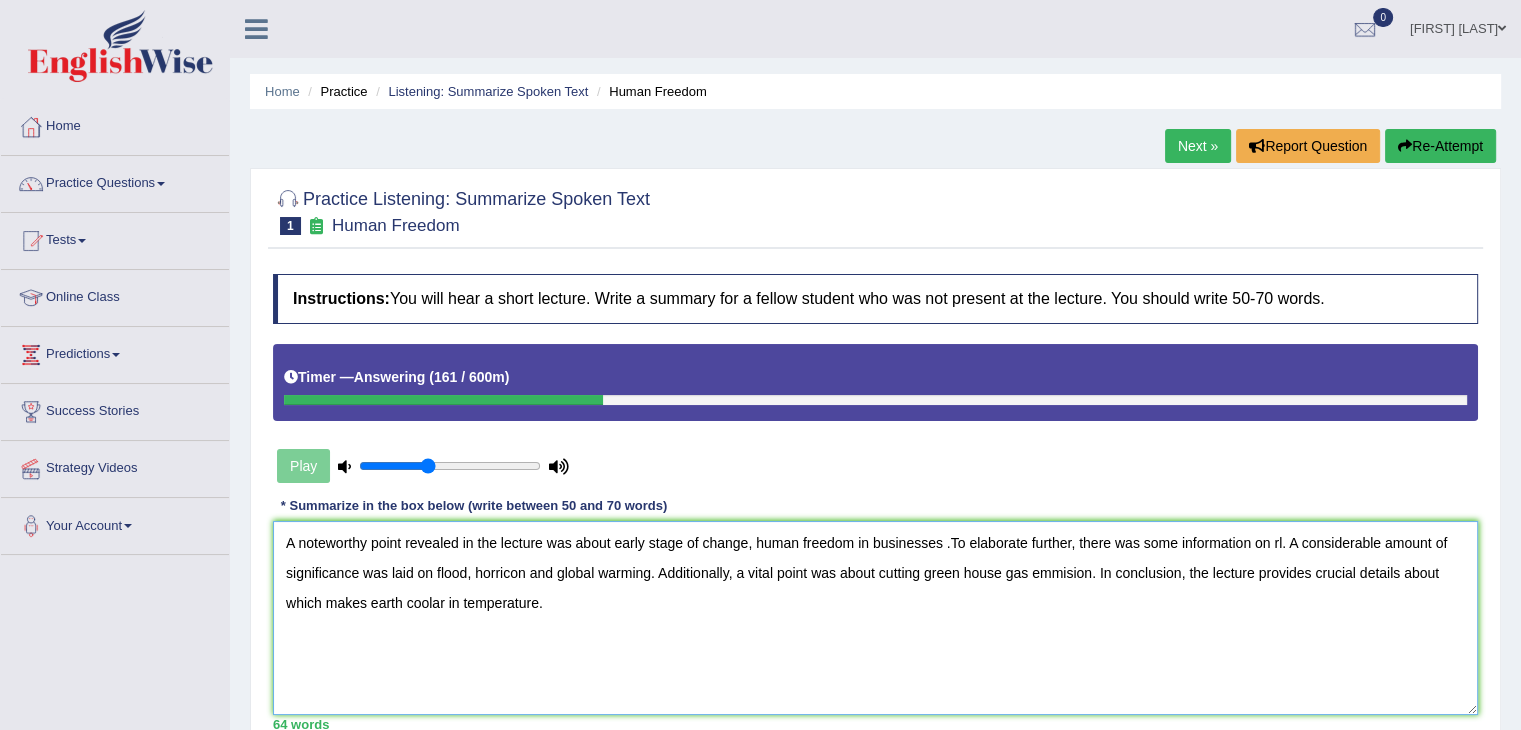 click on "A noteworthy point revealed in the lecture was about early stage of change, human freedom in businesses .To elaborate further, there was some information on rl. A considerable amount of significance was laid on flood, horricon and global warming. Additionally, a vital point was about cutting green house gas emmision. In conclusion, the lecture provides crucial details about which makes earth coolar in temperature." at bounding box center (875, 618) 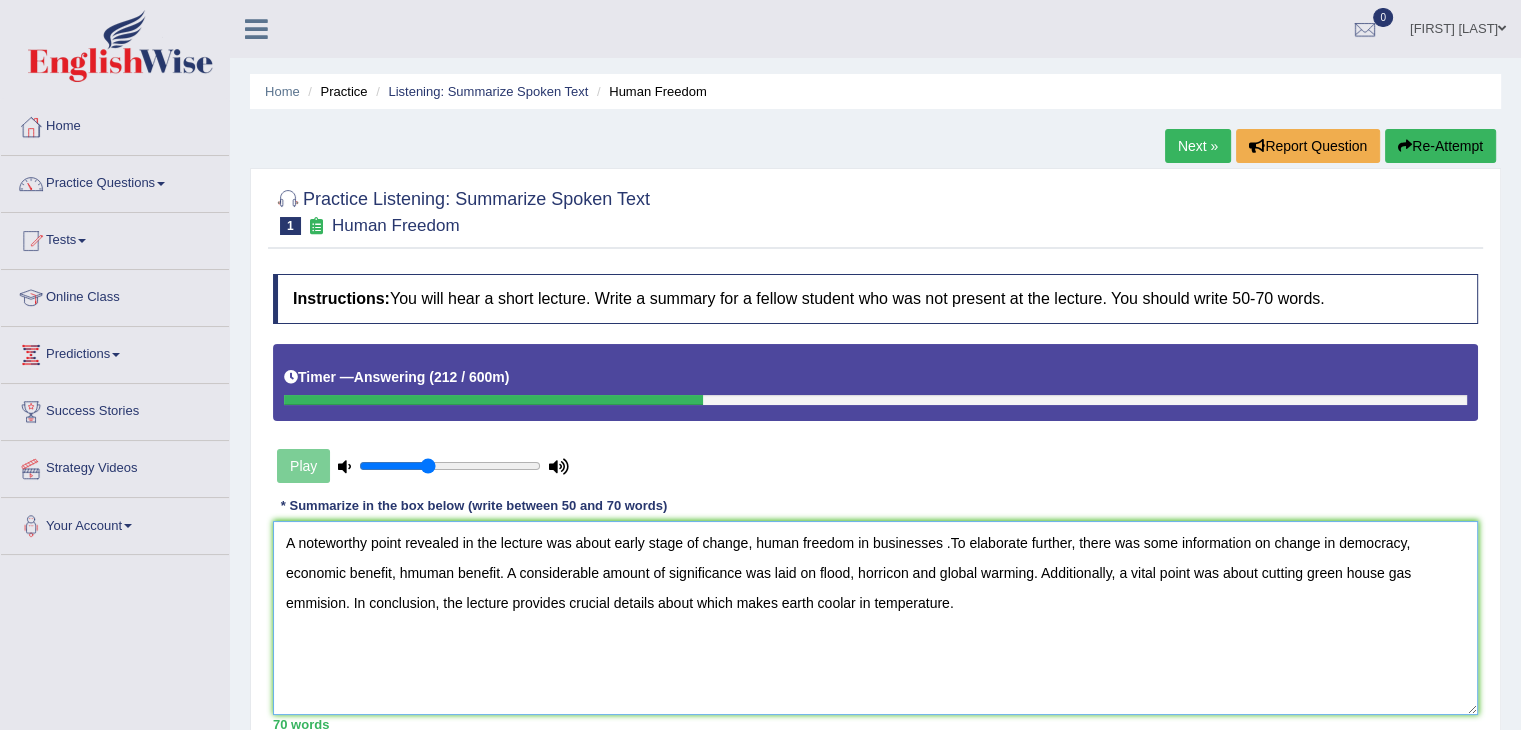 click on "A noteworthy point revealed in the lecture was about early stage of change, human freedom in businesses .To elaborate further, there was some information on change in democracy, economic benefit, hmuman benefit. A considerable amount of significance was laid on flood, horricon and global warming. Additionally, a vital point was about cutting green house gas emmision. In conclusion, the lecture provides crucial details about which makes earth coolar in temperature." at bounding box center [875, 618] 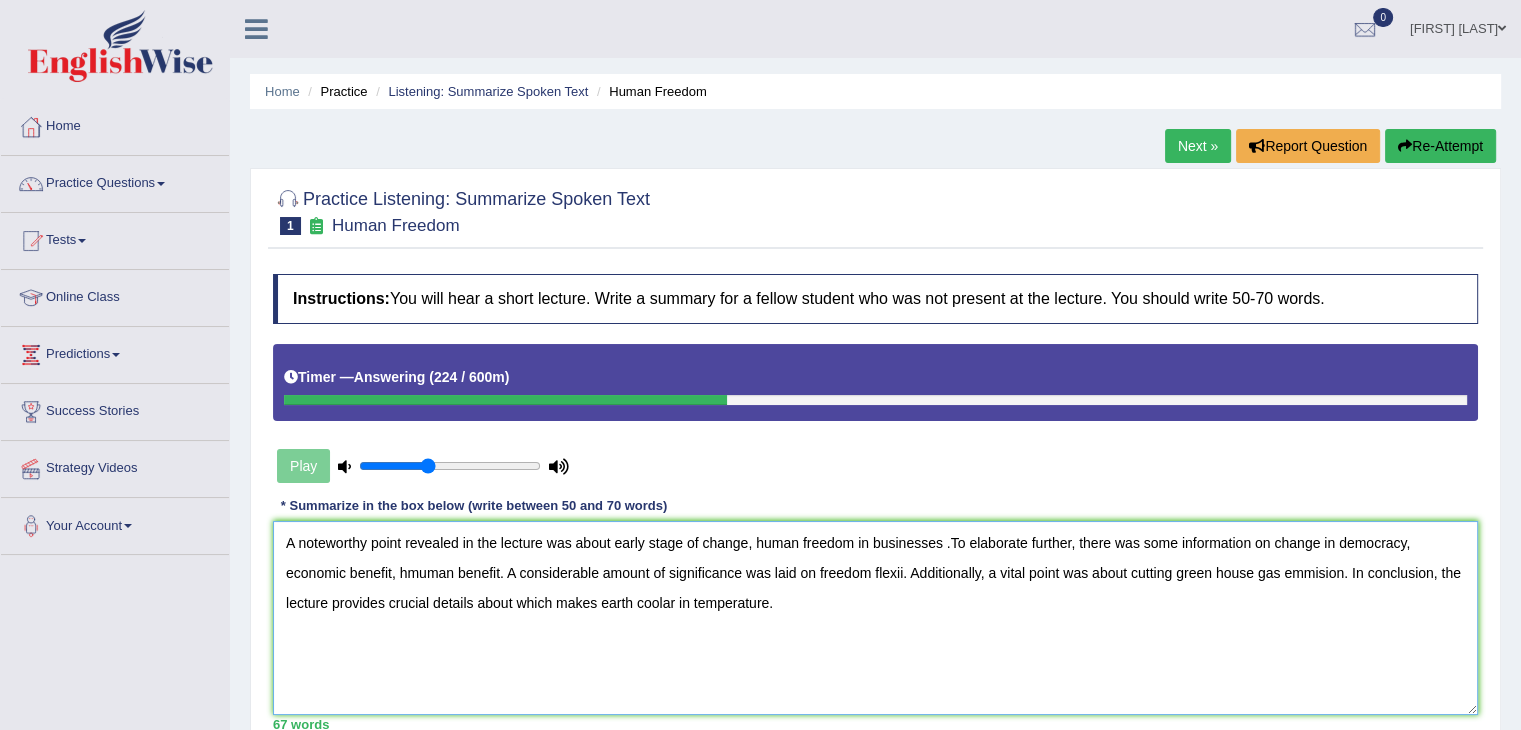 type on "A noteworthy point revealed in the lecture was about early stage of change, human freedom in businesses .To elaborate further, there was some information on change in democracy, economic benefit, hmuman benefit. A considerable amount of significance was laid on freedom flexii. Additionally, a vital point was about cutting green house gas emmision. In conclusion, the lecture provides crucial details about which makes earth coolar in temperature." 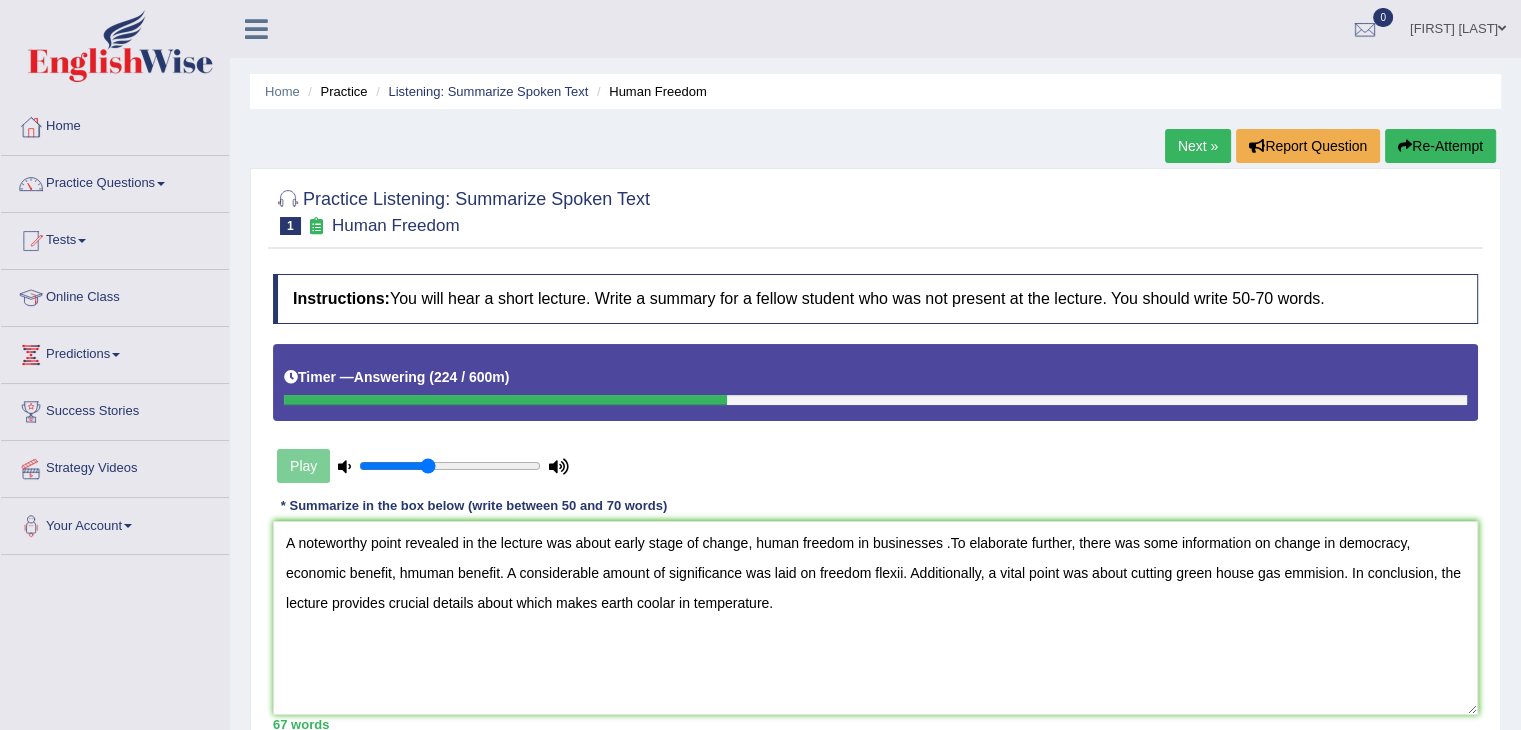 scroll, scrollTop: 320, scrollLeft: 0, axis: vertical 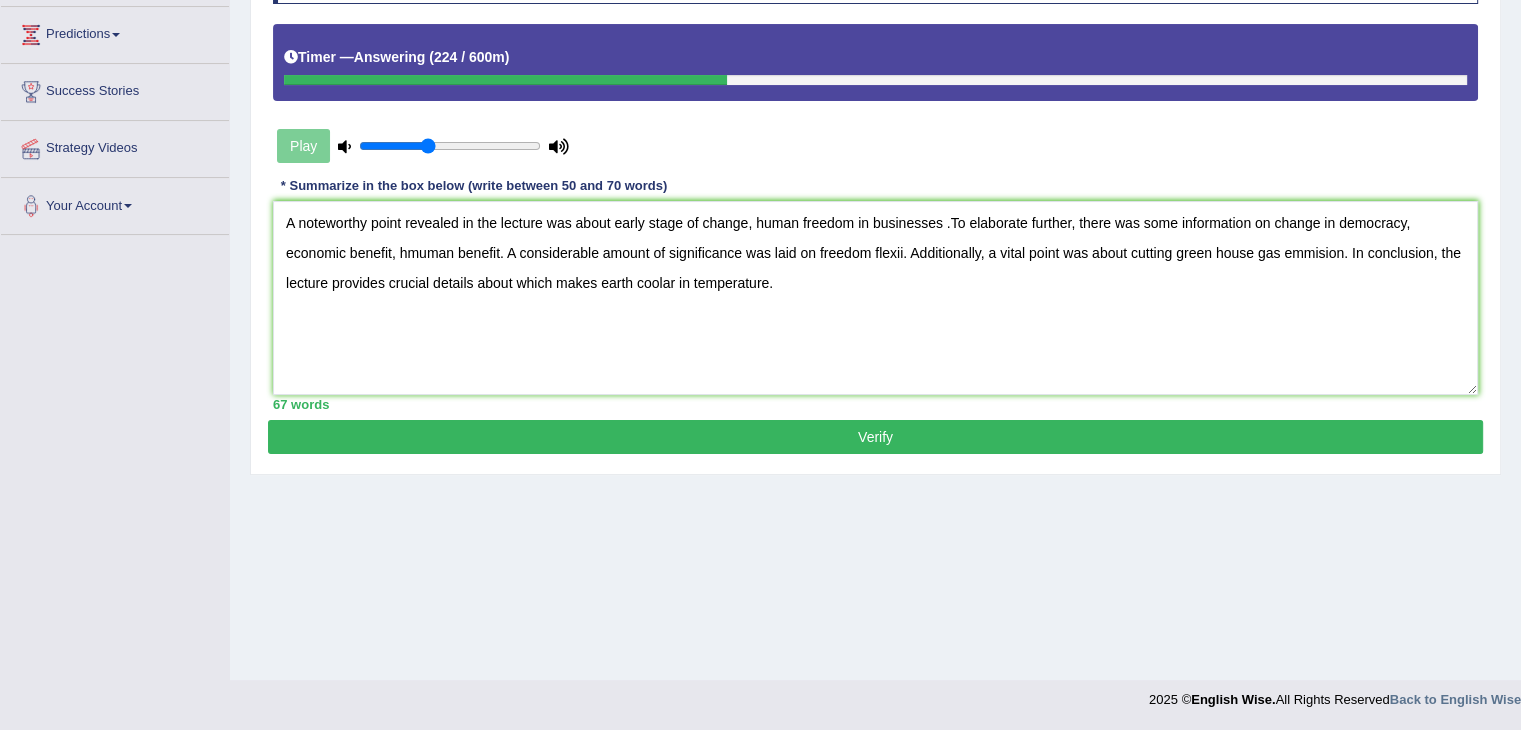 type 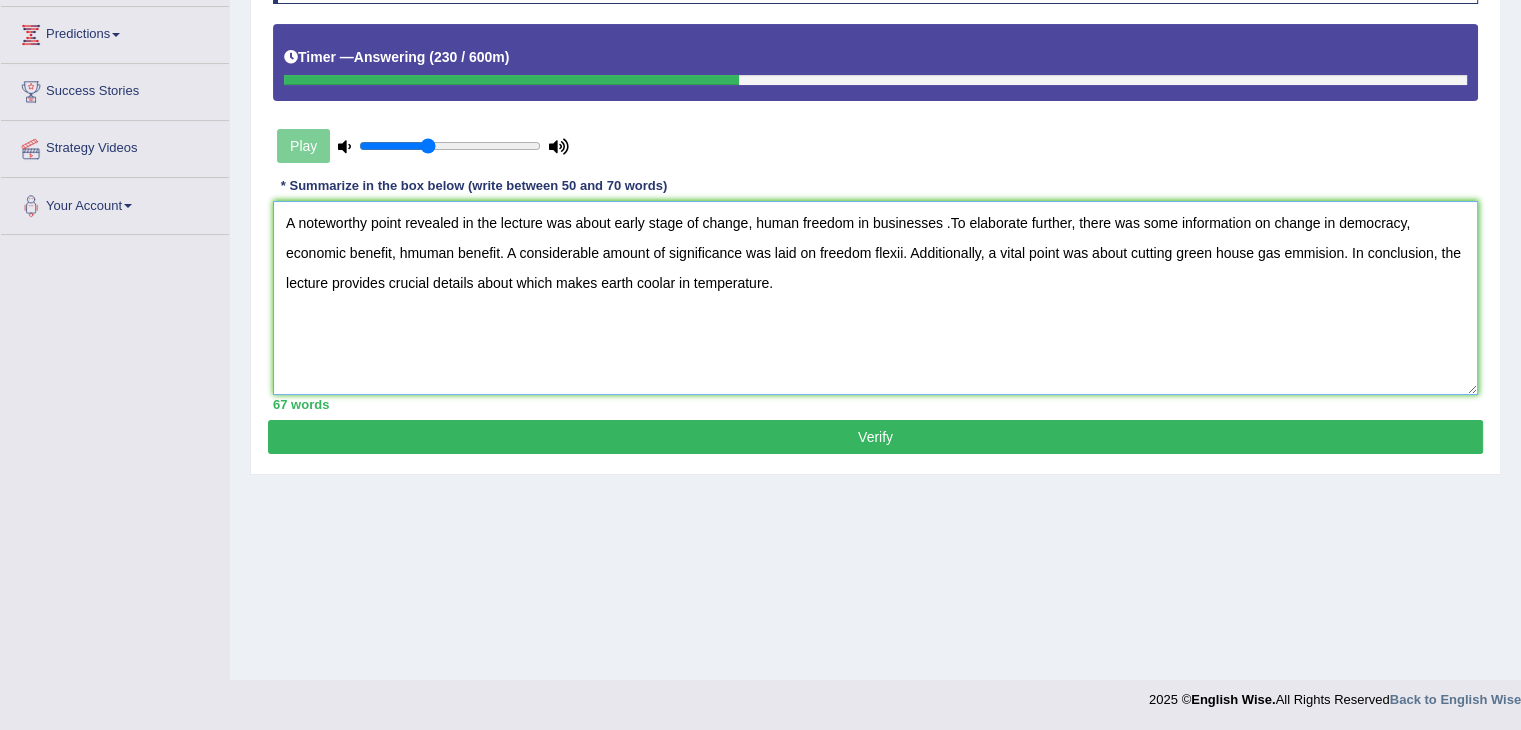 click on "A noteworthy point revealed in the lecture was about early stage of change, human freedom in businesses .To elaborate further, there was some information on change in democracy, economic benefit, hmuman benefit. A considerable amount of significance was laid on freedom flexii. Additionally, a vital point was about cutting green house gas emmision. In conclusion, the lecture provides crucial details about which makes earth coolar in temperature." at bounding box center (875, 298) 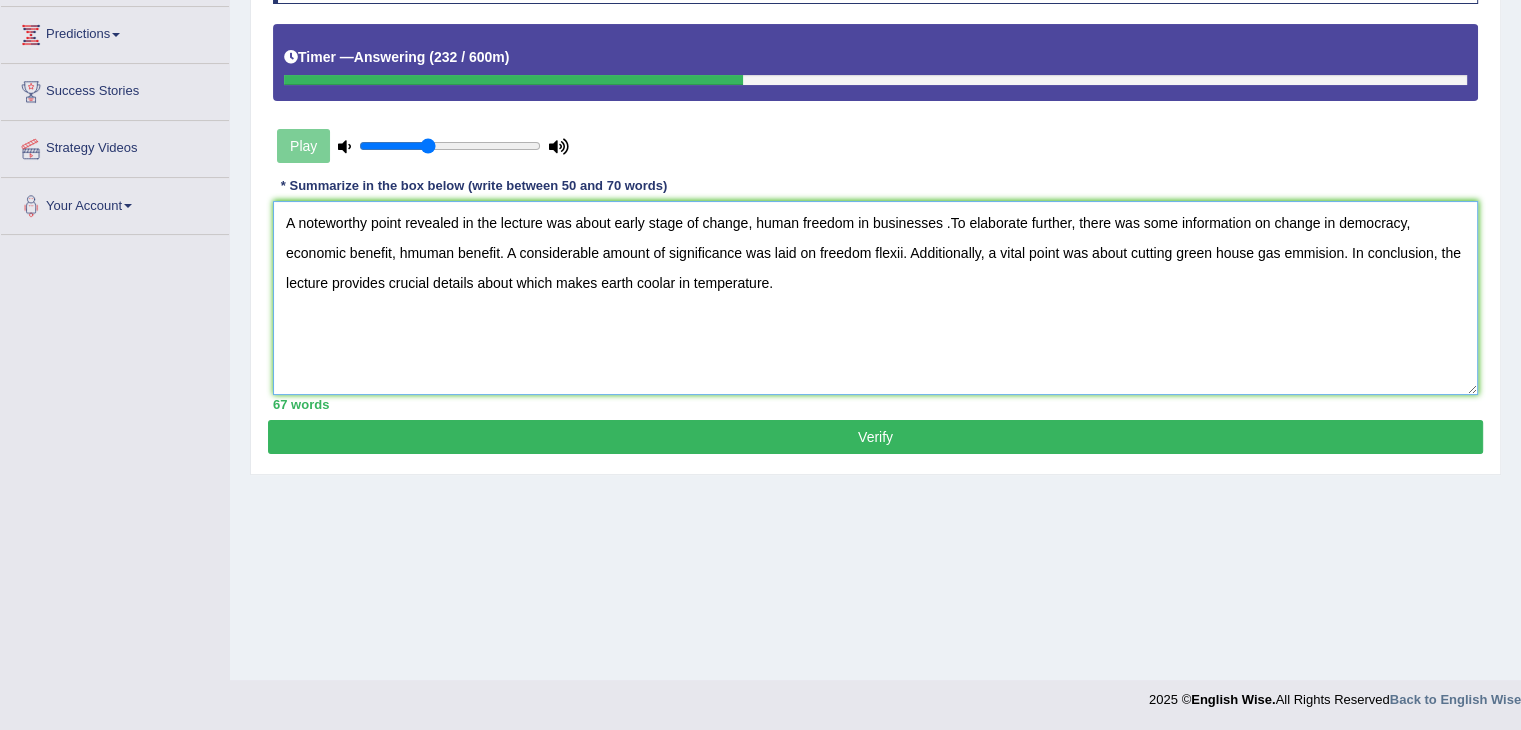 click on "A noteworthy point revealed in the lecture was about early stage of change, human freedom in businesses .To elaborate further, there was some information on change in democracy, economic benefit, hmuman benefit. A considerable amount of significance was laid on freedom flexii. Additionally, a vital point was about cutting green house gas emmision. In conclusion, the lecture provides crucial details about which makes earth coolar in temperature." at bounding box center (875, 298) 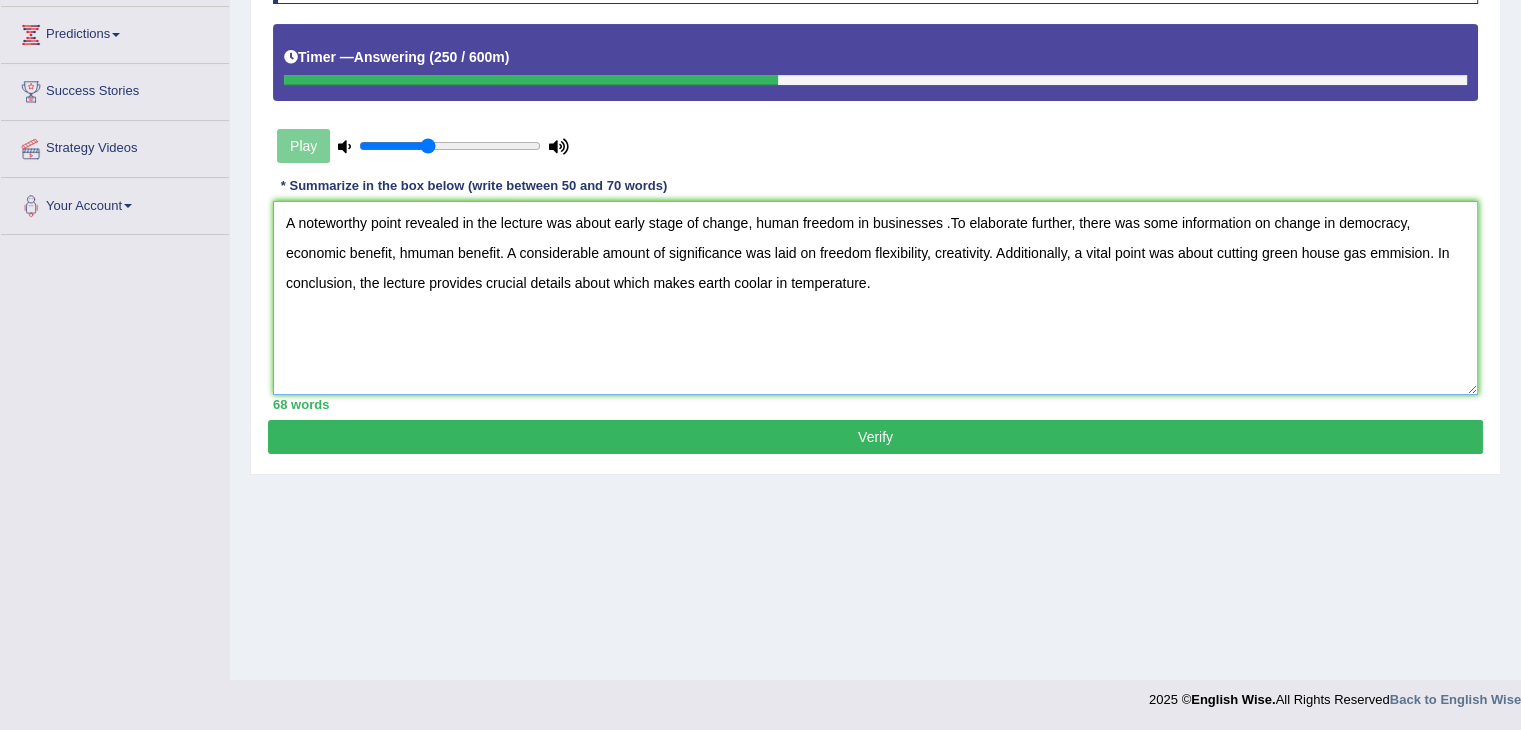 click on "A noteworthy point revealed in the lecture was about early stage of change, human freedom in businesses .To elaborate further, there was some information on change in democracy, economic benefit, hmuman benefit. A considerable amount of significance was laid on freedom flexibility, creativity. Additionally, a vital point was about cutting green house gas emmision. In conclusion, the lecture provides crucial details about which makes earth coolar in temperature." at bounding box center (875, 298) 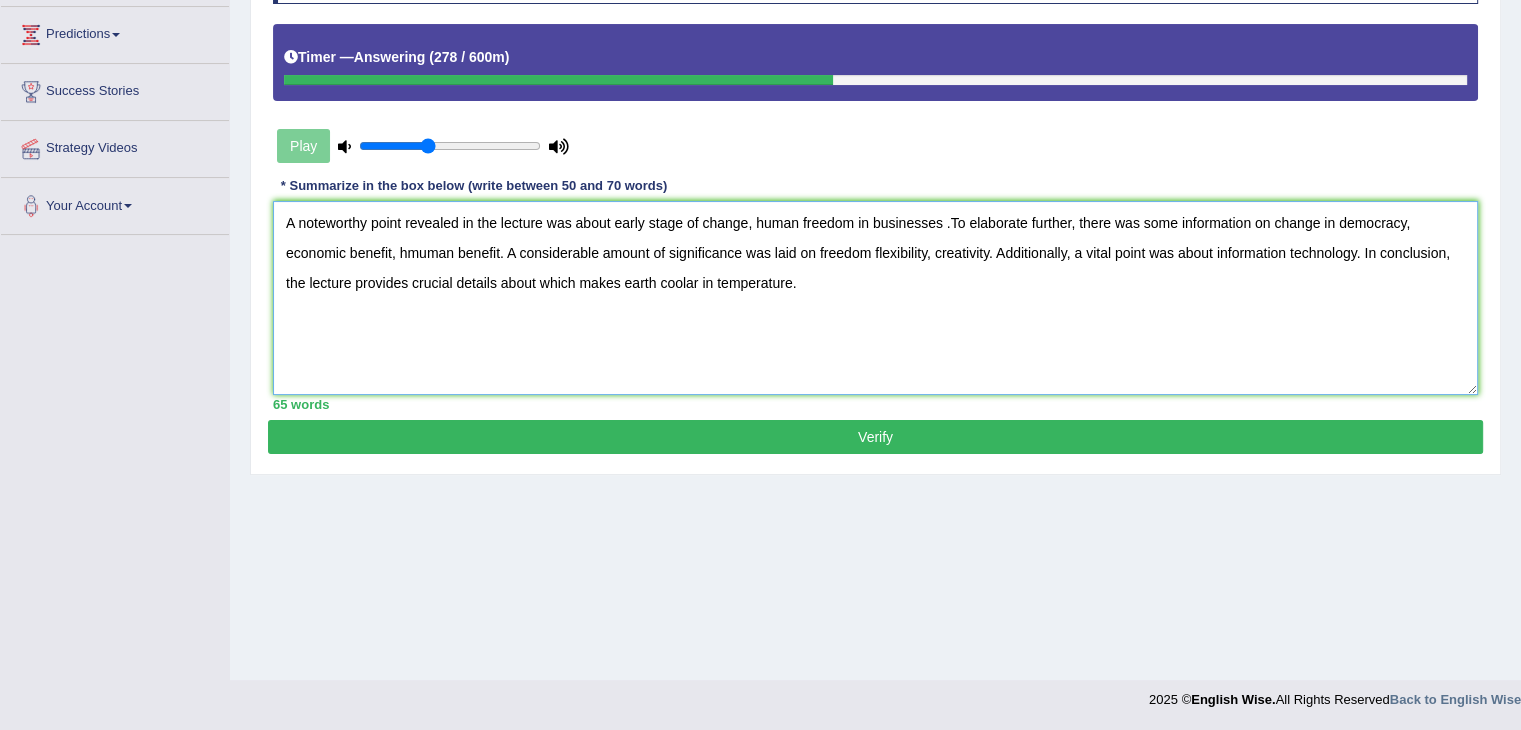 click on "A noteworthy point revealed in the lecture was about early stage of change, human freedom in businesses .To elaborate further, there was some information on change in democracy, economic benefit, hmuman benefit. A considerable amount of significance was laid on freedom flexibility, creativity. Additionally, a vital point was about information technology. In conclusion, the lecture provides crucial details about which makes earth coolar in temperature." at bounding box center (875, 298) 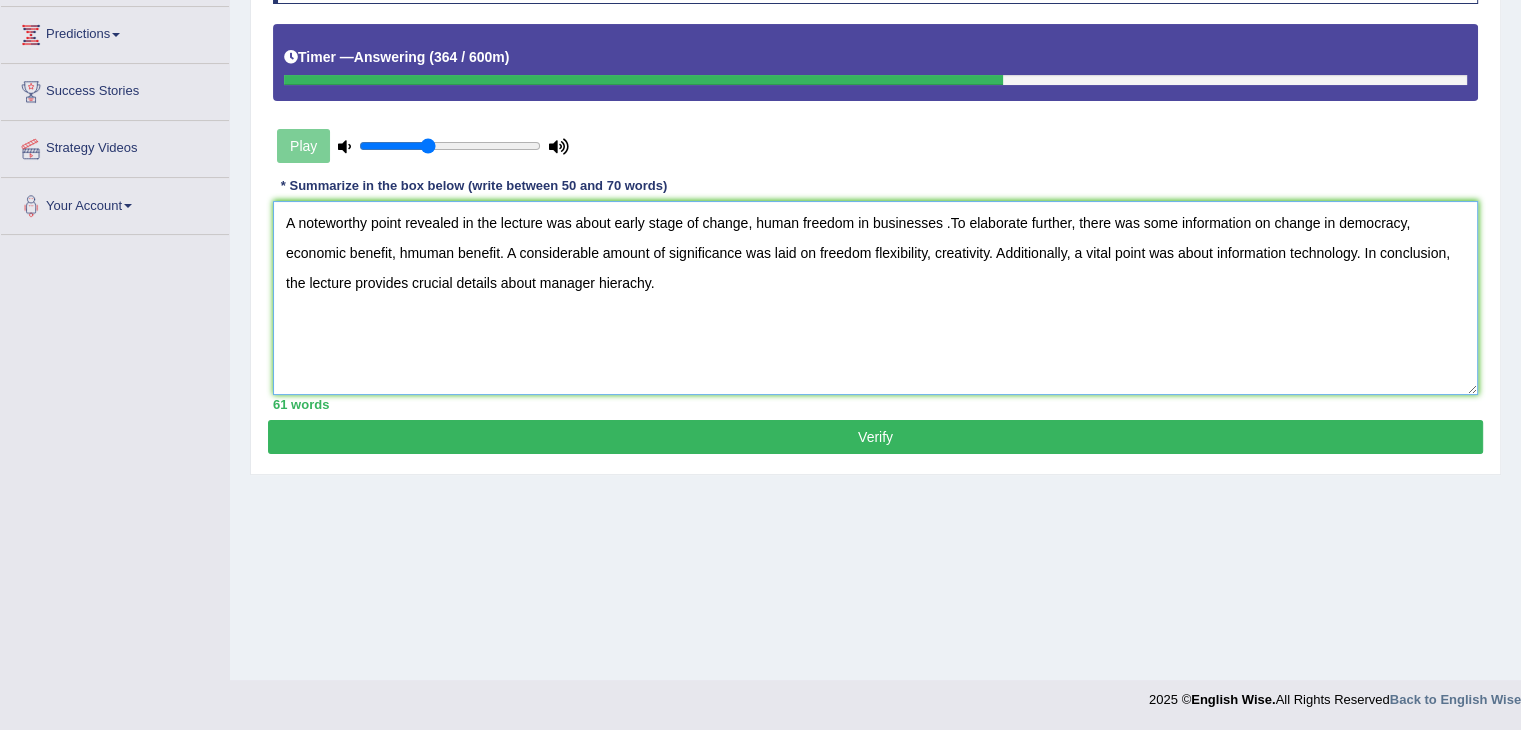 click on "A noteworthy point revealed in the lecture was about early stage of change, human freedom in businesses .To elaborate further, there was some information on change in democracy, economic benefit, hmuman benefit. A considerable amount of significance was laid on freedom flexibility, creativity. Additionally, a vital point was about information technology. In conclusion, the lecture provides crucial details about manager hierachy." at bounding box center (875, 298) 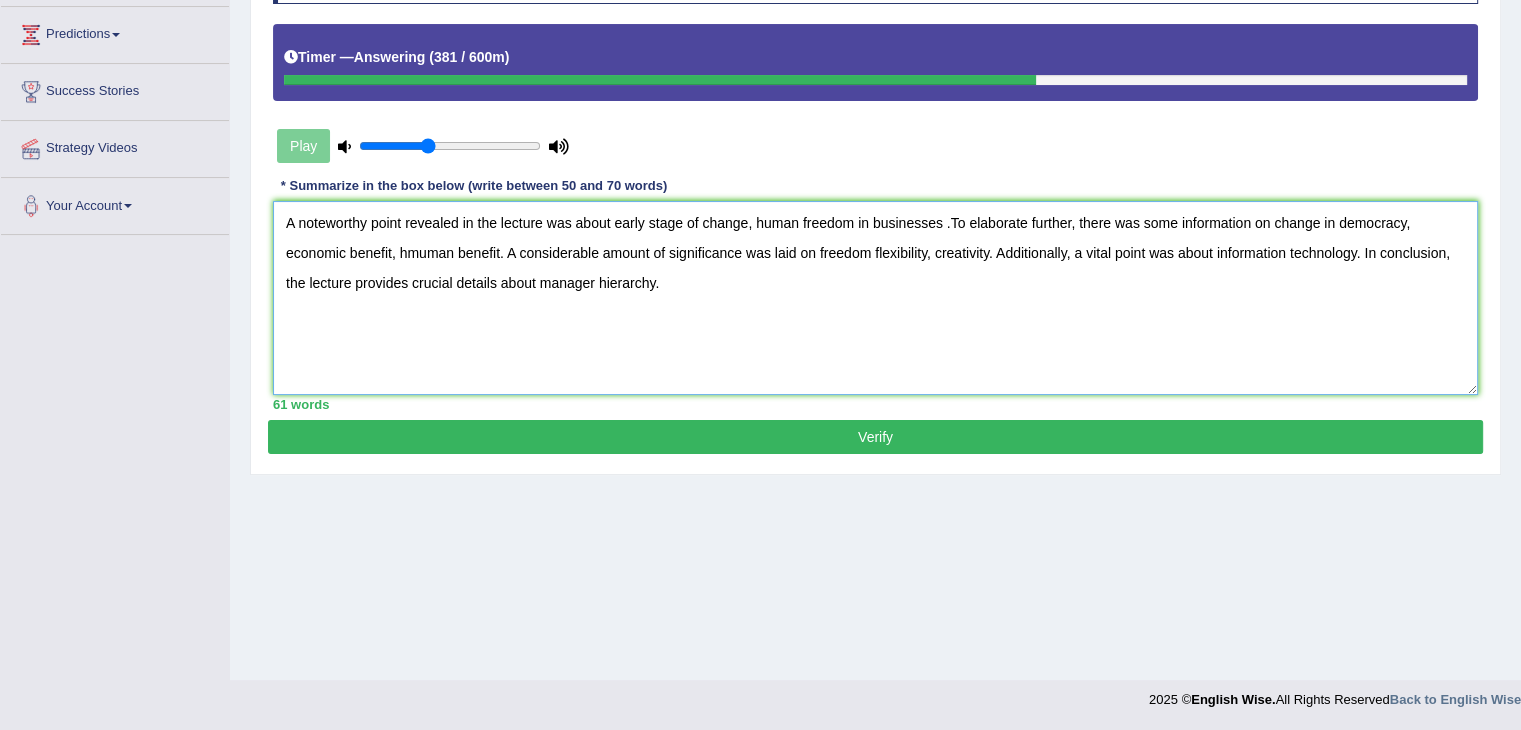 click on "A noteworthy point revealed in the lecture was about early stage of change, human freedom in businesses .To elaborate further, there was some information on change in democracy, economic benefit, hmuman benefit. A considerable amount of significance was laid on freedom flexibility, creativity. Additionally, a vital point was about information technology. In conclusion, the lecture provides crucial details about manager hierarchy." at bounding box center (875, 298) 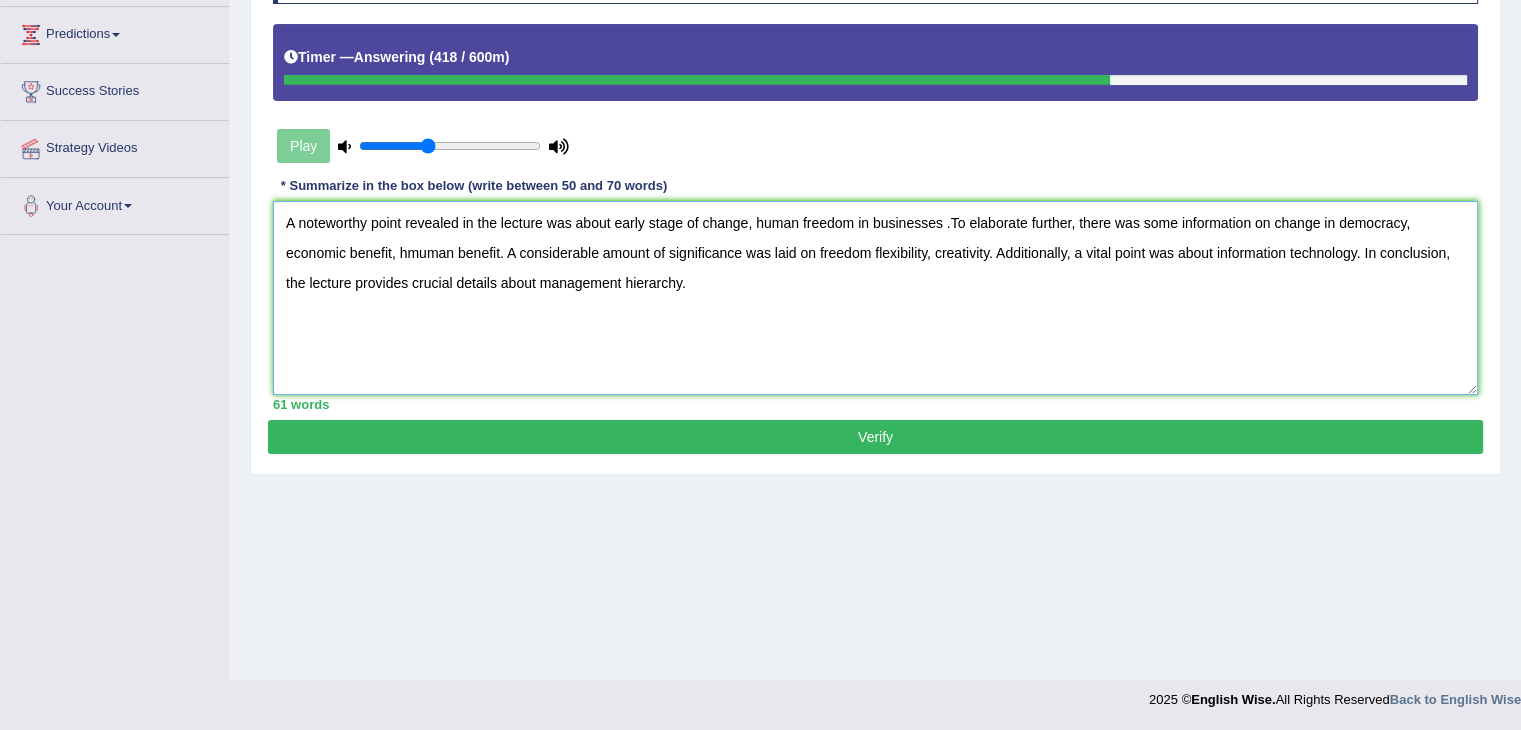 type on "A noteworthy point revealed in the lecture was about early stage of change, human freedom in businesses .To elaborate further, there was some information on change in democracy, economic benefit, hmuman benefit. A considerable amount of significance was laid on freedom flexibility, creativity. Additionally, a vital point was about information technology. In conclusion, the lecture provides crucial details about management hierarchy." 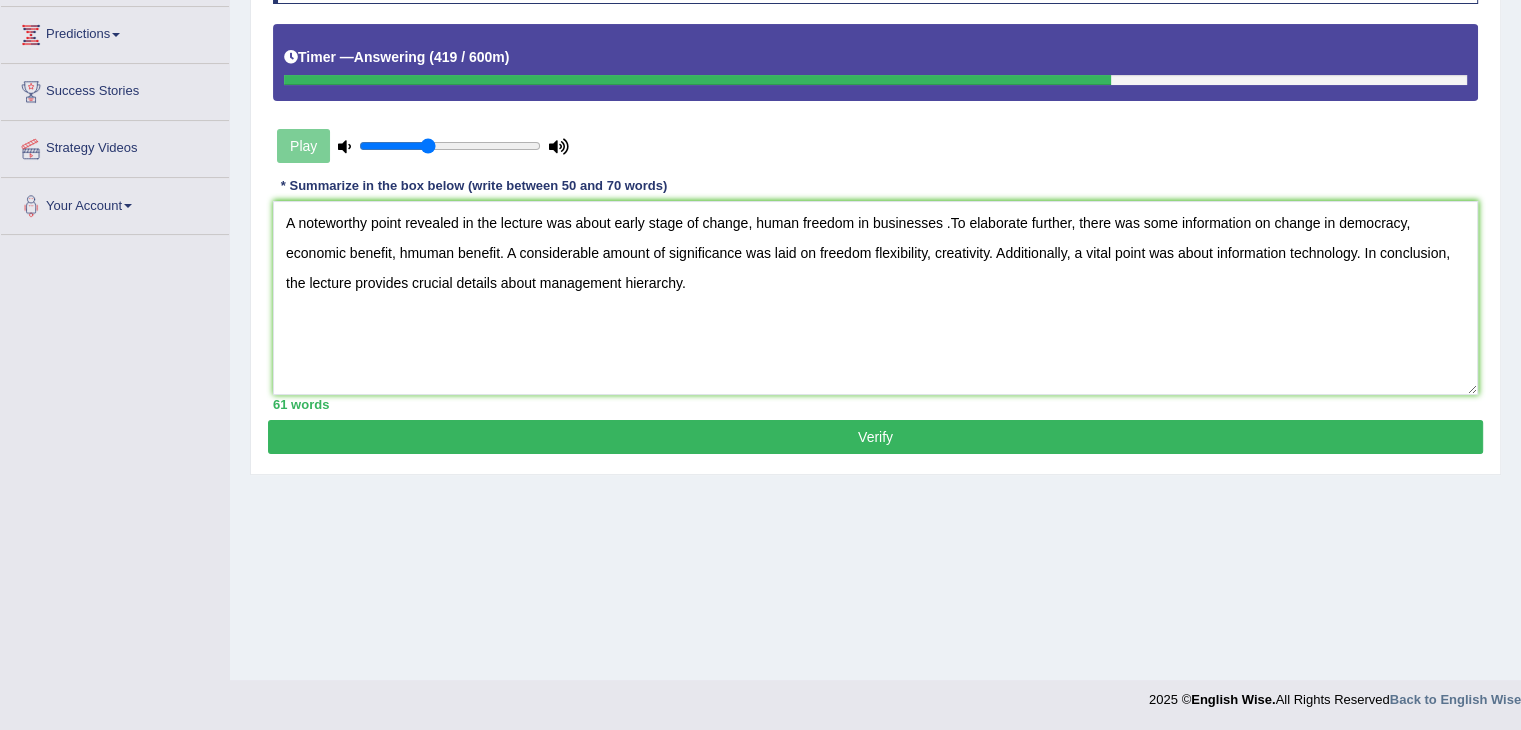 click on "Verify" at bounding box center [875, 437] 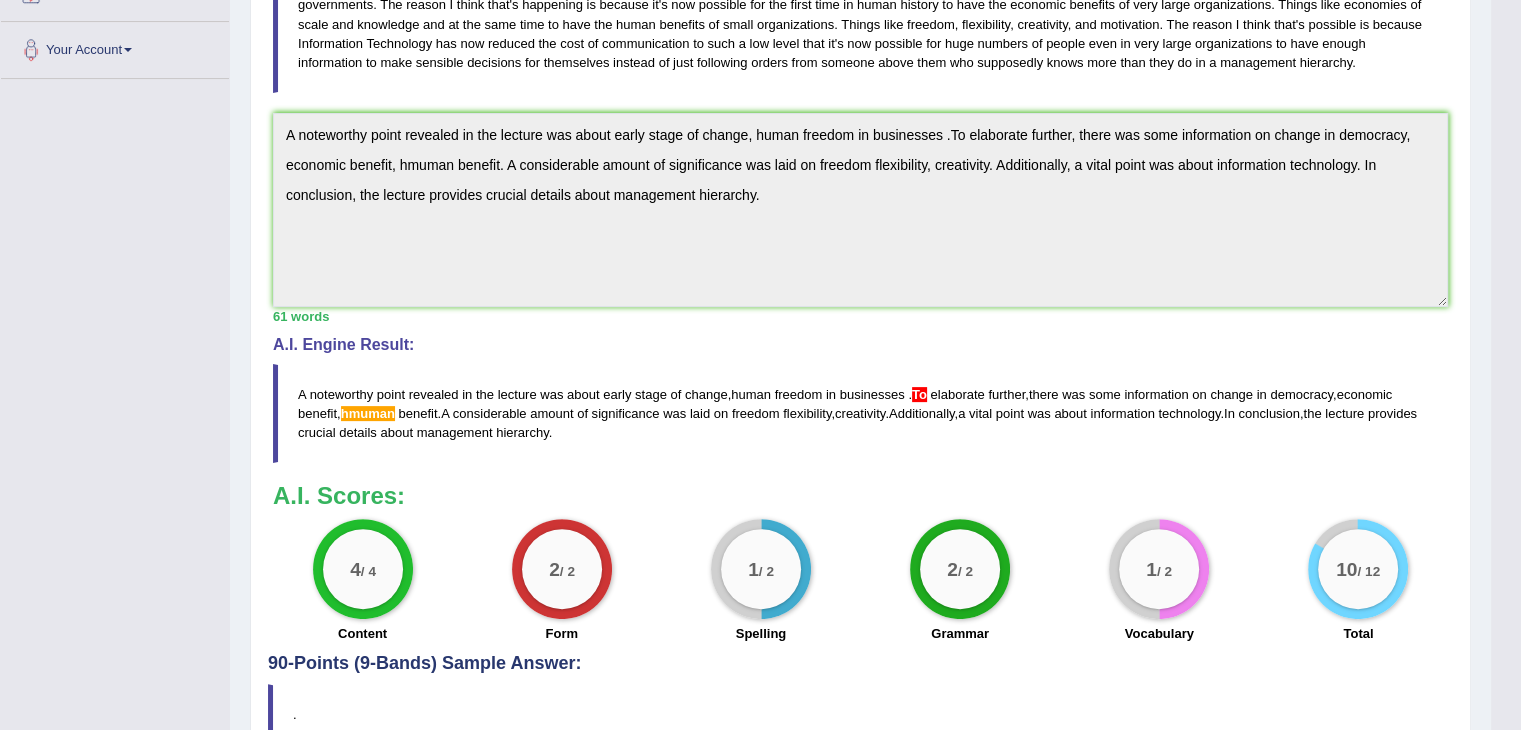 scroll, scrollTop: 480, scrollLeft: 0, axis: vertical 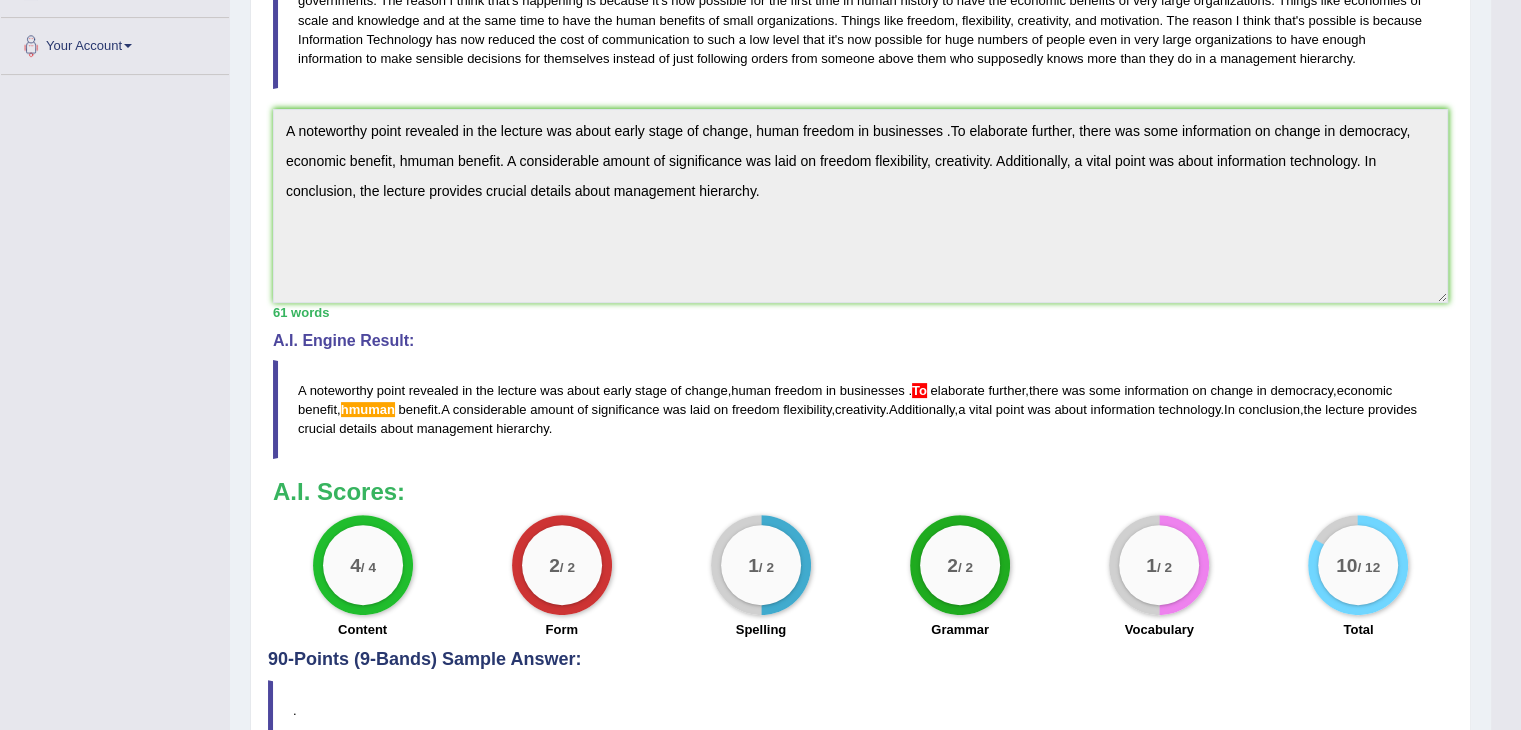click on "A   noteworthy   point   revealed   in   the   lecture   was   about   early   stage   of   change ,  human   freedom   in   businesses   . To   elaborate   further ,  there   was   some   information   on   change   in   democracy ,  economic   benefit ,  hmuman   benefit .  A   considerable   amount   of   significance   was   laid   on   freedom   flexibility ,  creativity .  Additionally ,  a   vital   point   was   about   information   technology .  In   conclusion ,  the   lecture   provides   crucial   details   about   management   hierarchy ." at bounding box center (860, 409) 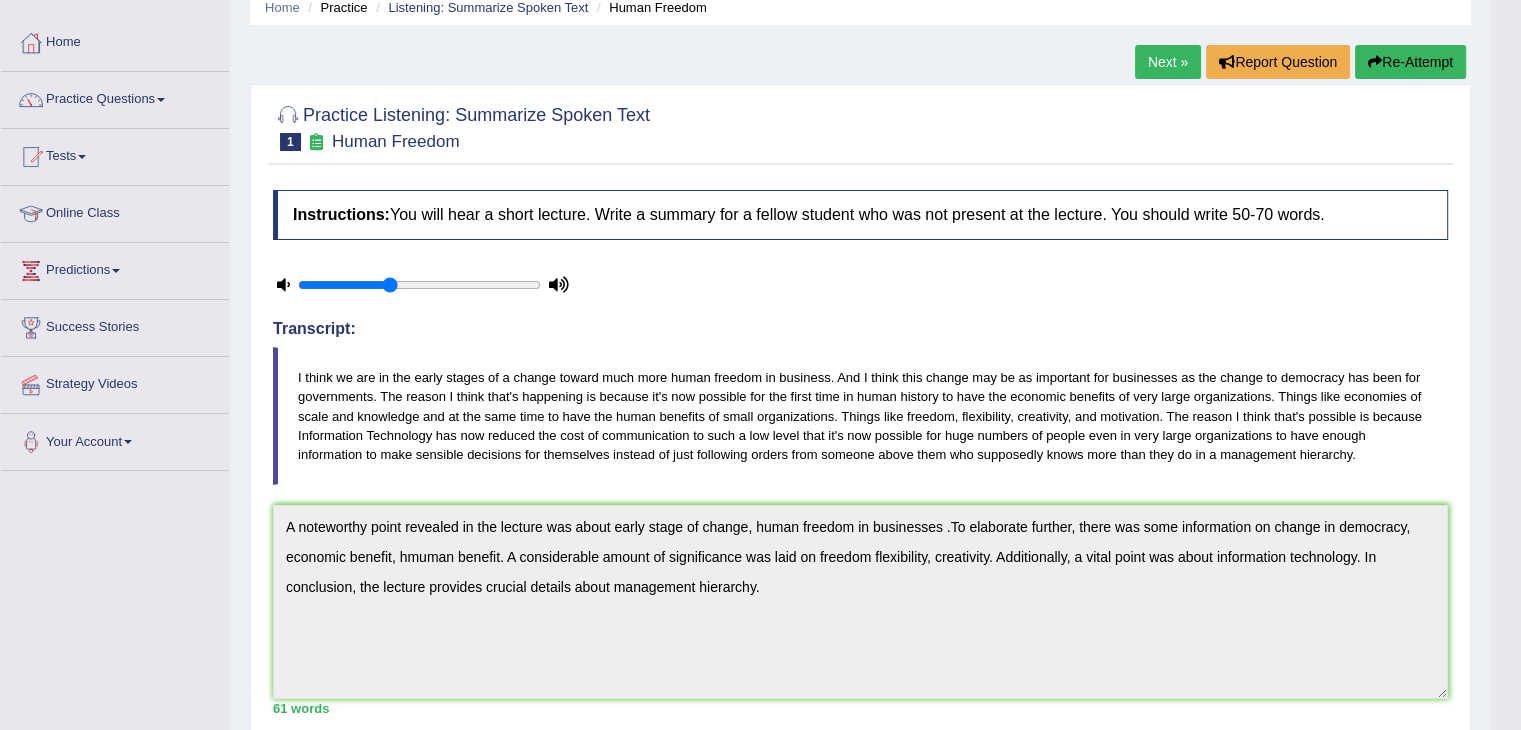 scroll, scrollTop: 80, scrollLeft: 0, axis: vertical 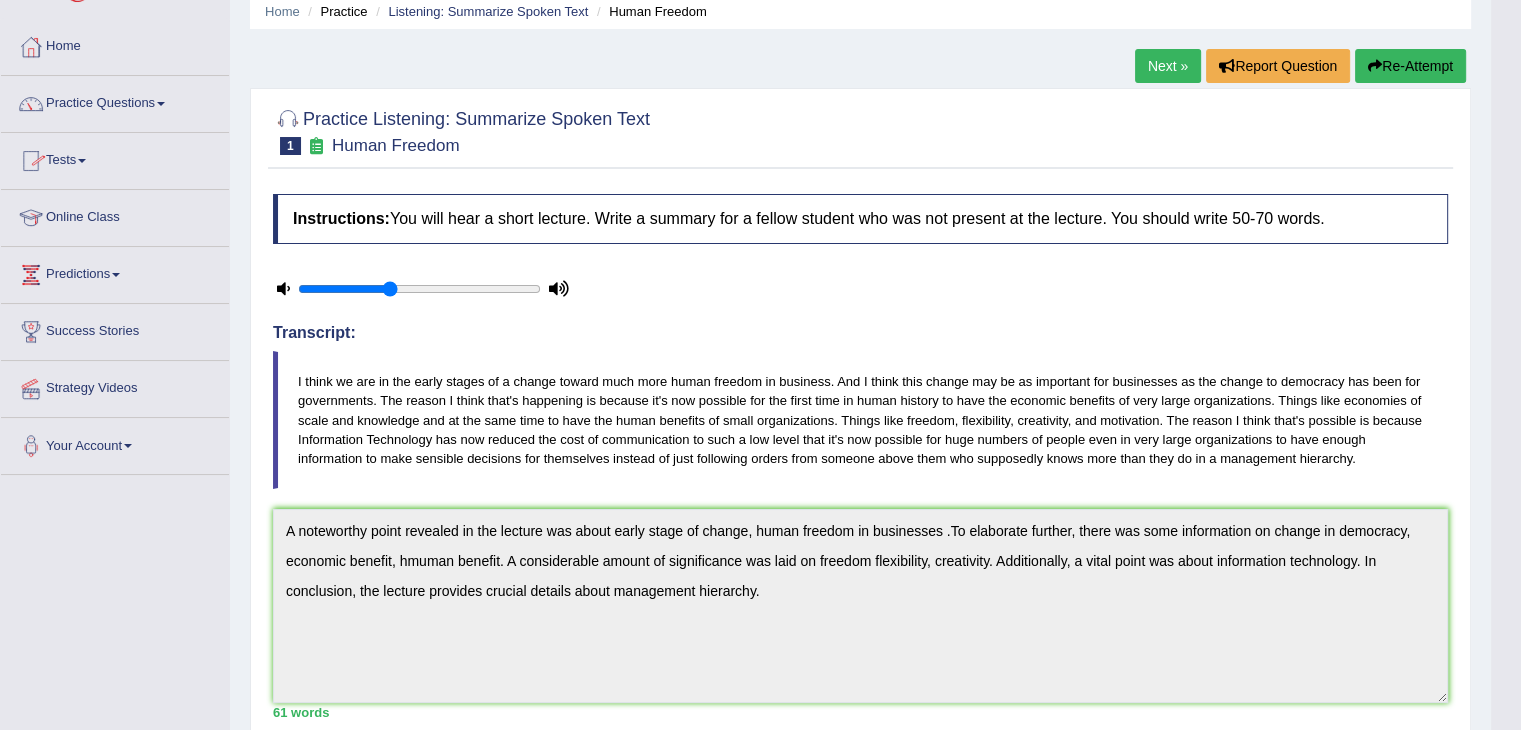 click on "Re-Attempt" at bounding box center (1410, 66) 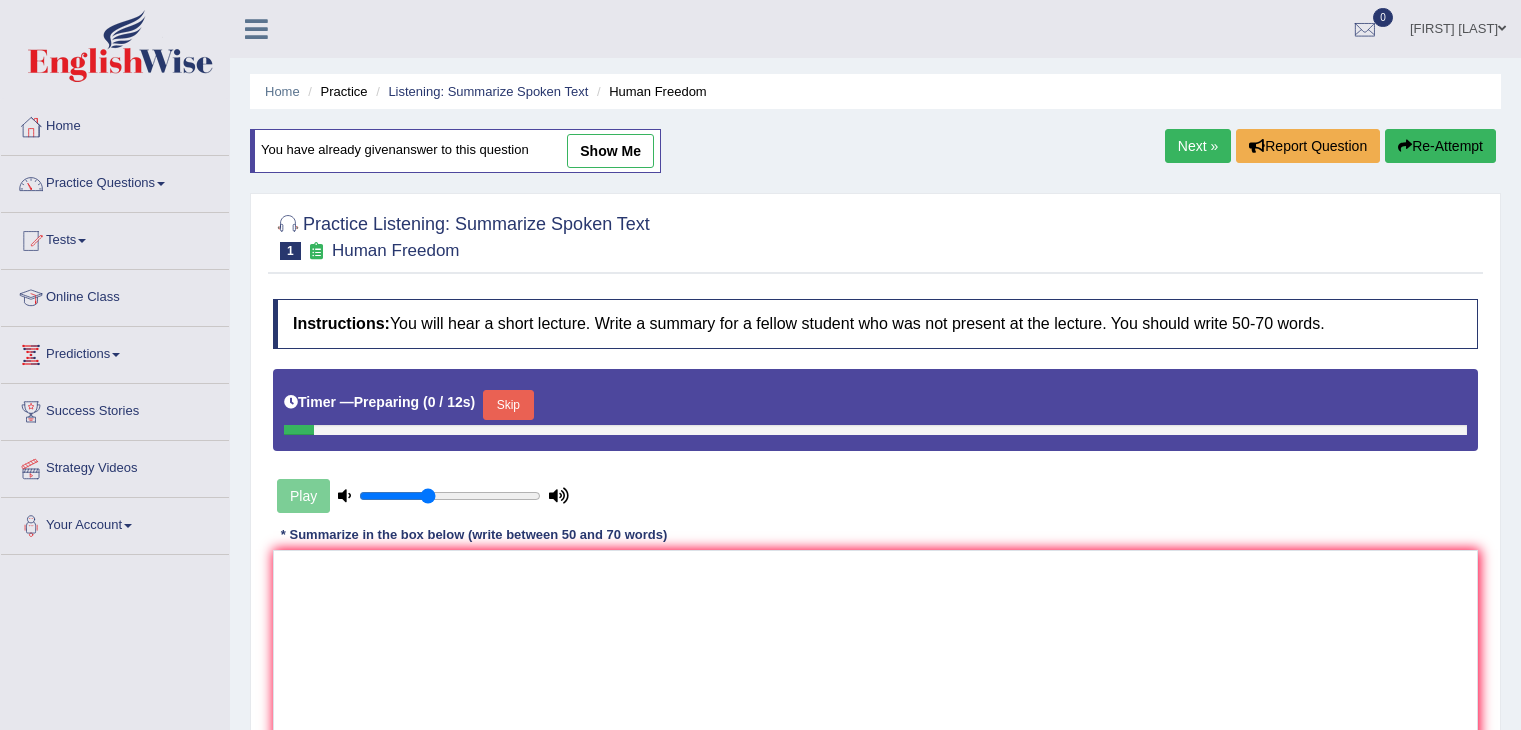 scroll, scrollTop: 80, scrollLeft: 0, axis: vertical 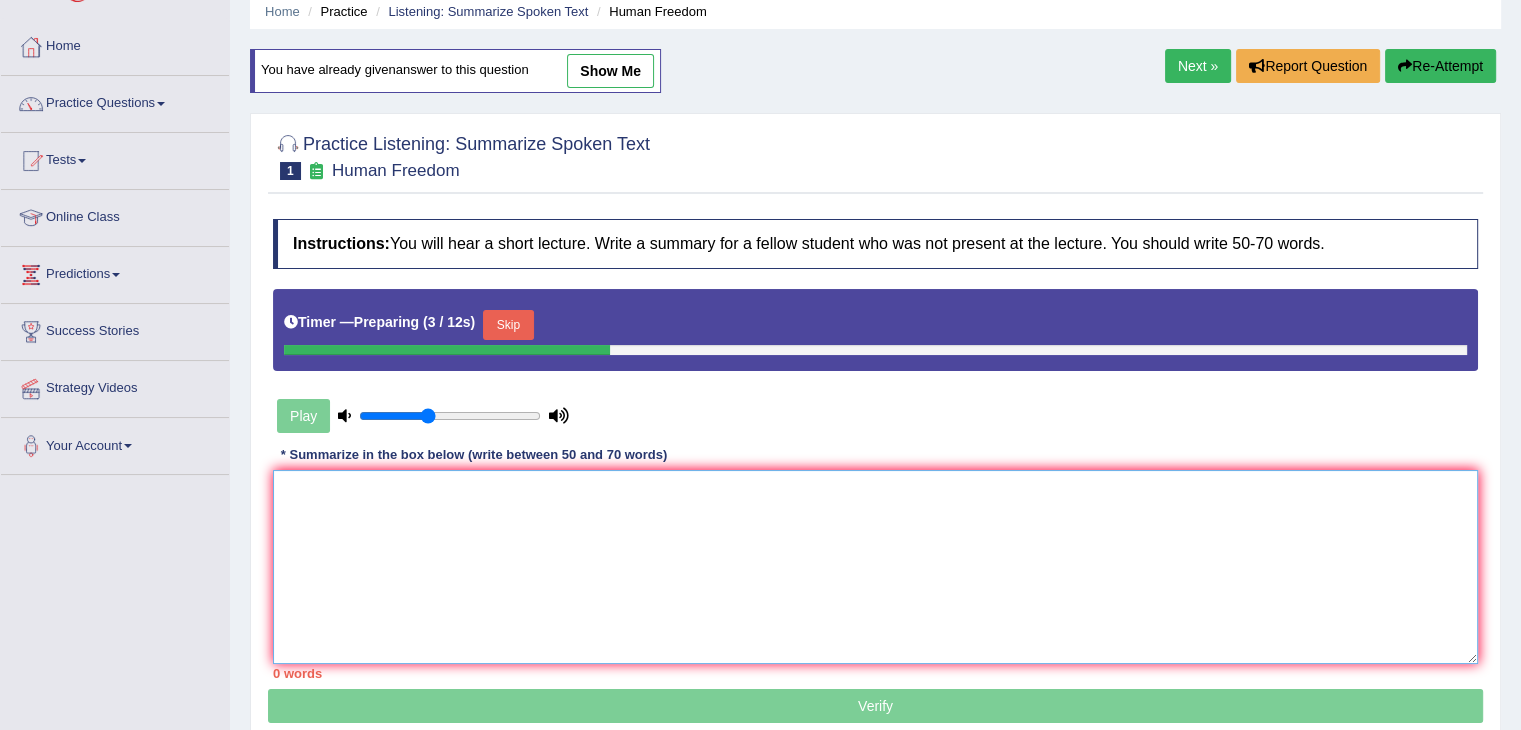 click at bounding box center [875, 567] 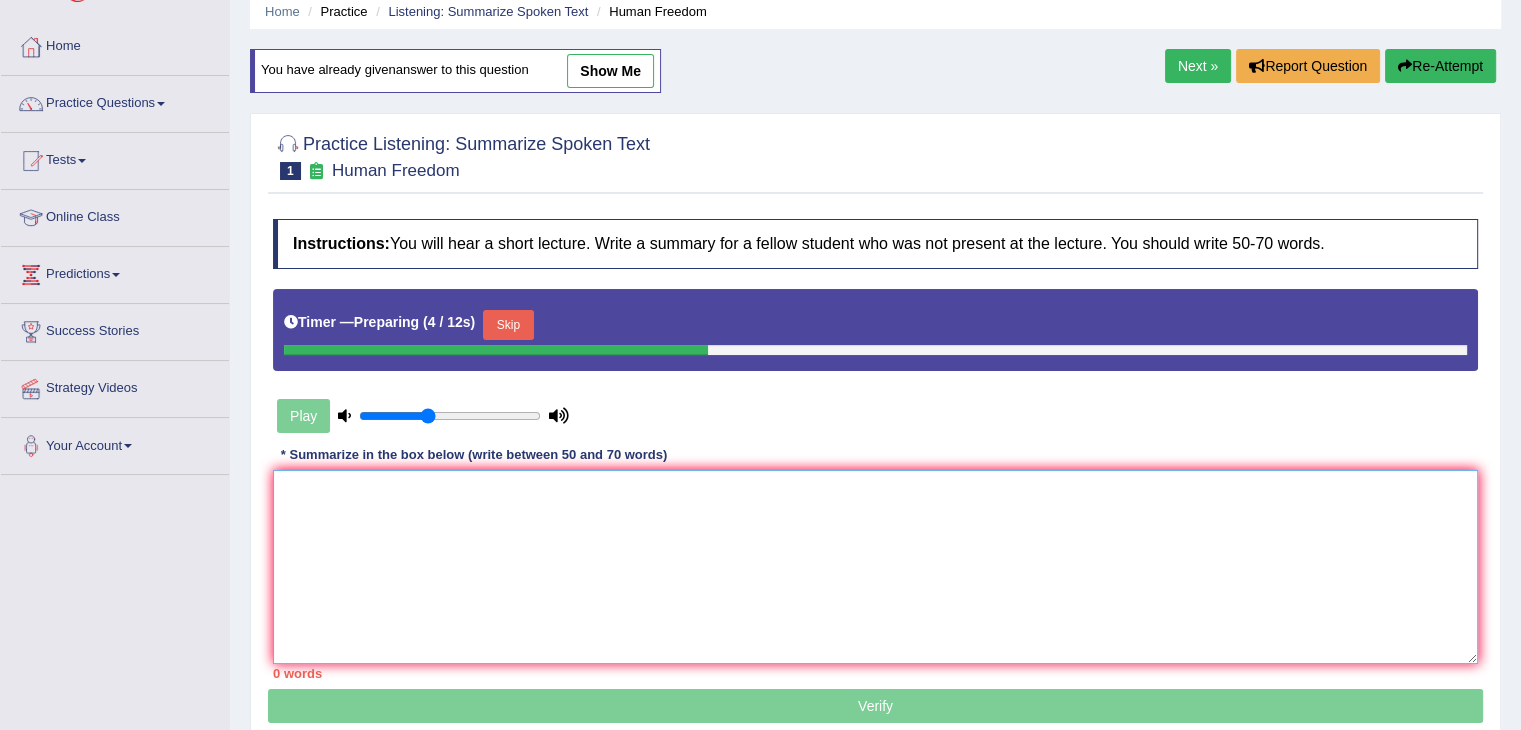 paste on "A noteworthy point revealed in the lecture was about early stage of change, human freedom in businesses .To elaborate further, there was some information on change in democracy, economic benefit, hmuman benefit. A considerable amount of significance was laid on freedom flexibility, creativity. Additionally, a vital point was about information technology. In conclusion, the lecture provides crucial details about management hierarchy." 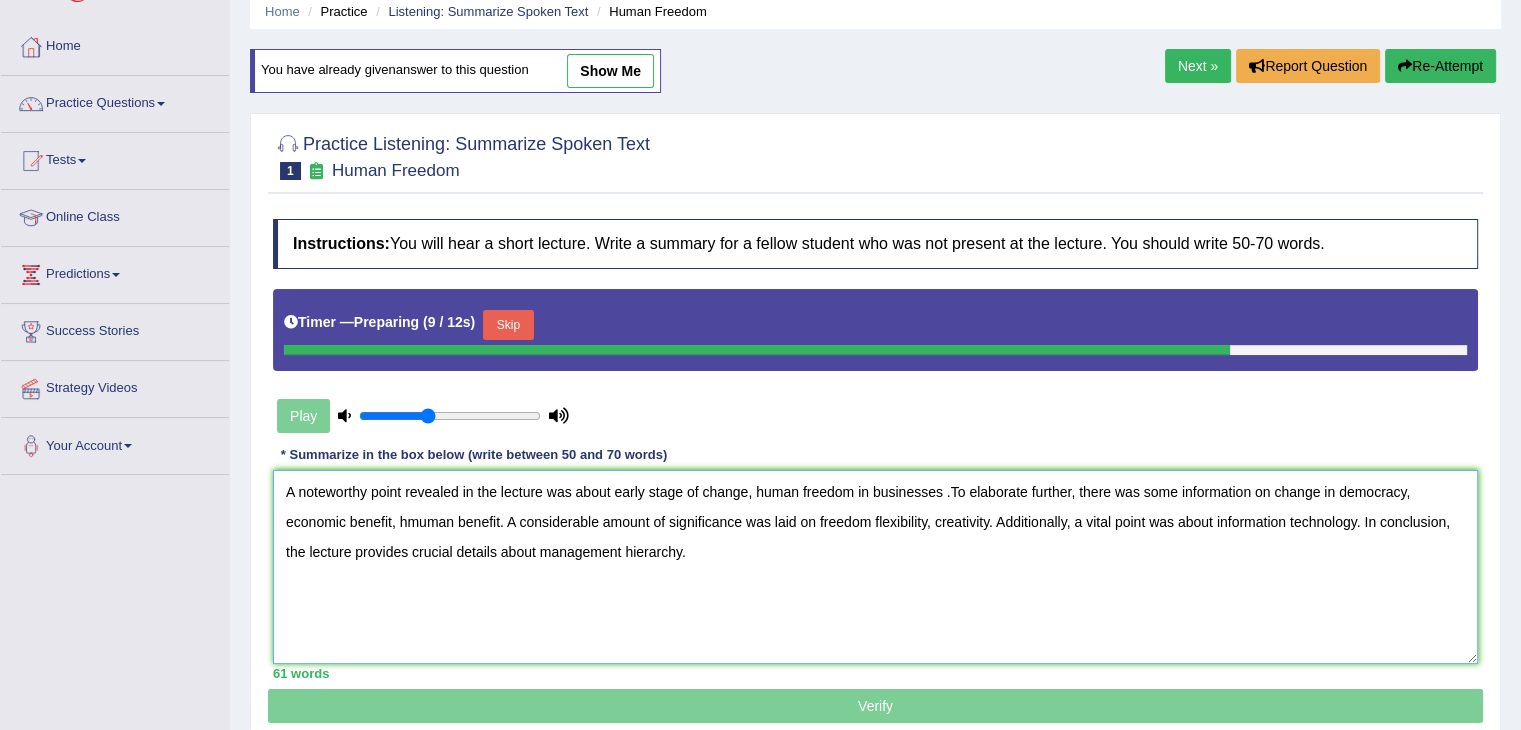 click on "A noteworthy point revealed in the lecture was about early stage of change, human freedom in businesses .To elaborate further, there was some information on change in democracy, economic benefit, hmuman benefit. A considerable amount of significance was laid on freedom flexibility, creativity. Additionally, a vital point was about information technology. In conclusion, the lecture provides crucial details about management hierarchy." at bounding box center [875, 567] 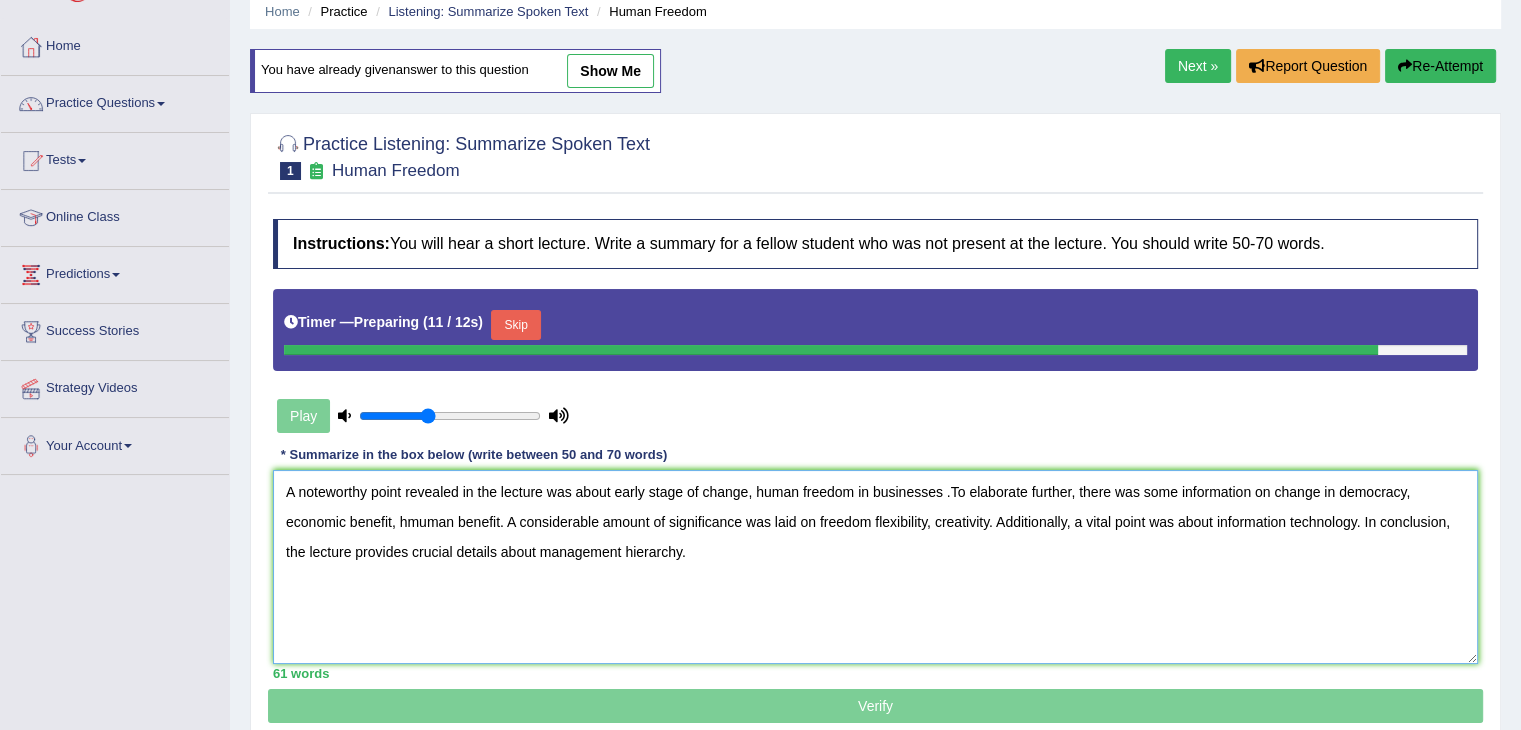 click on "A noteworthy point revealed in the lecture was about early stage of change, human freedom in businesses .To elaborate further, there was some information on change in democracy, economic benefit, hmuman benefit. A considerable amount of significance was laid on freedom flexibility, creativity. Additionally, a vital point was about information technology. In conclusion, the lecture provides crucial details about management hierarchy." at bounding box center (875, 567) 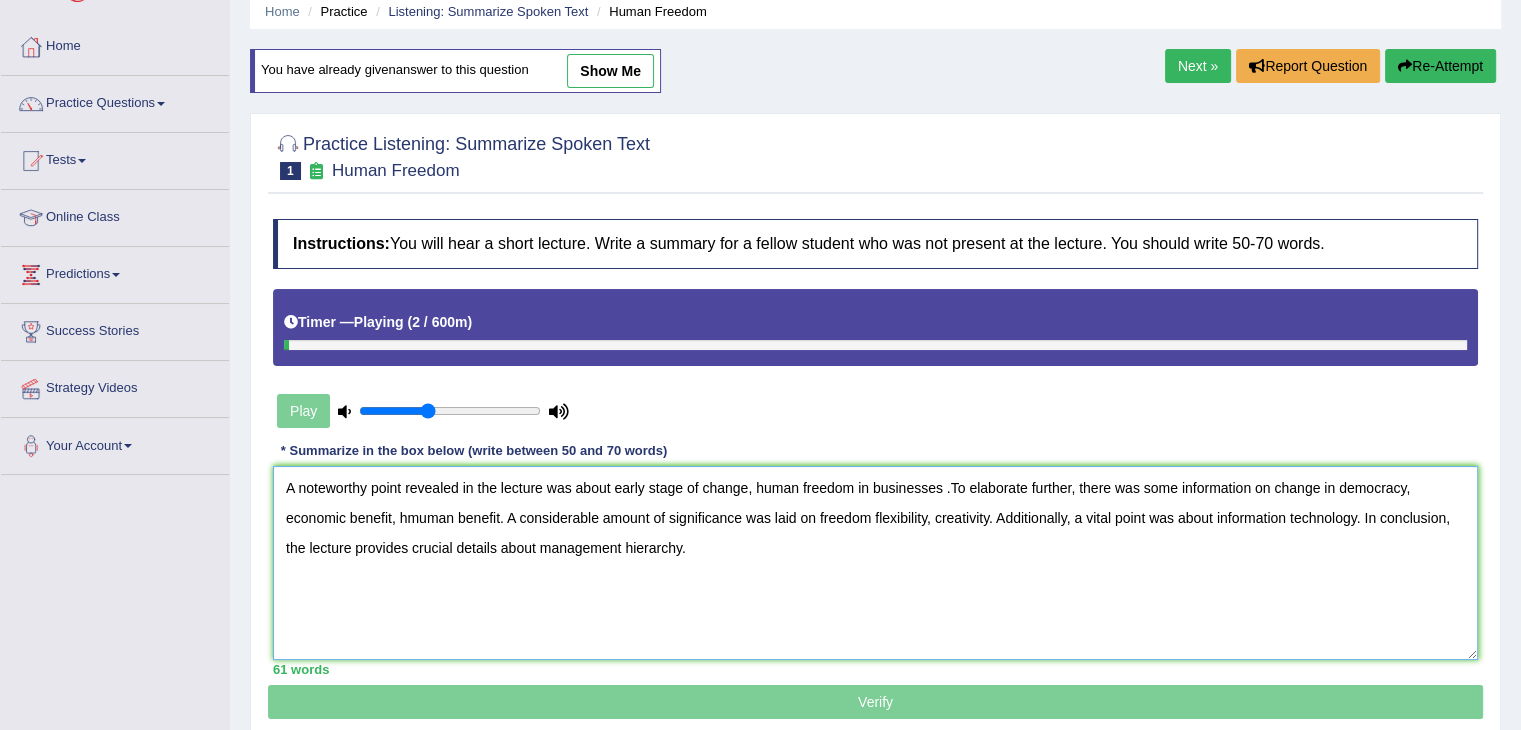 click on "A noteworthy point revealed in the lecture was about early stage of change, human freedom in businesses .To elaborate further, there was some information on change in democracy, economic benefit, hmuman benefit. A considerable amount of significance was laid on freedom flexibility, creativity. Additionally, a vital point was about information technology. In conclusion, the lecture provides crucial details about management hierarchy." at bounding box center (875, 563) 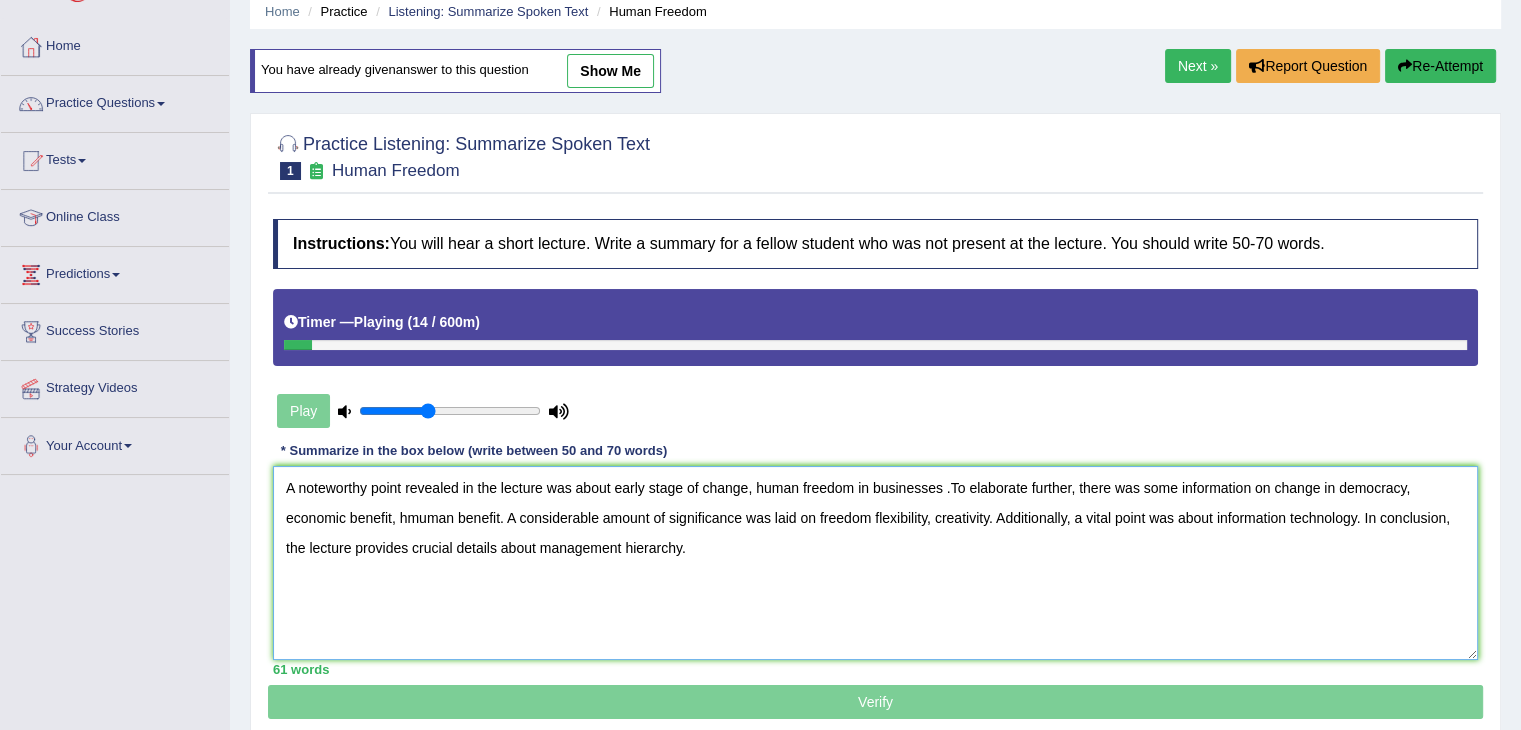 click on "A noteworthy point revealed in the lecture was about early stage of change, human freedom in businesses .To elaborate further, there was some information on change in democracy, economic benefit, hmuman benefit. A considerable amount of significance was laid on freedom flexibility, creativity. Additionally, a vital point was about information technology. In conclusion, the lecture provides crucial details about management hierarchy." at bounding box center [875, 563] 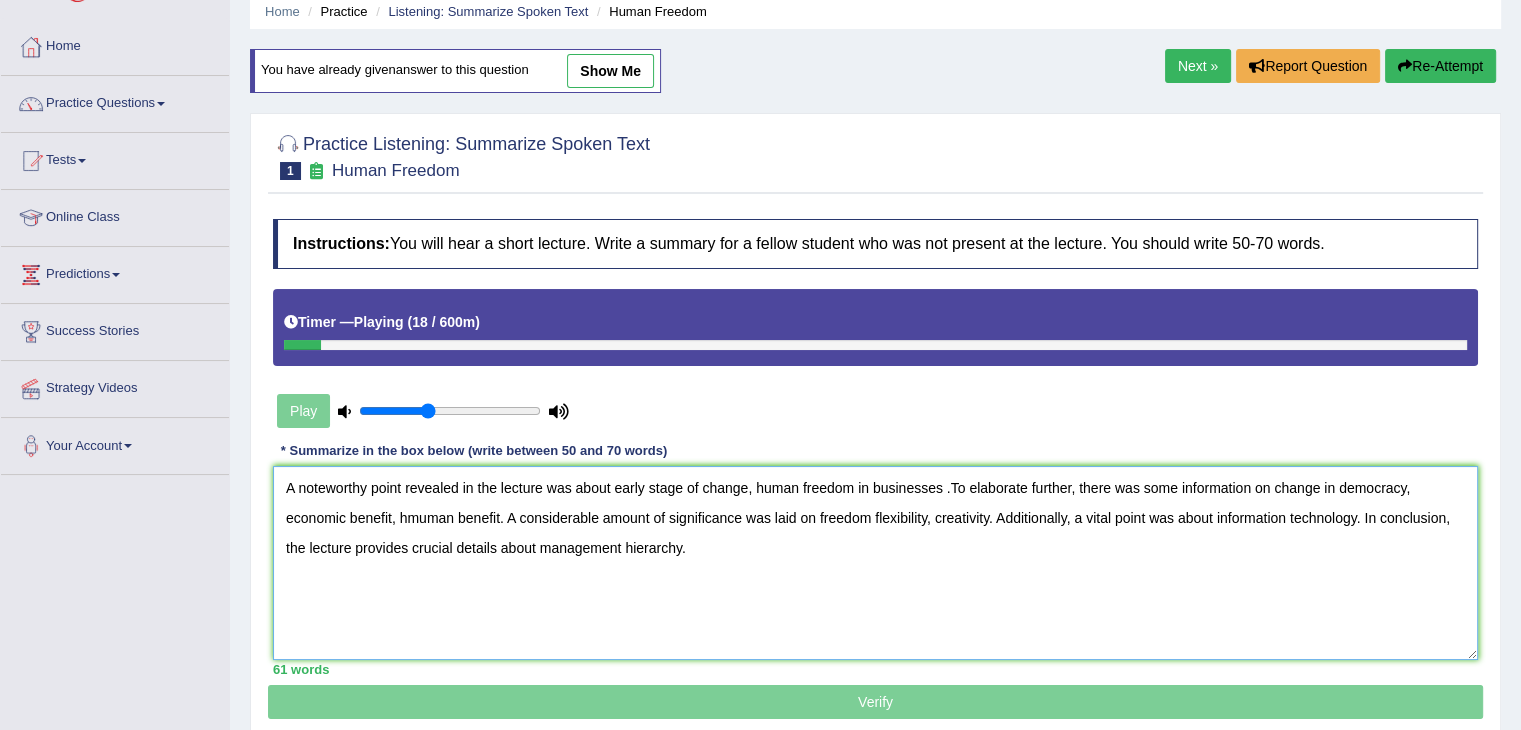 click on "A noteworthy point revealed in the lecture was about early stage of change, human freedom in businesses .To elaborate further, there was some information on change in democracy, economic benefit, hmuman benefit. A considerable amount of significance was laid on freedom flexibility, creativity. Additionally, a vital point was about information technology. In conclusion, the lecture provides crucial details about management hierarchy." at bounding box center (875, 563) 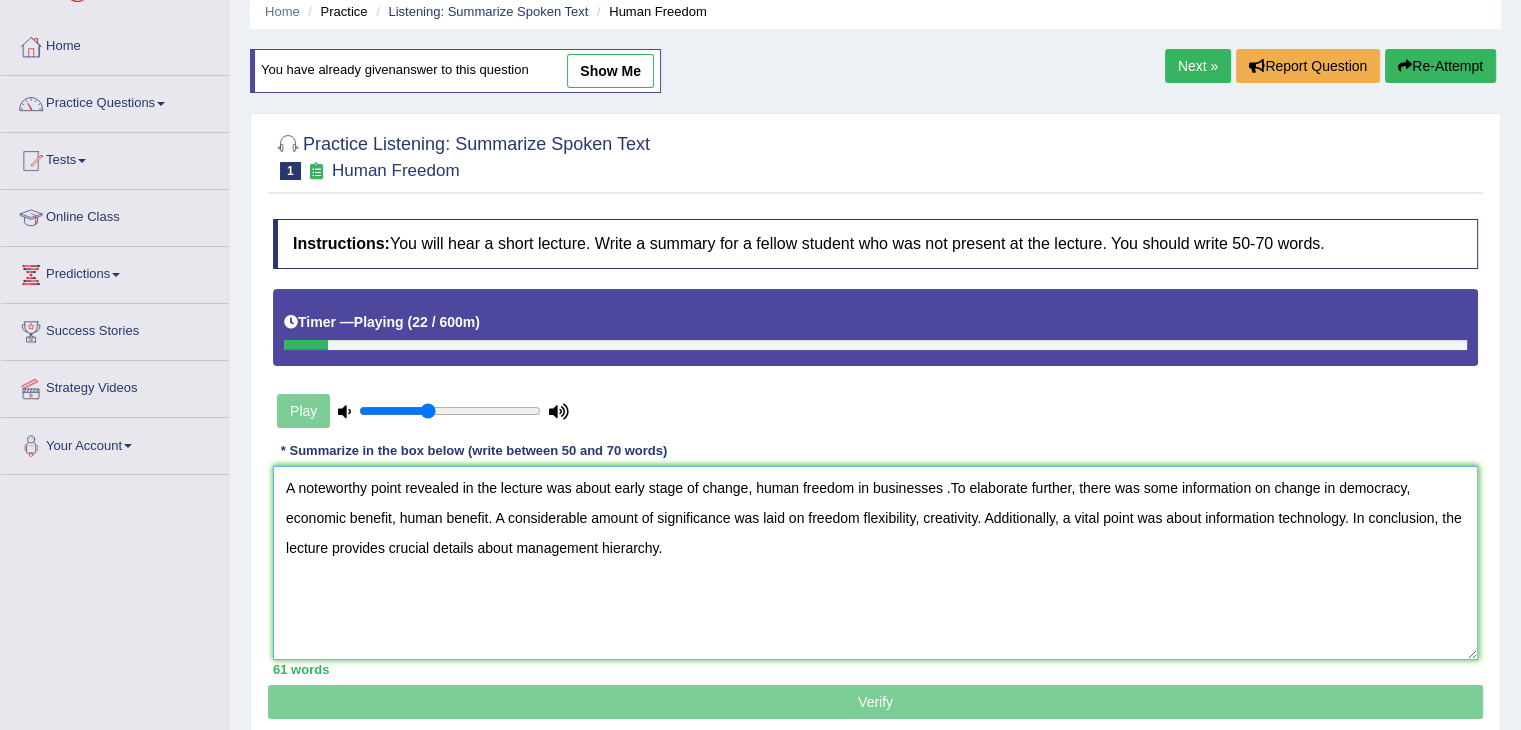 type on "A noteworthy point revealed in the lecture was about early stage of change, human freedom in businesses .To elaborate further, there was some information on change in democracy, economic benefit, human benefit. A considerable amount of significance was laid on freedom flexibility, creativity. Additionally, a vital point was about information technology. In conclusion, the lecture provides crucial details about management hierarchy." 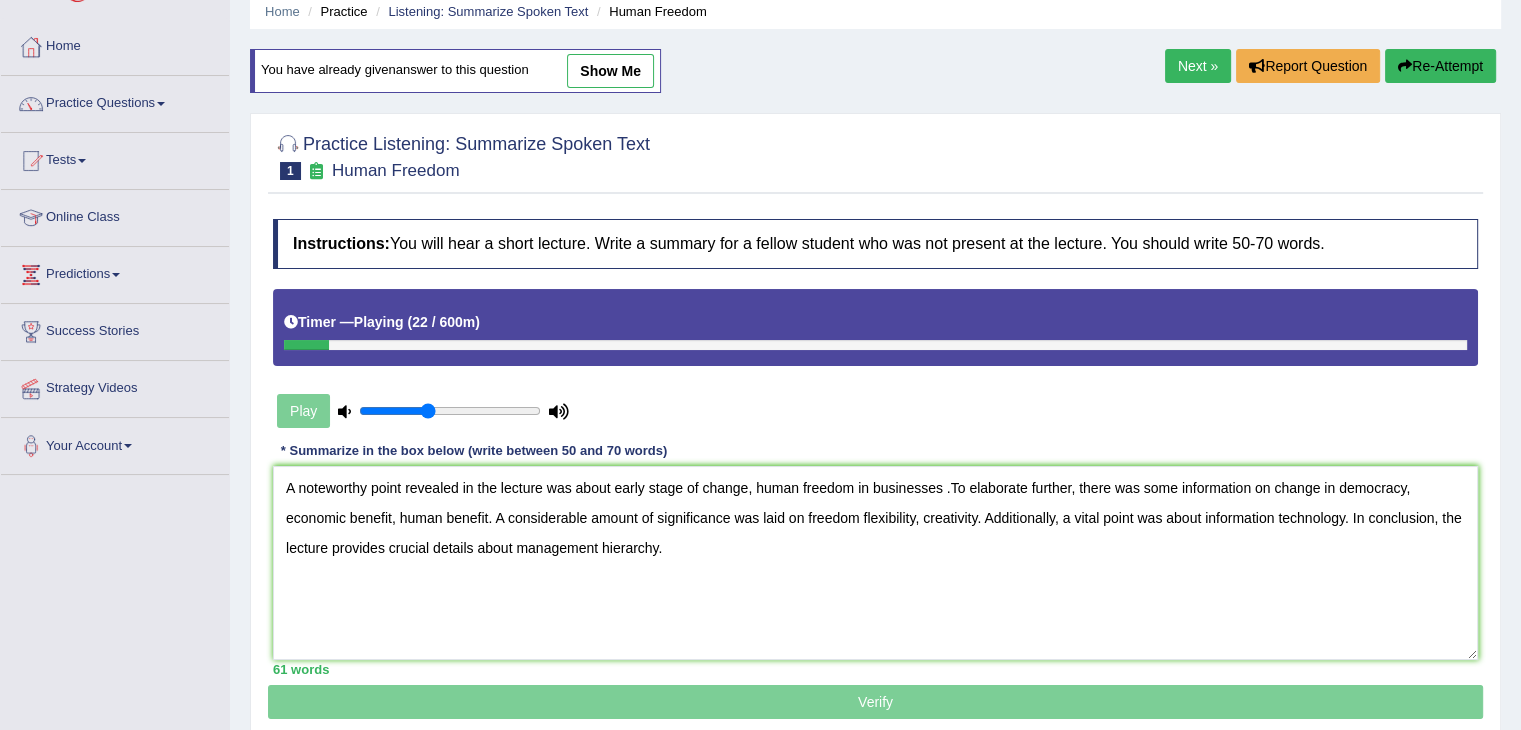 click on "Verify" at bounding box center (875, 461) 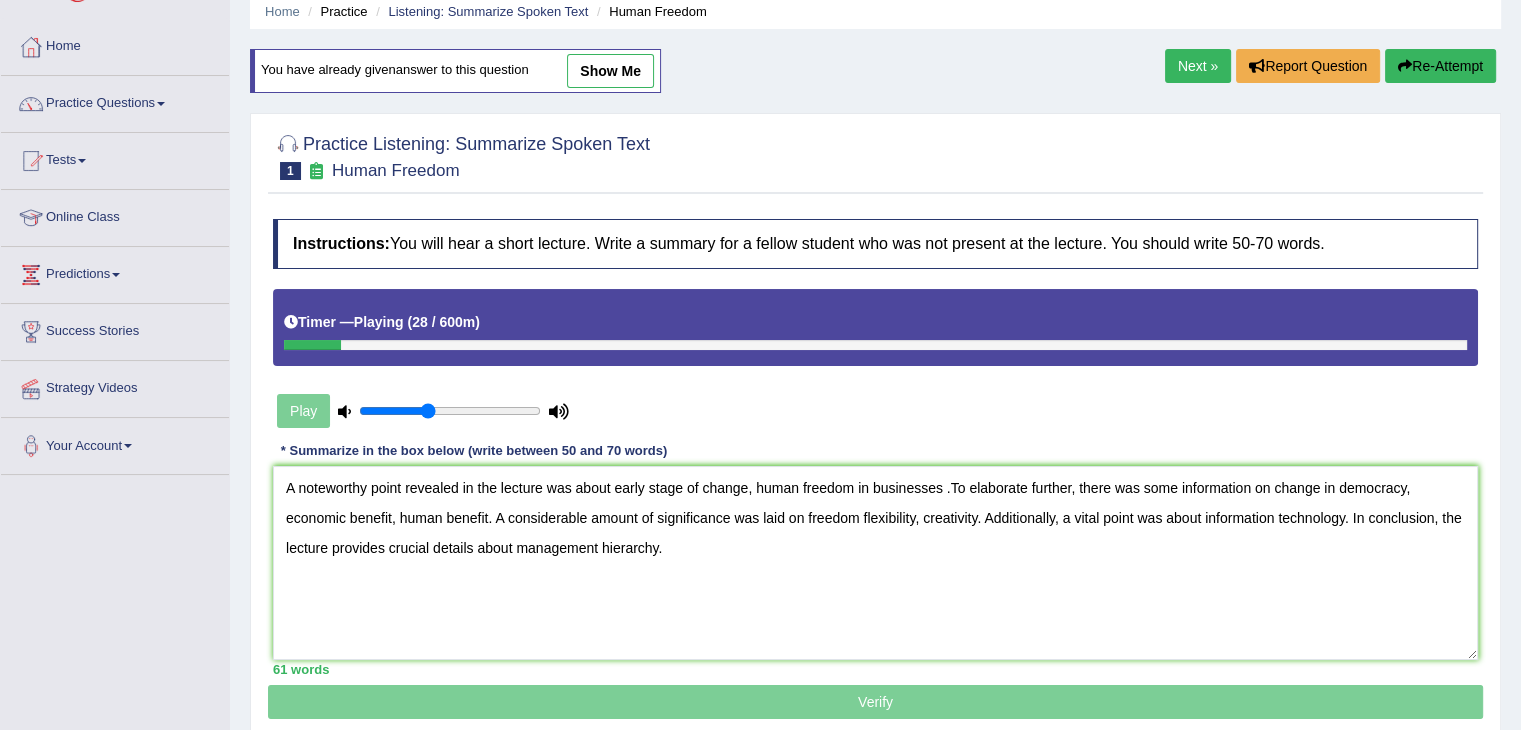 click on "Play" at bounding box center [423, 411] 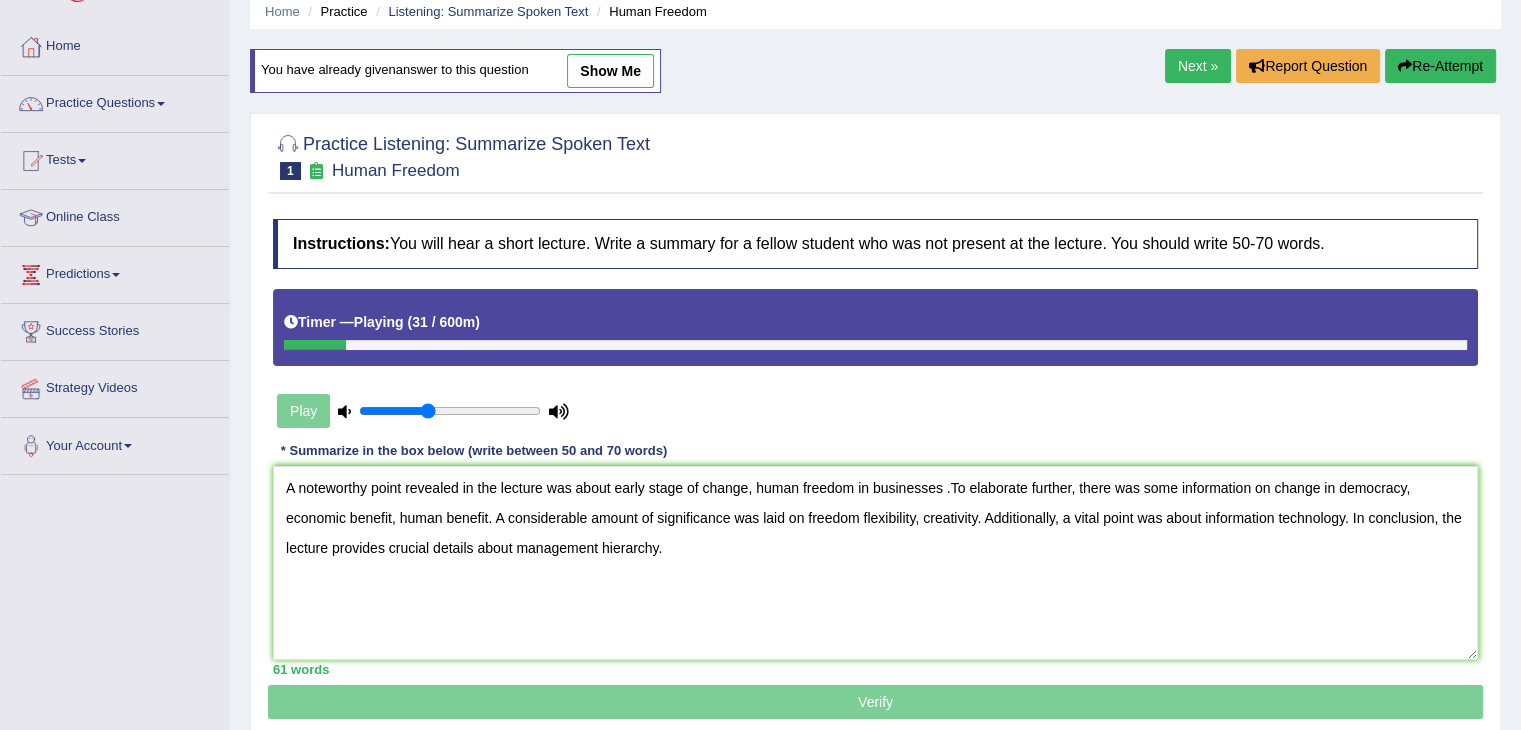 click on "Timer —  Playing   ( 31 / 600m )" at bounding box center [875, 327] 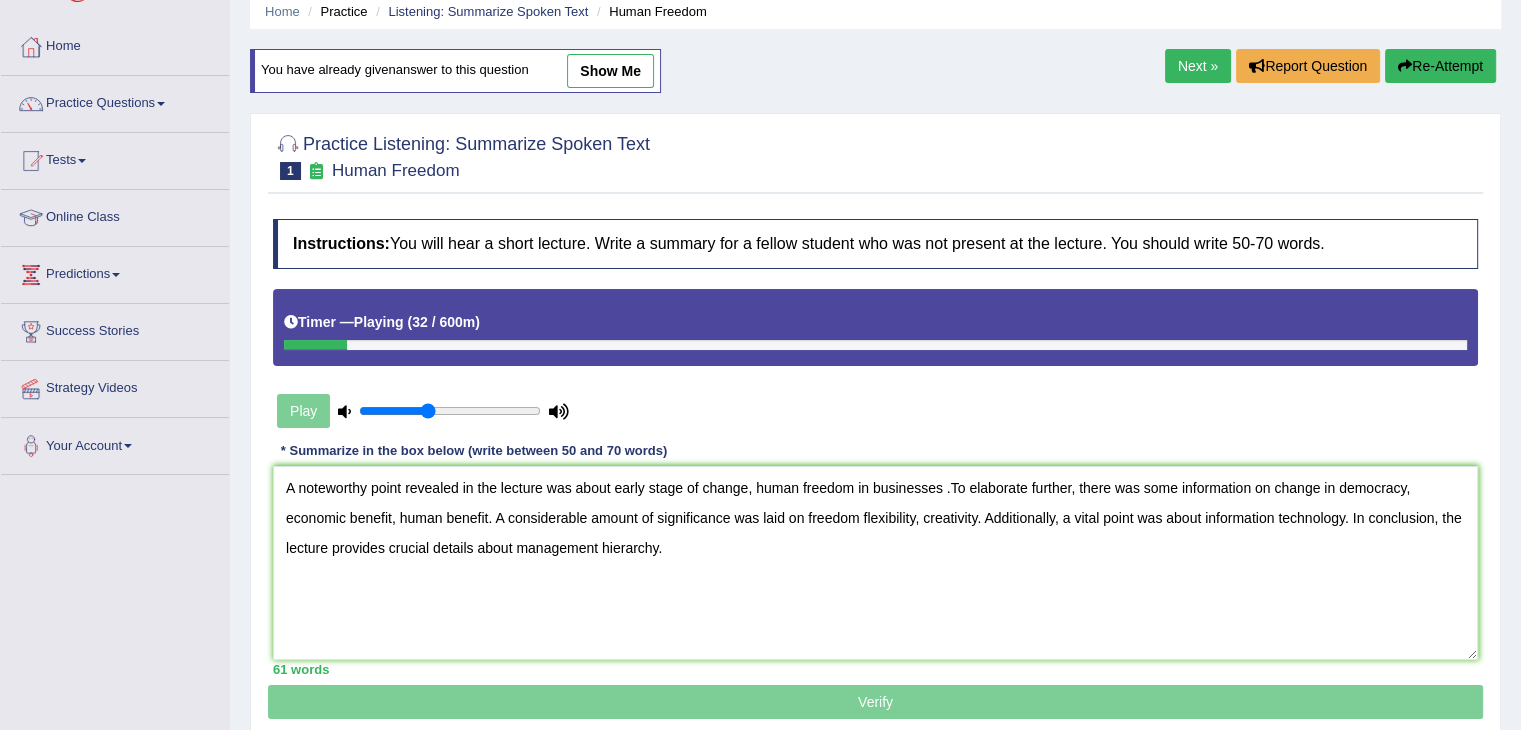 click at bounding box center [875, 345] 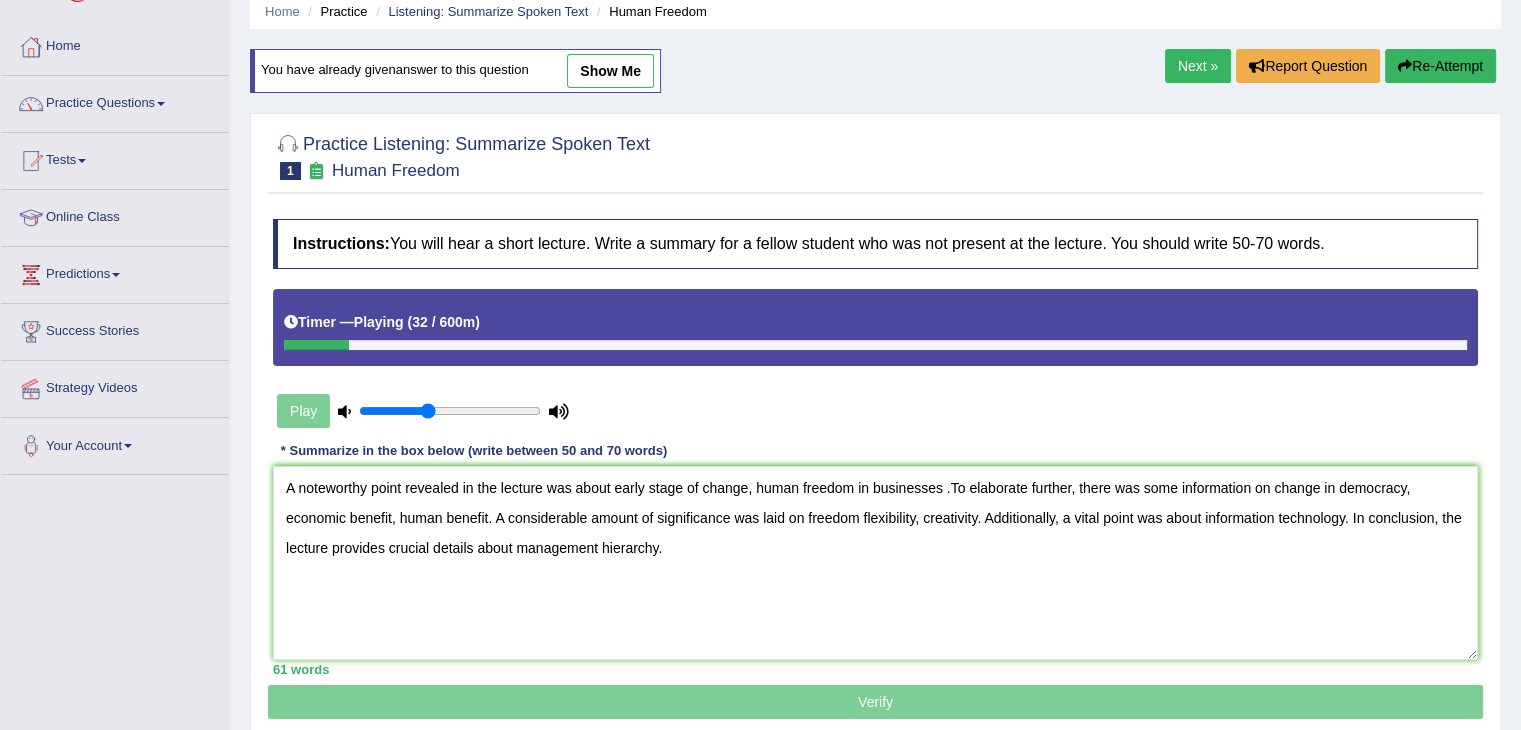 click at bounding box center [875, 345] 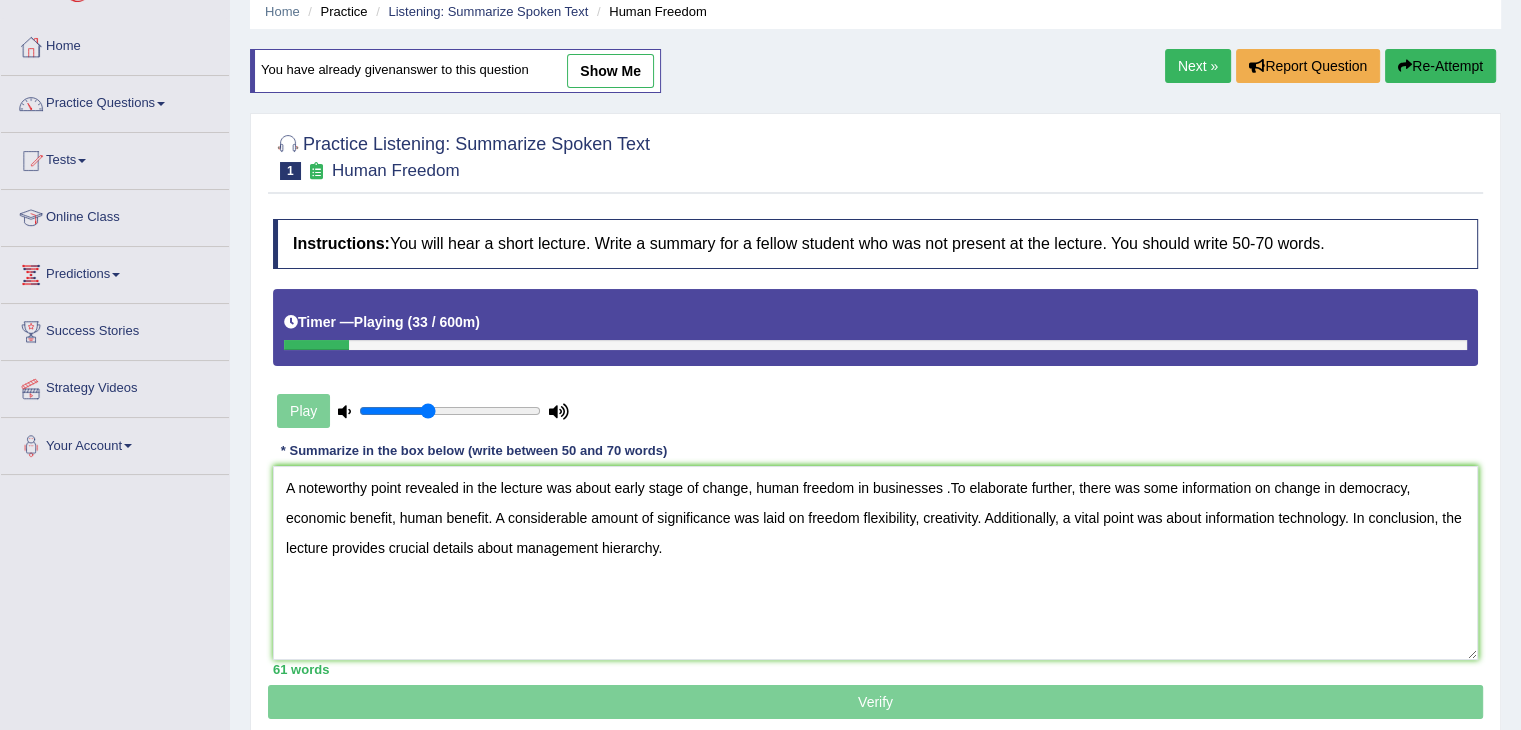 click at bounding box center (875, 345) 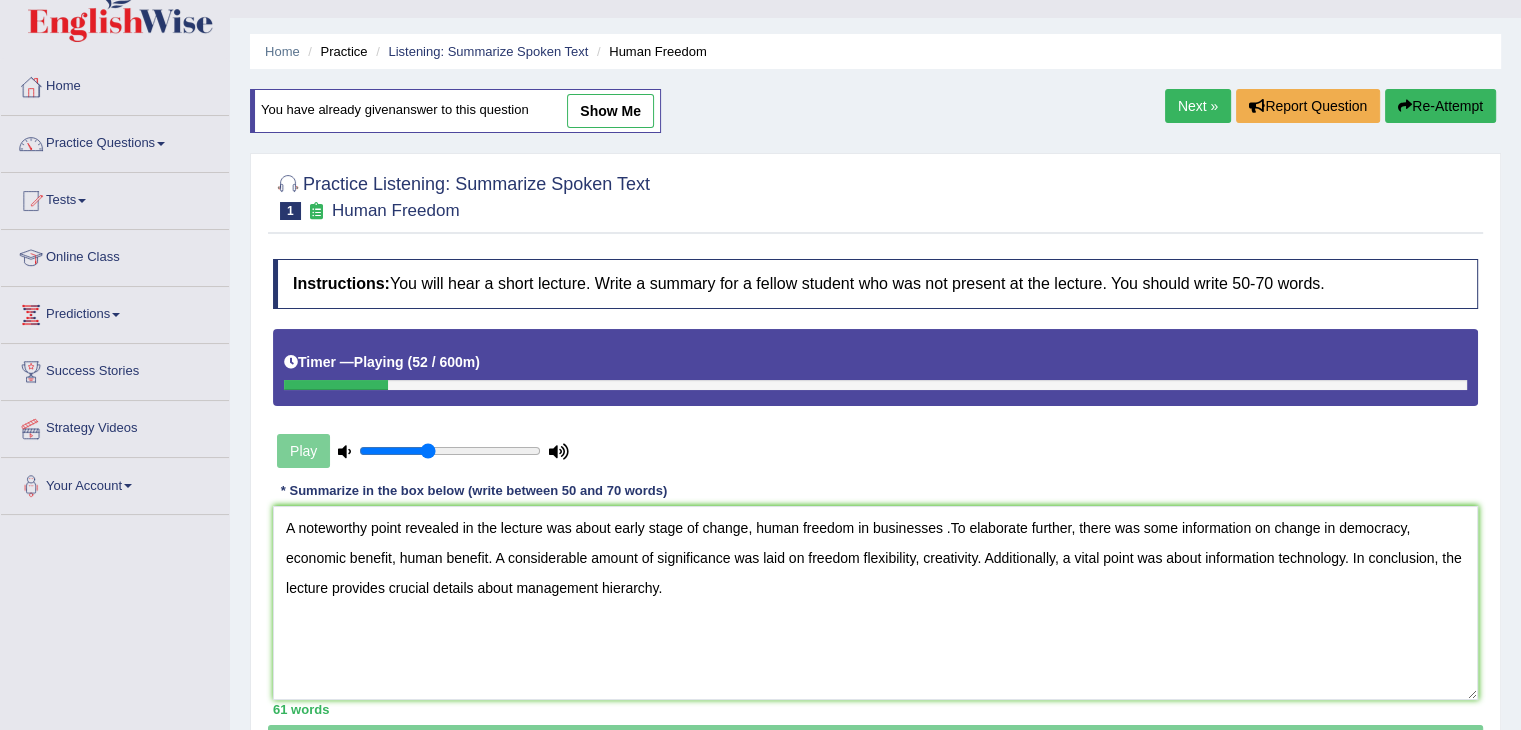 scroll, scrollTop: 22, scrollLeft: 0, axis: vertical 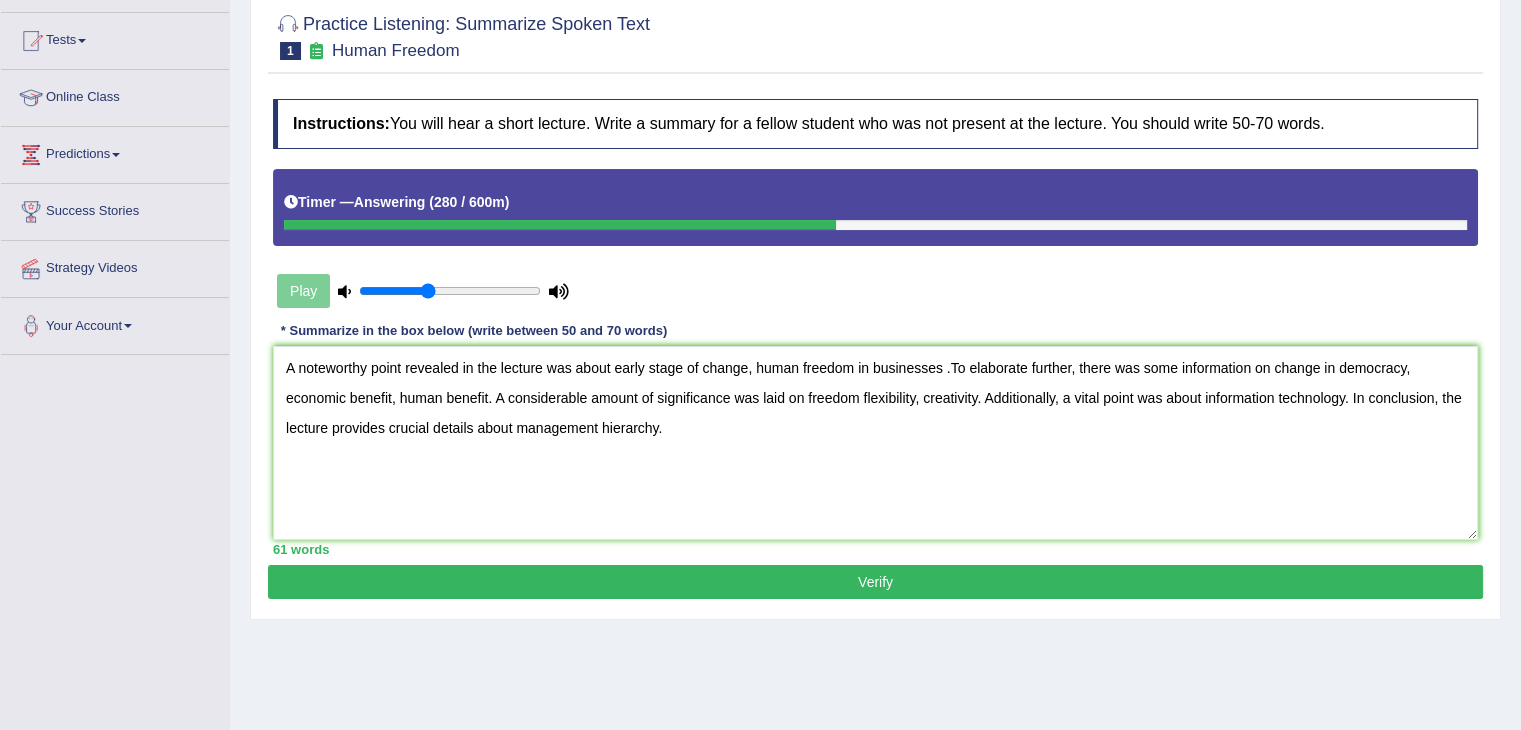 click on "Verify" at bounding box center [875, 582] 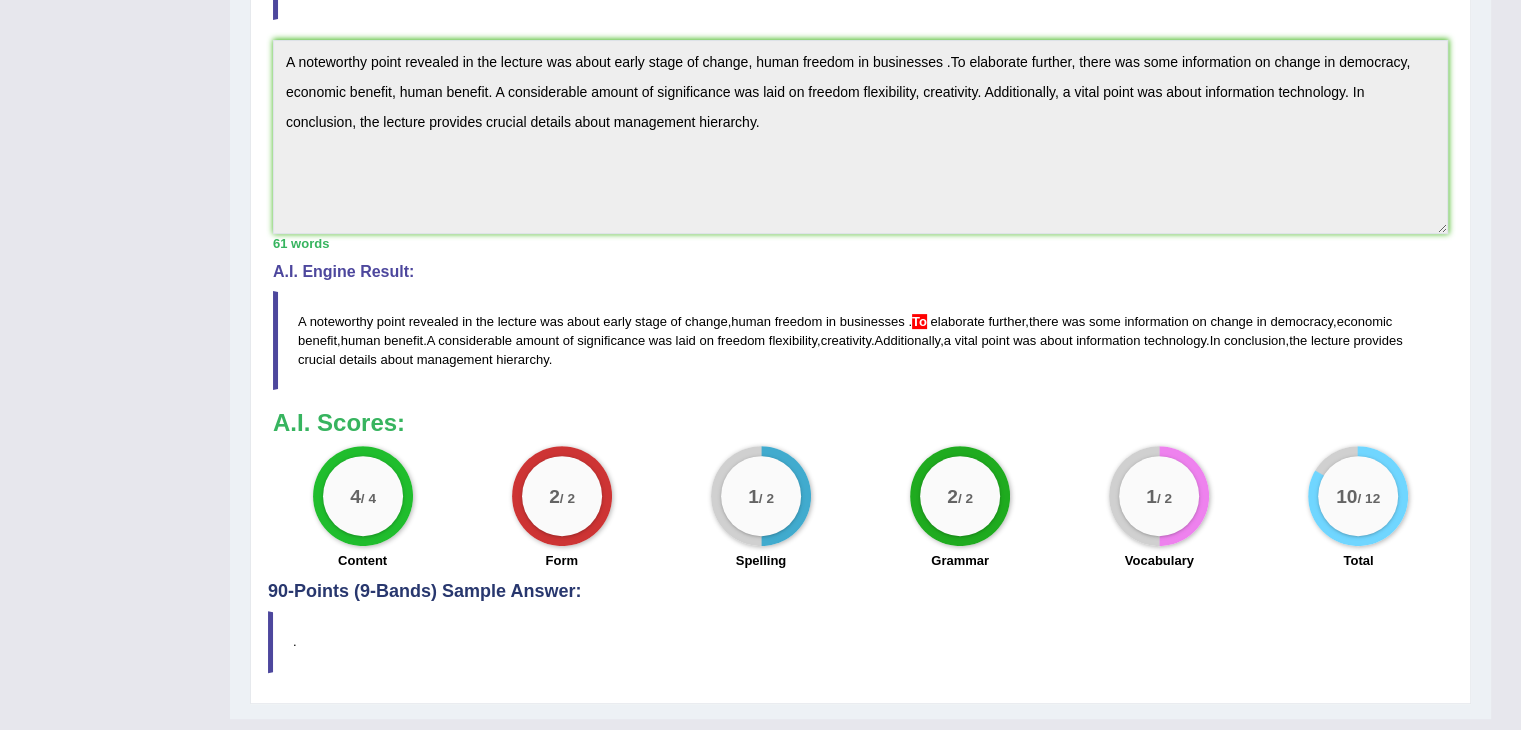 scroll, scrollTop: 560, scrollLeft: 0, axis: vertical 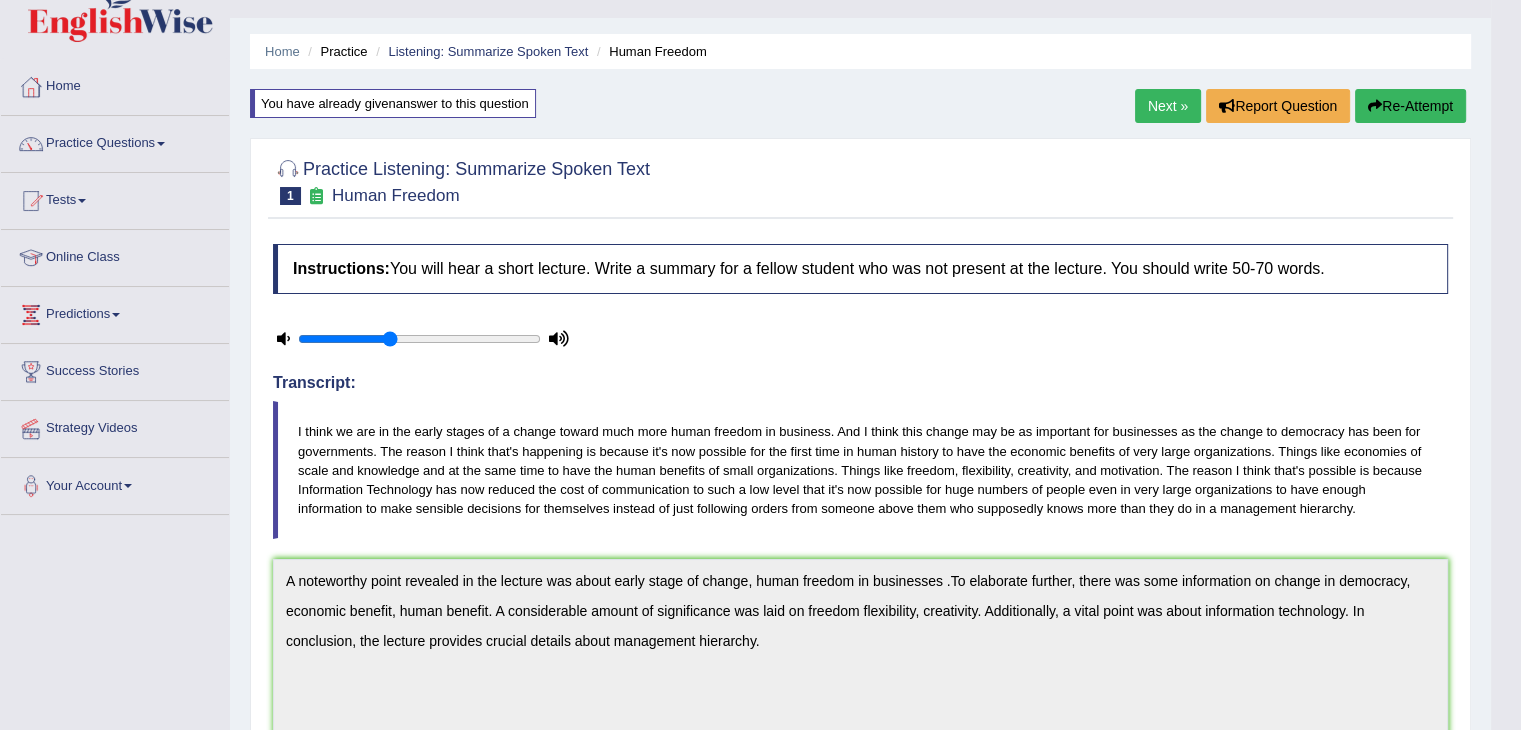 click on "Practice Questions" at bounding box center [115, 141] 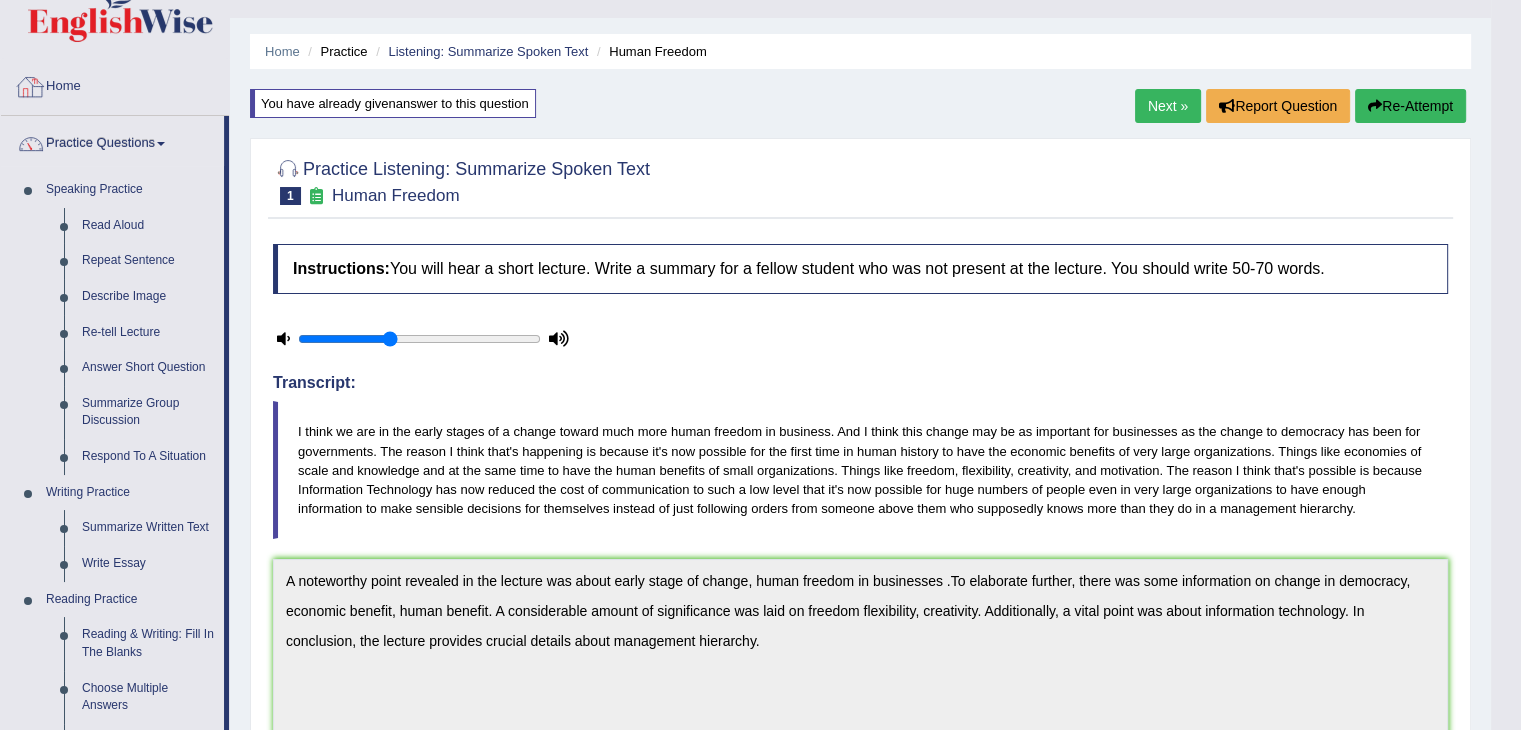 click on "Home" at bounding box center (115, 84) 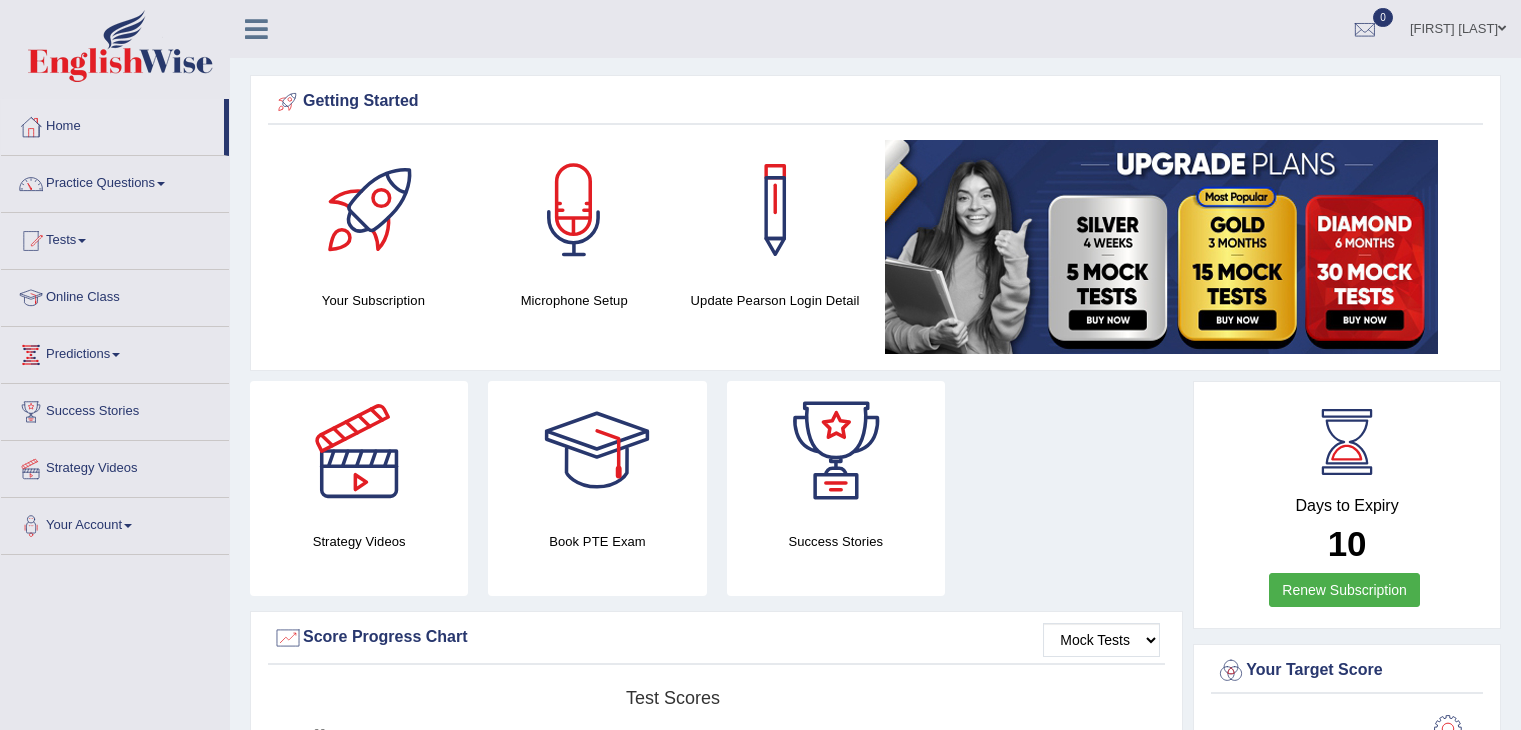 scroll, scrollTop: 0, scrollLeft: 0, axis: both 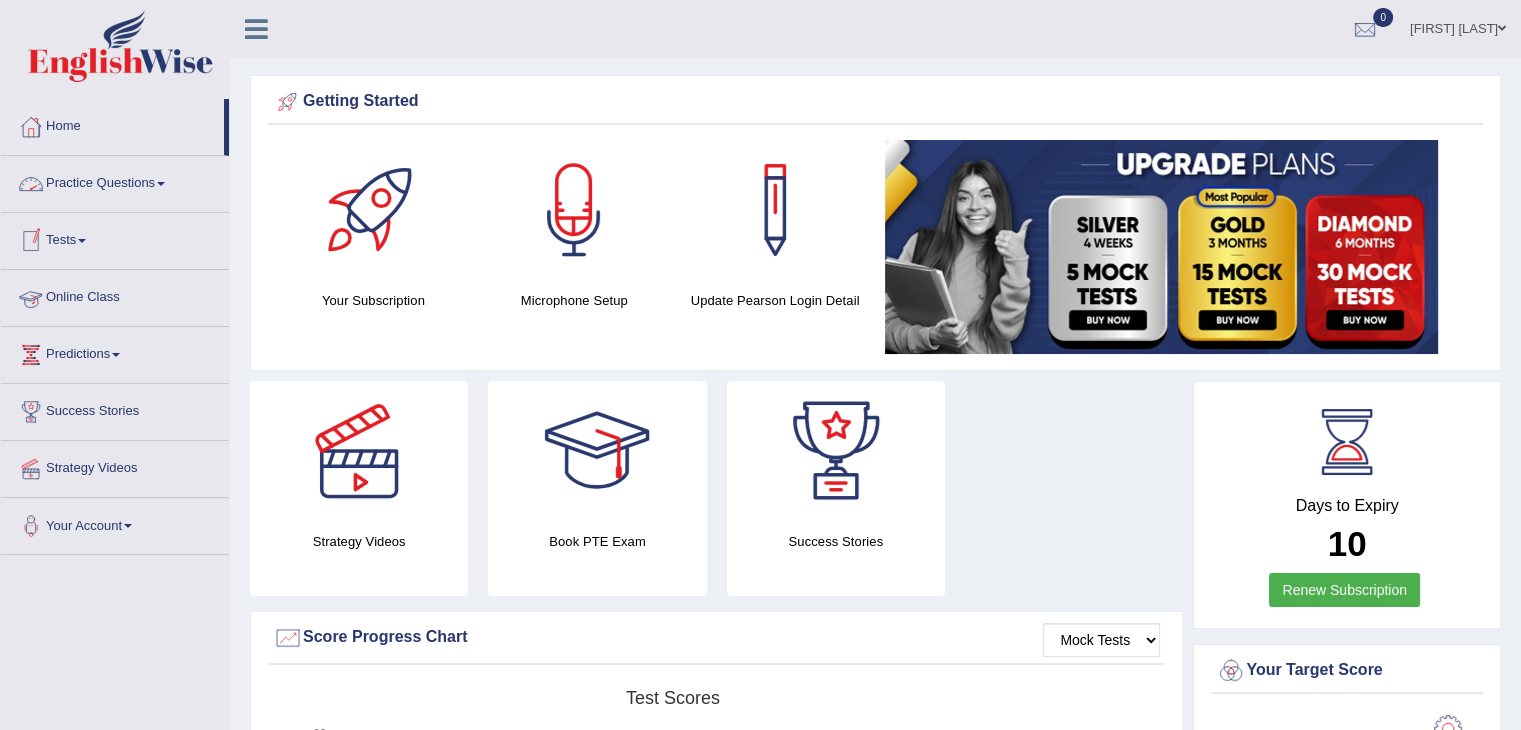 click on "Online Class" at bounding box center (115, 295) 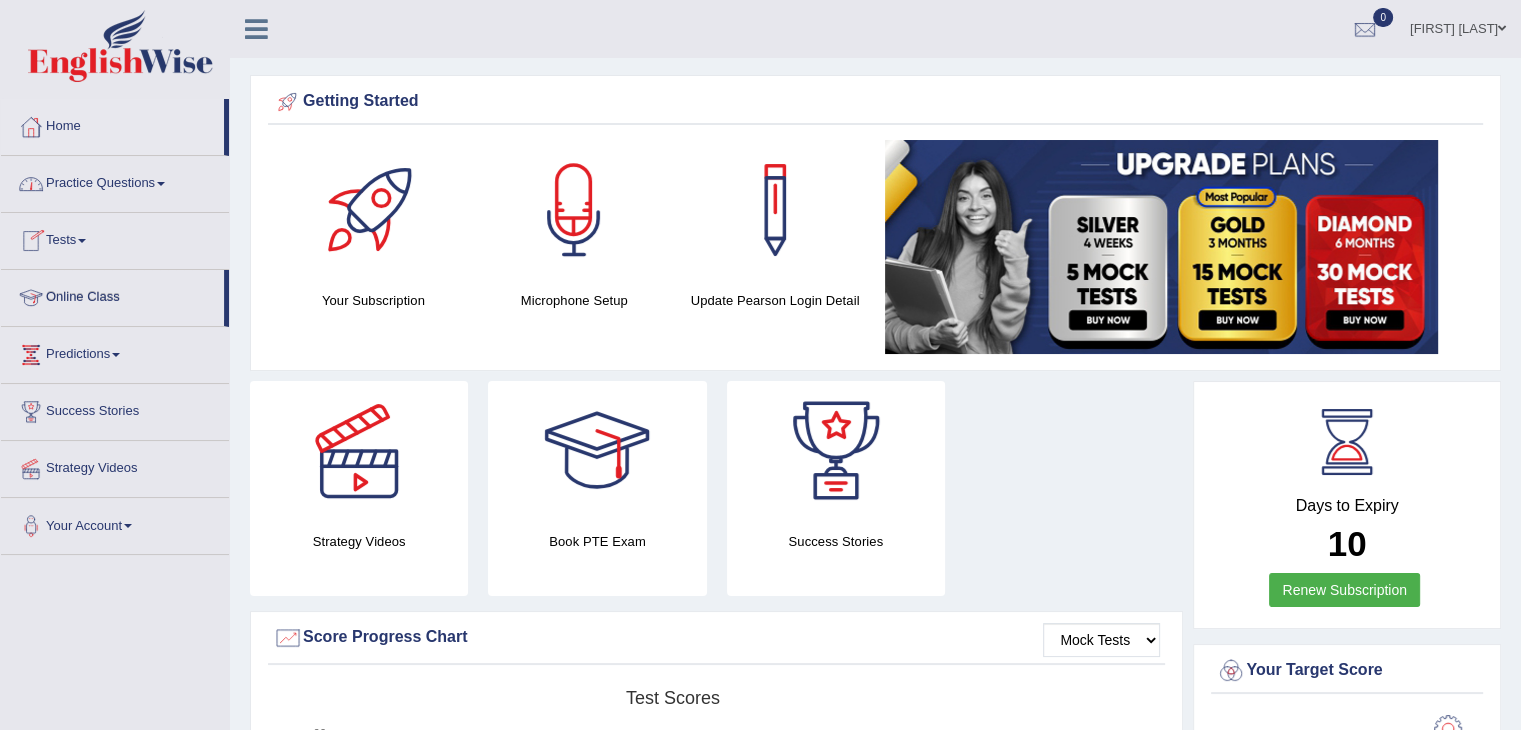 click on "Online Class" at bounding box center [112, 295] 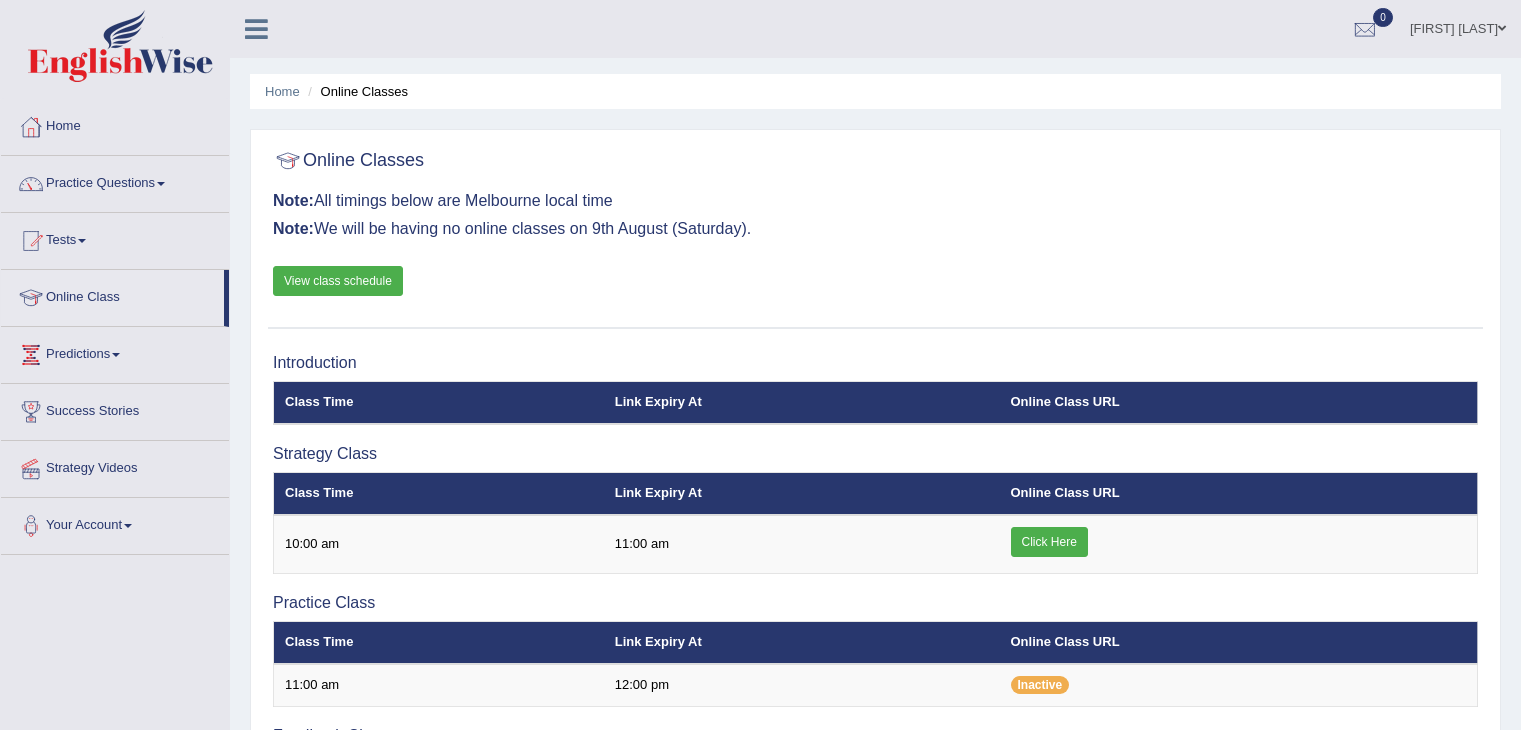 scroll, scrollTop: 0, scrollLeft: 0, axis: both 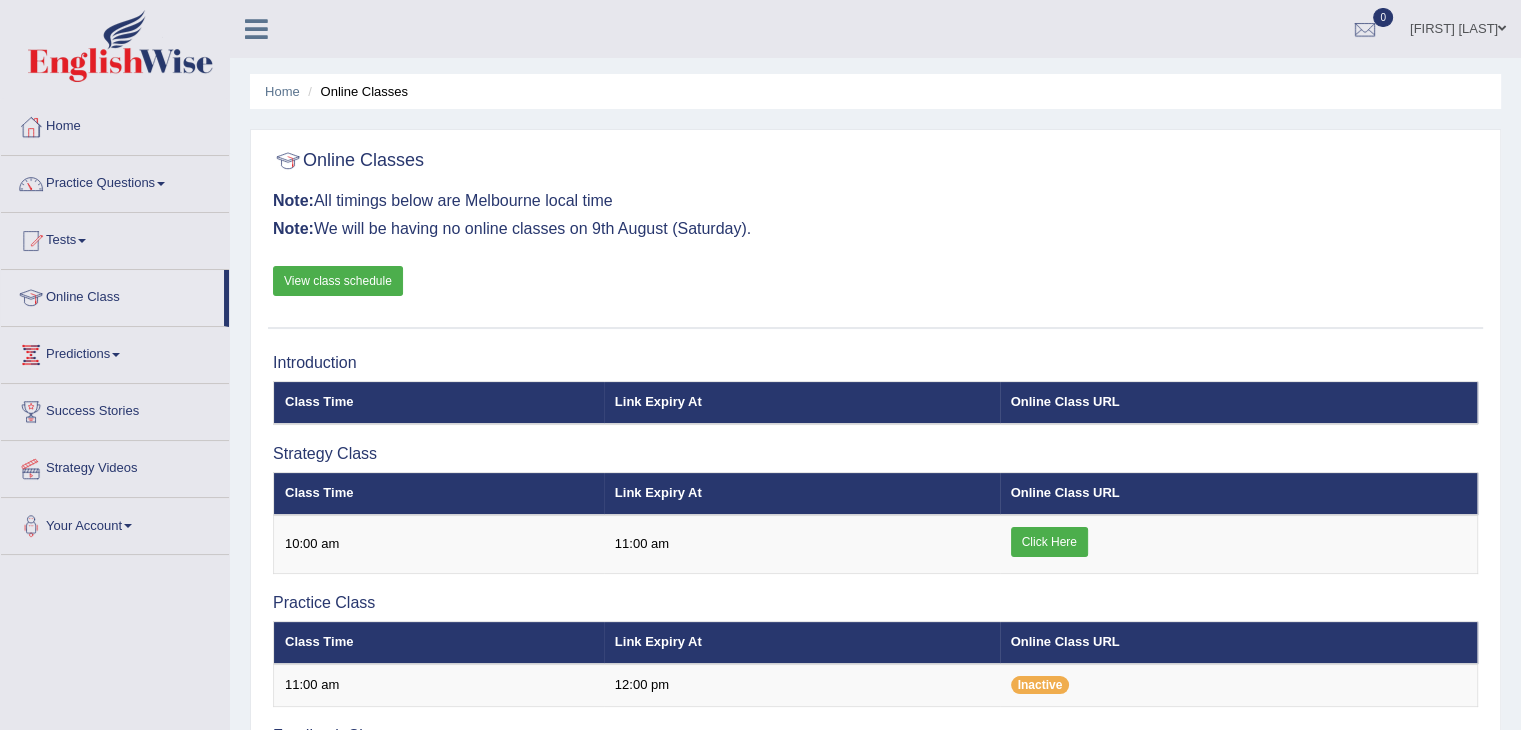 click on "View class schedule" at bounding box center (338, 281) 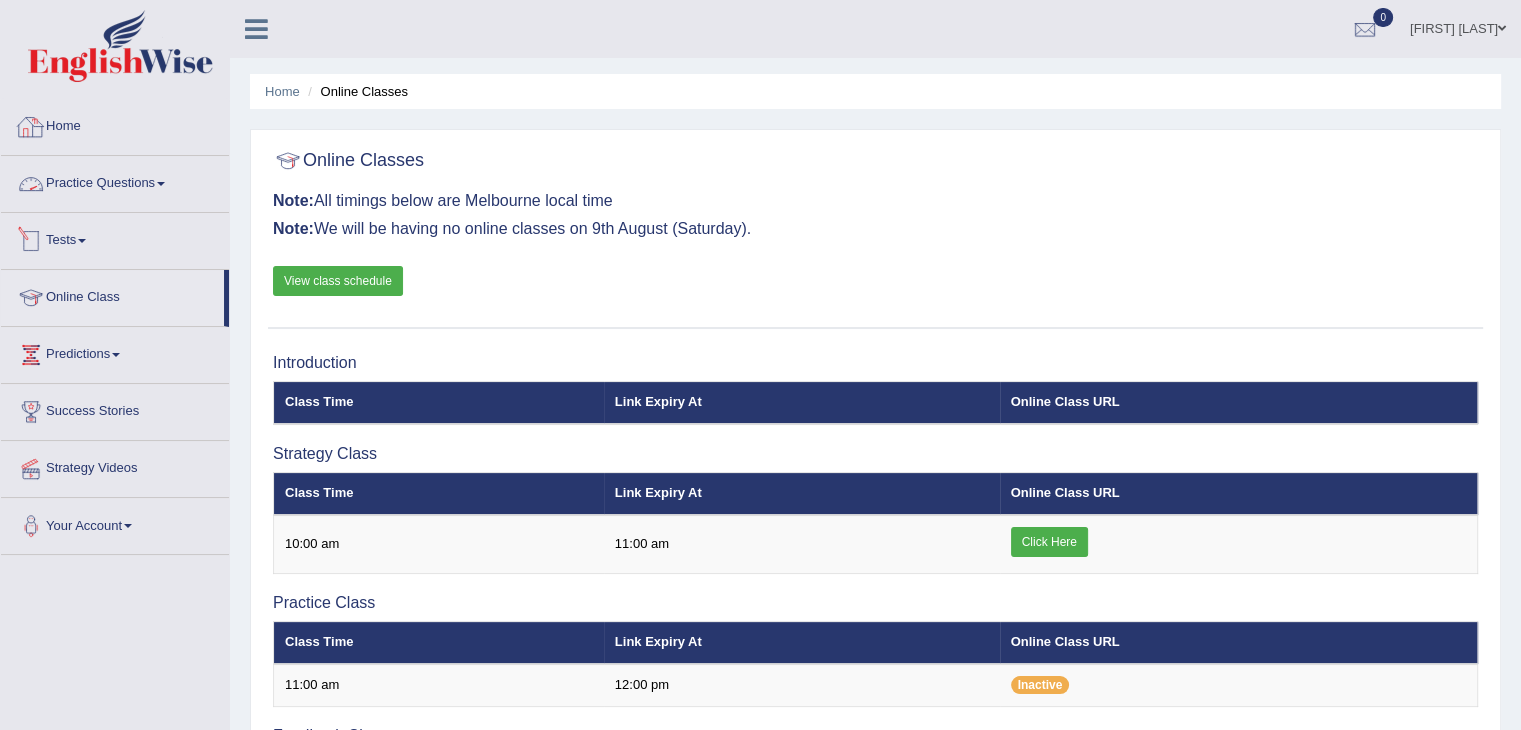 click on "Practice Questions" at bounding box center (115, 181) 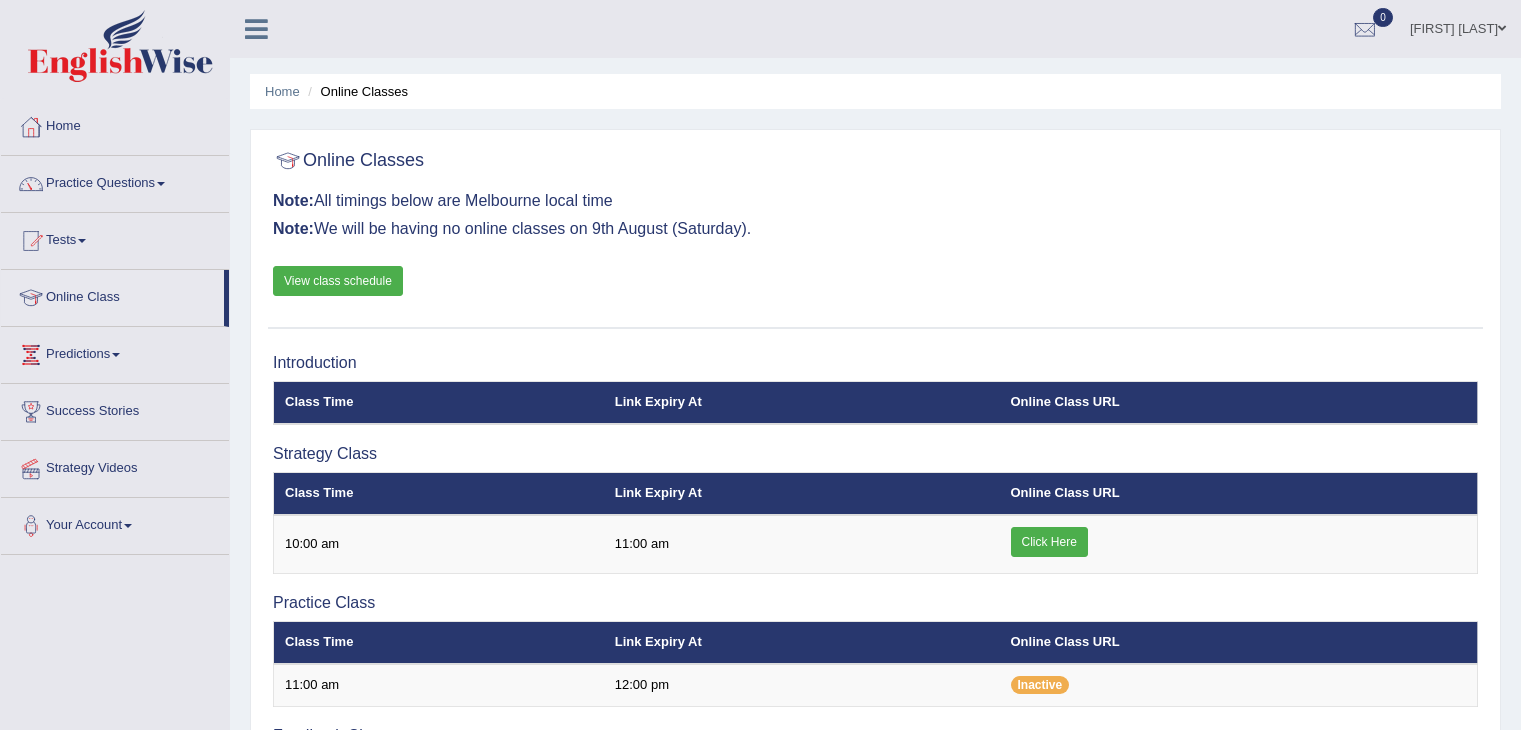 scroll, scrollTop: 0, scrollLeft: 0, axis: both 